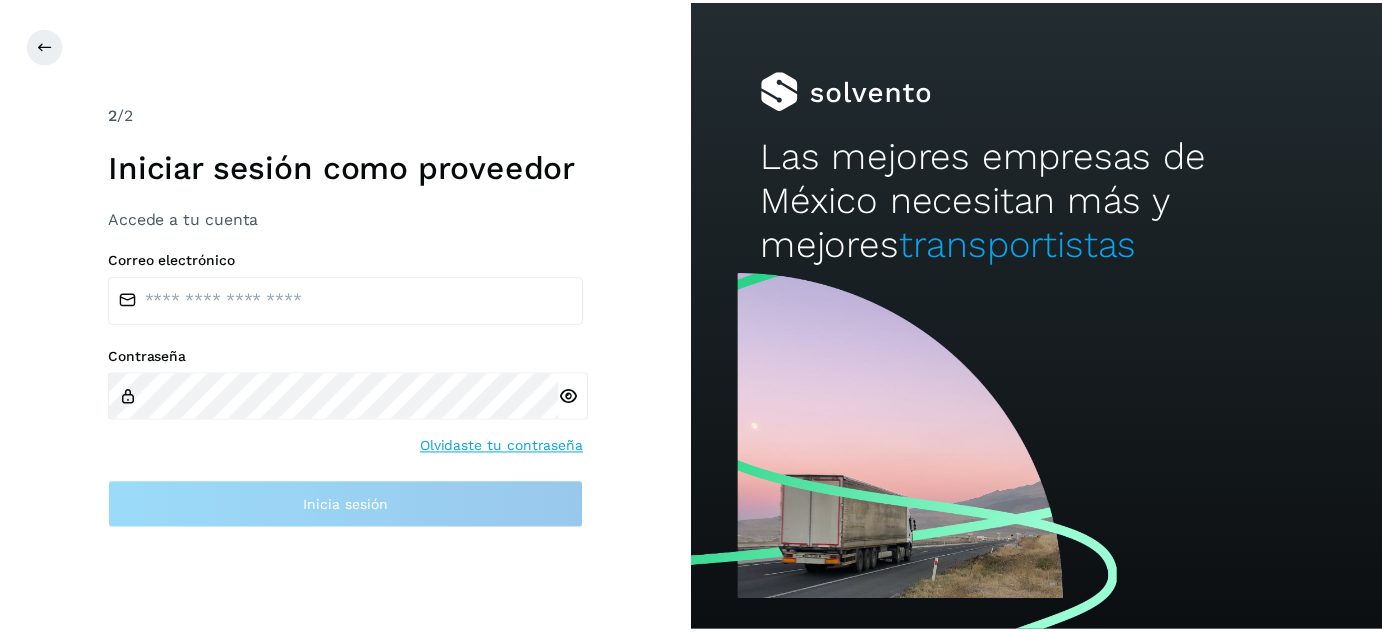 scroll, scrollTop: 0, scrollLeft: 0, axis: both 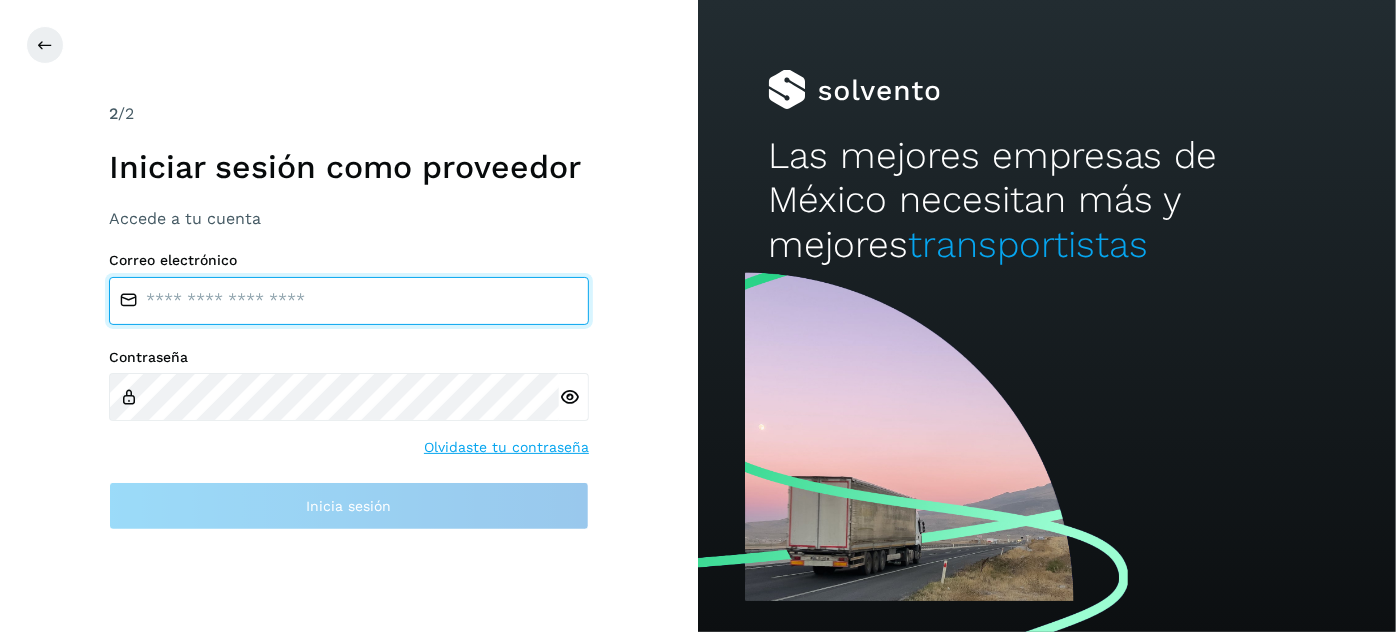 type on "**********" 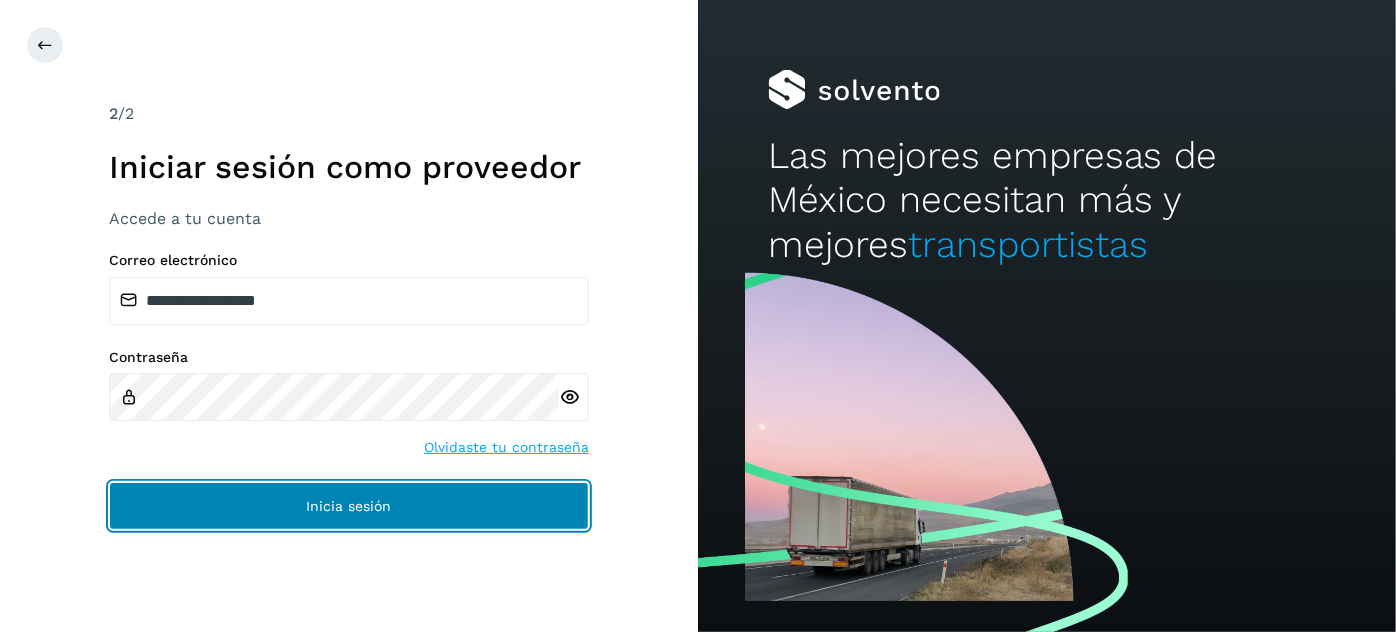 click on "Inicia sesión" at bounding box center (349, 506) 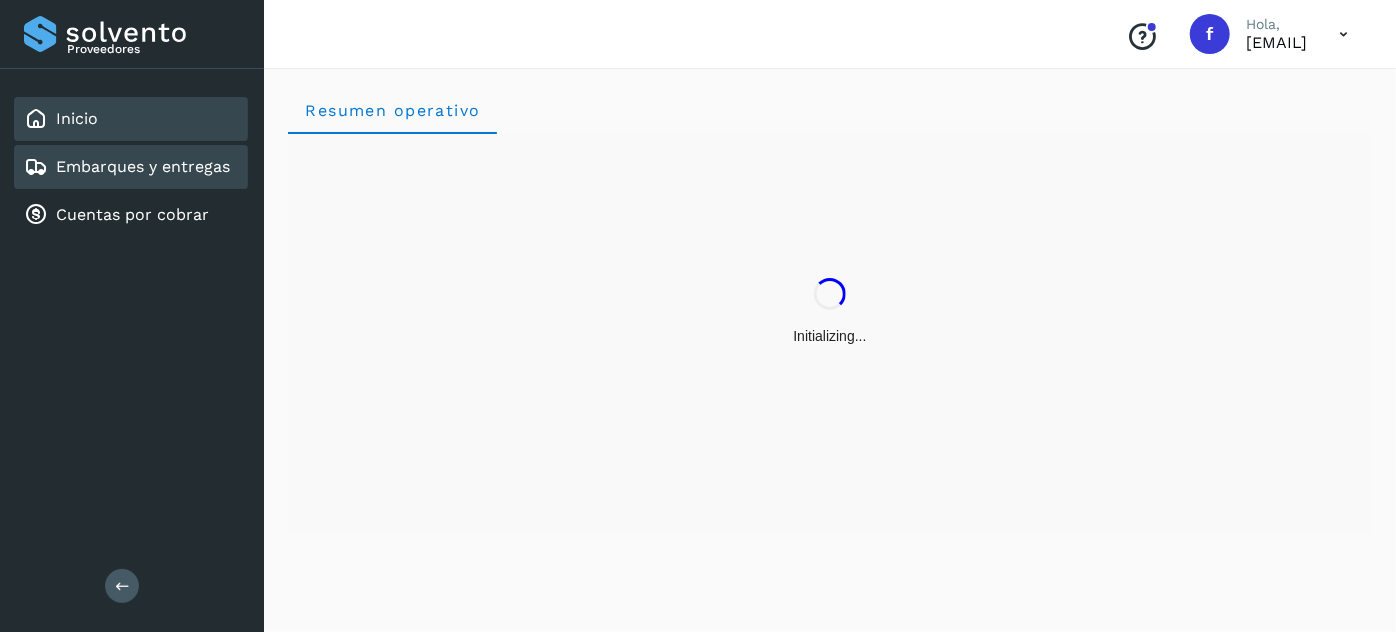 click on "Embarques y entregas" 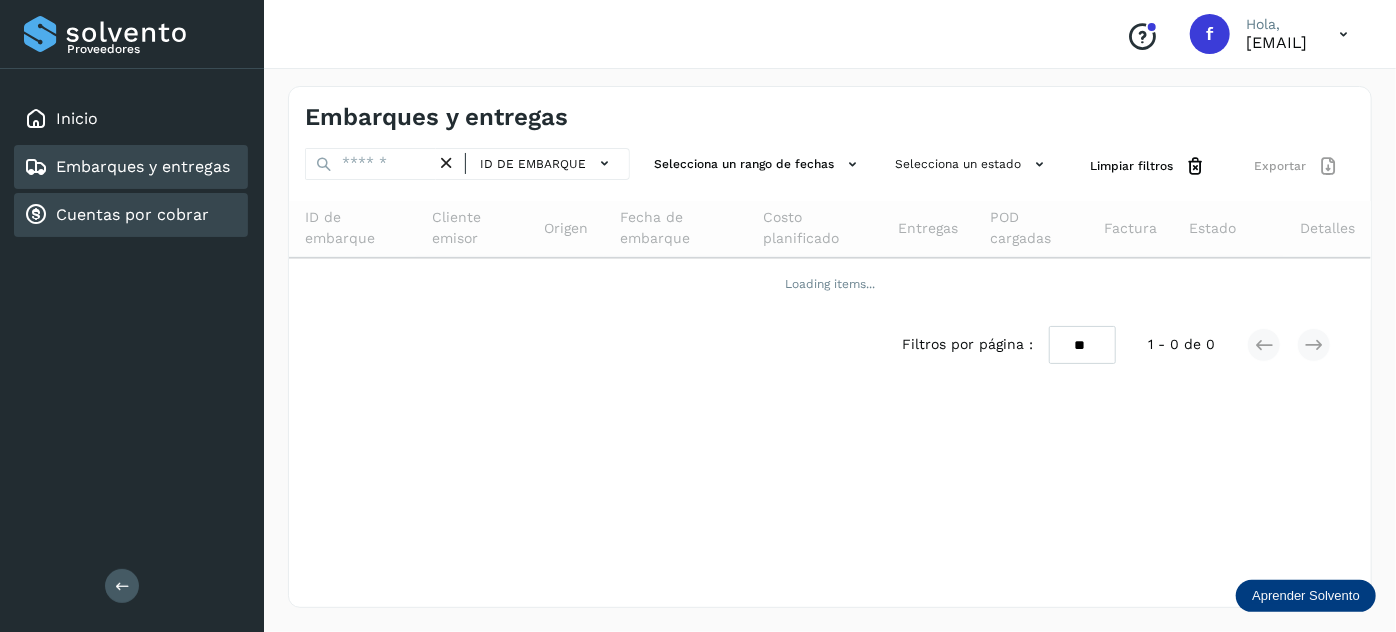 click on "Cuentas por cobrar" at bounding box center (132, 214) 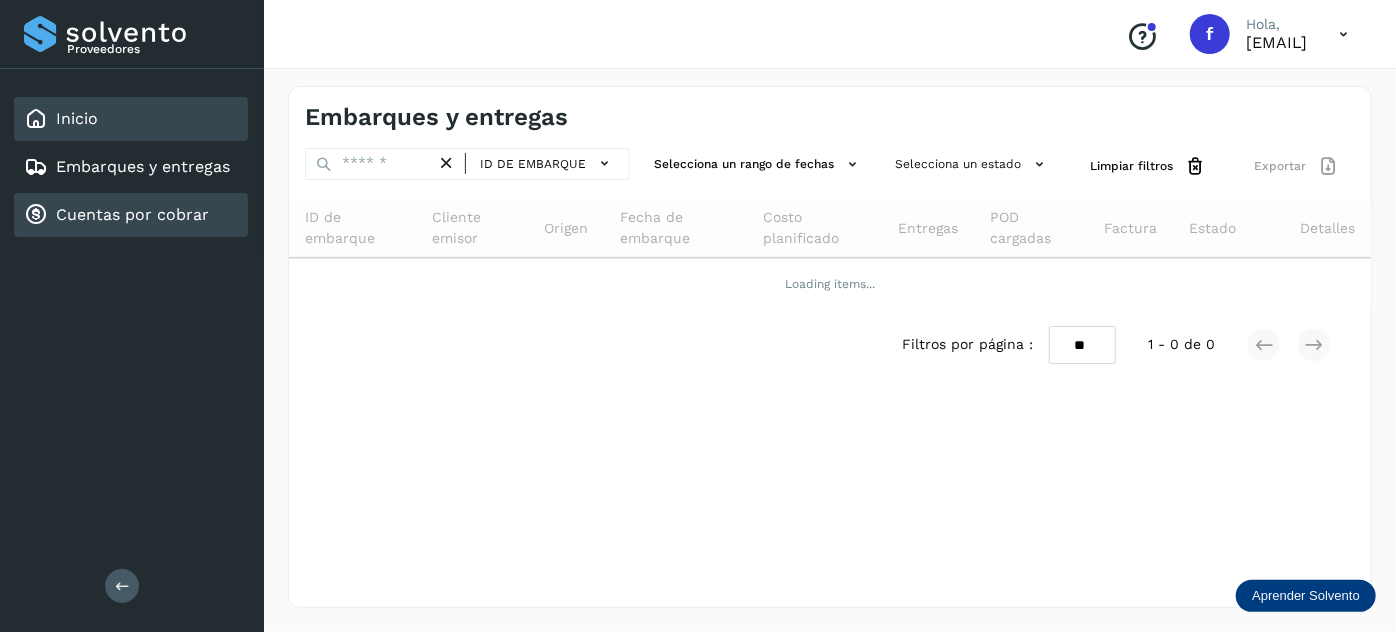 click on "Inicio" 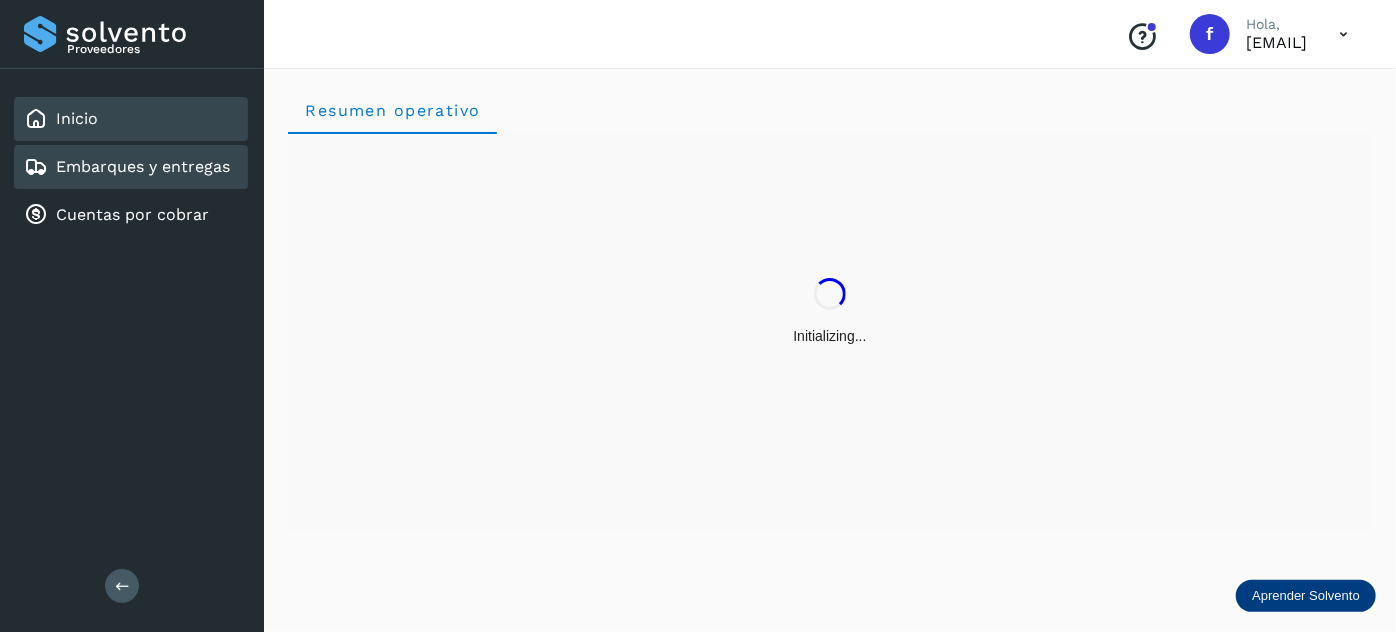 click on "Embarques y entregas" at bounding box center (143, 166) 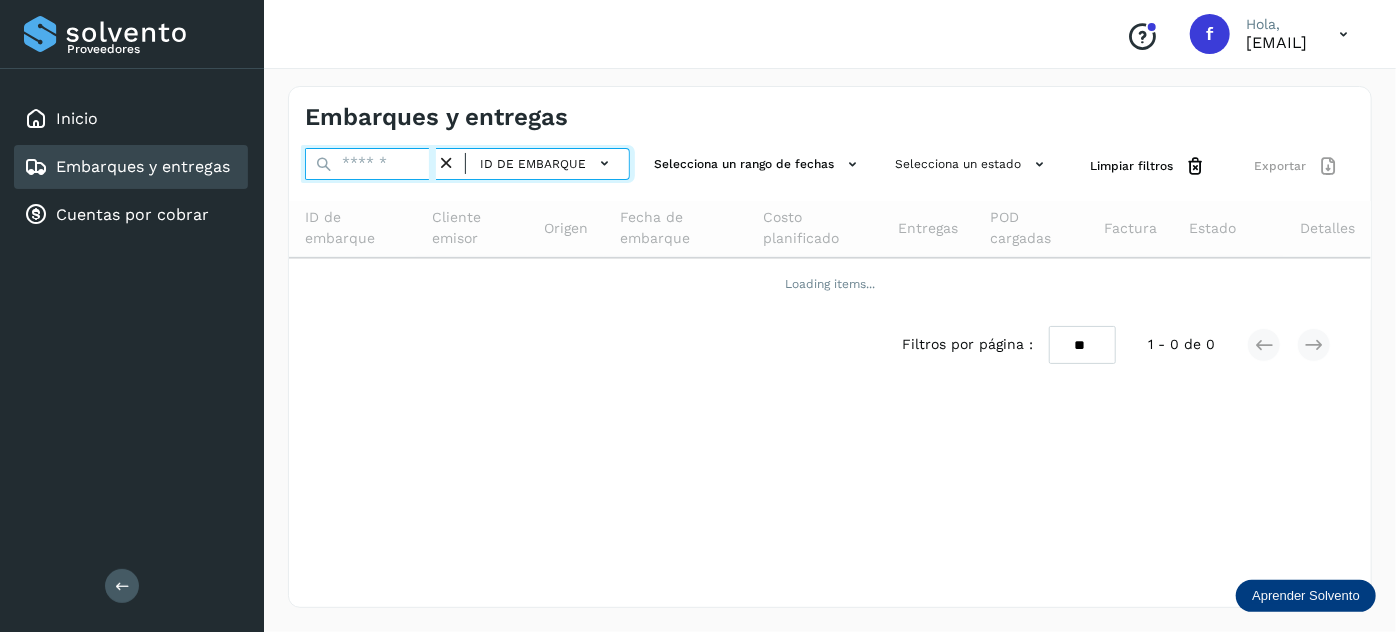 click at bounding box center (370, 164) 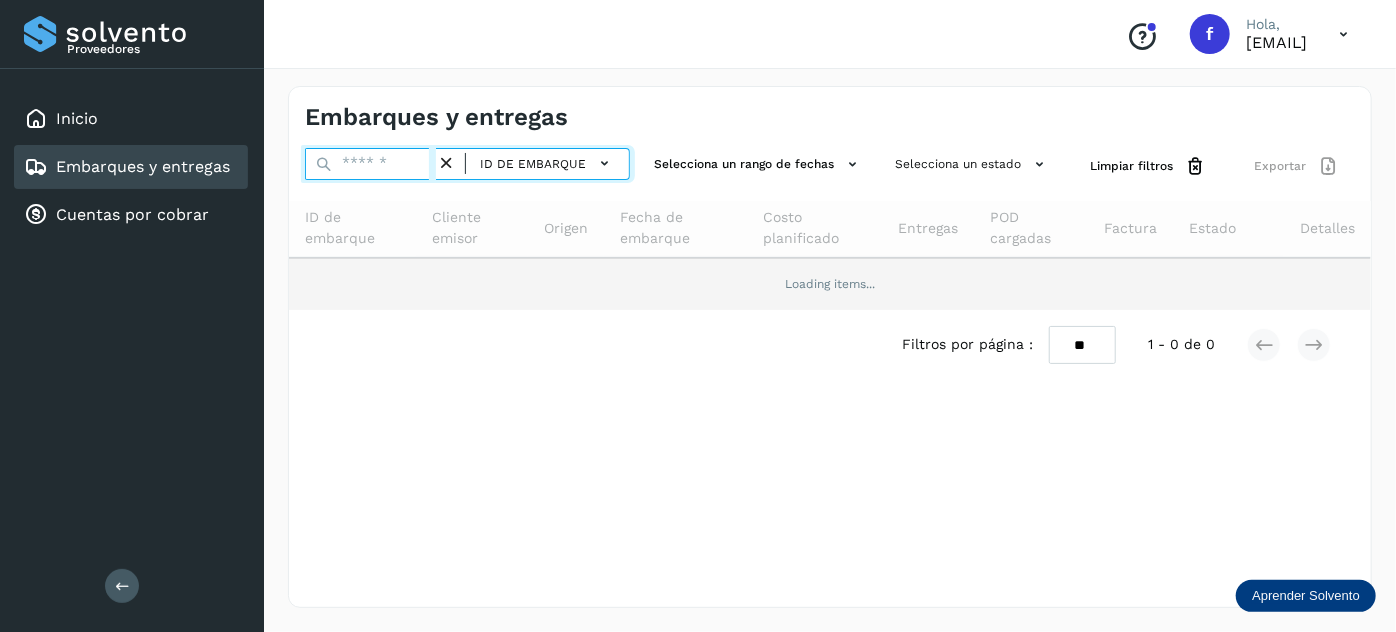 paste on "**********" 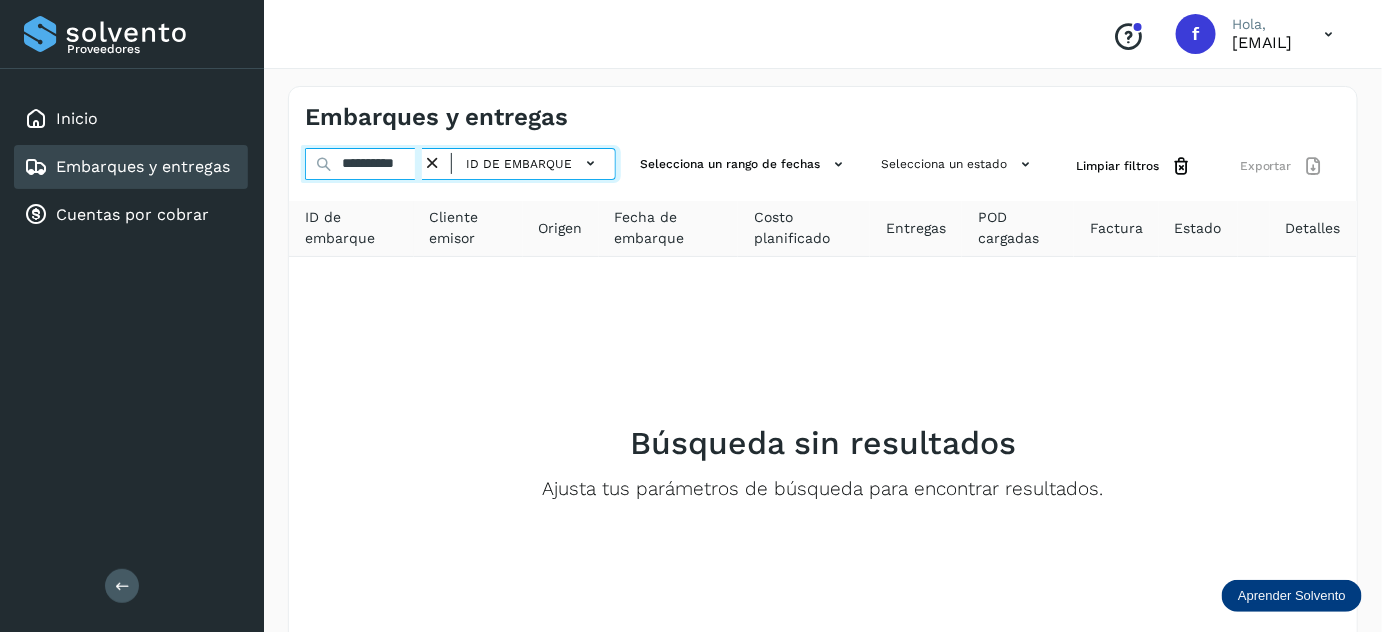click on "**********" at bounding box center (363, 164) 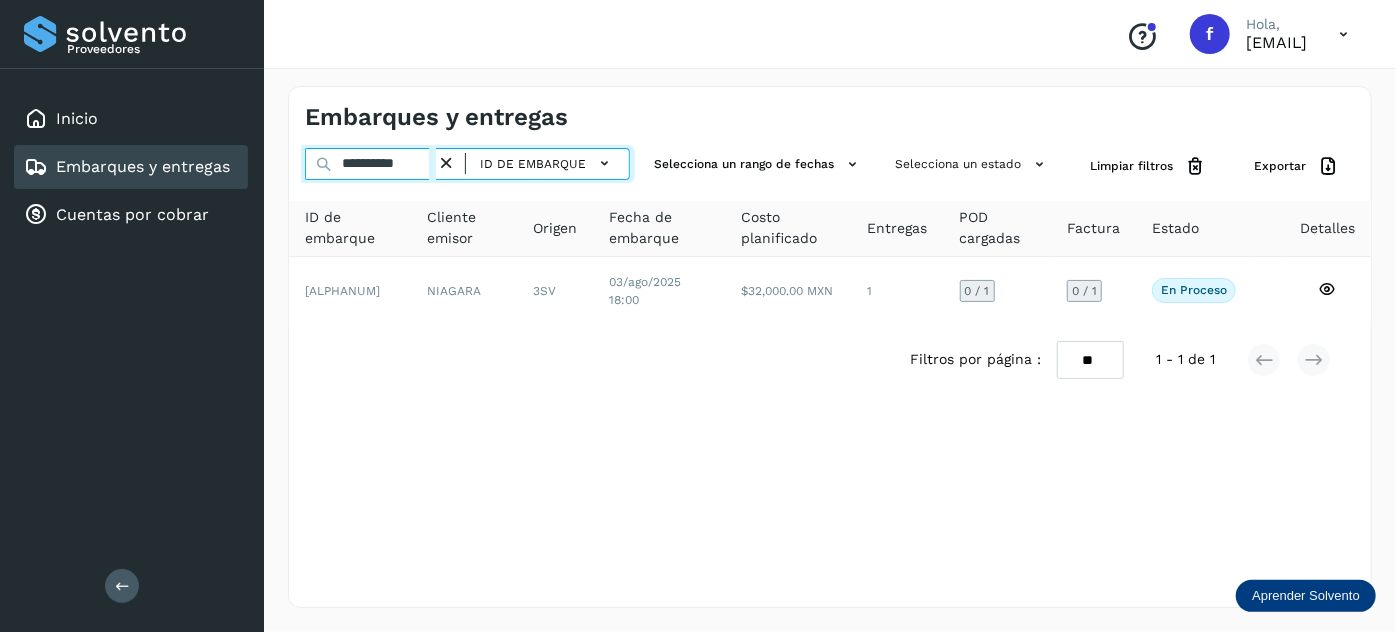 click on "**********" at bounding box center (370, 164) 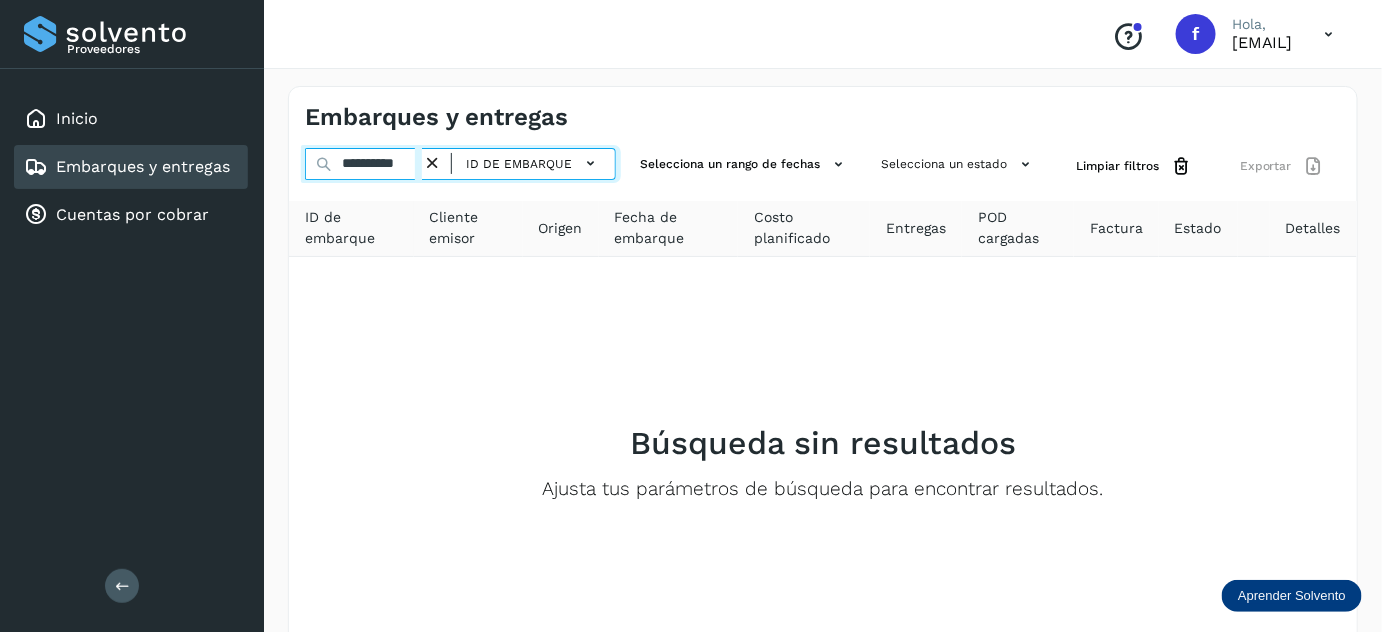 click on "**********" at bounding box center (363, 164) 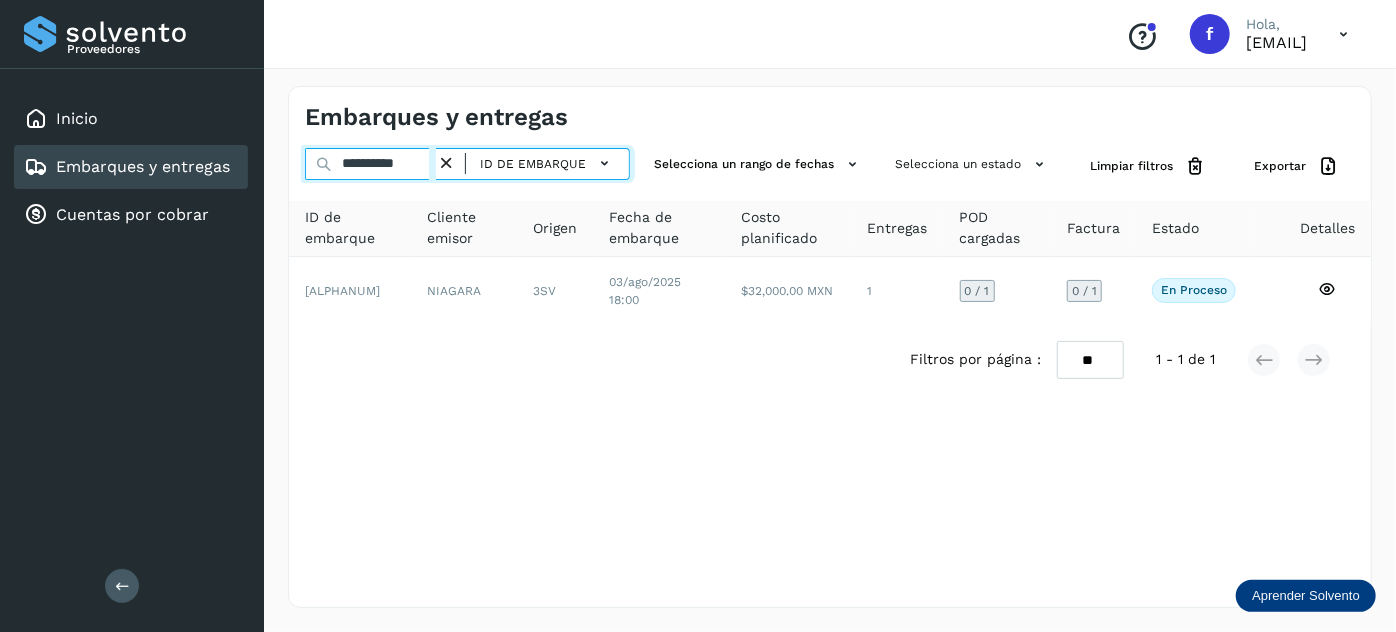 click on "**********" at bounding box center [370, 164] 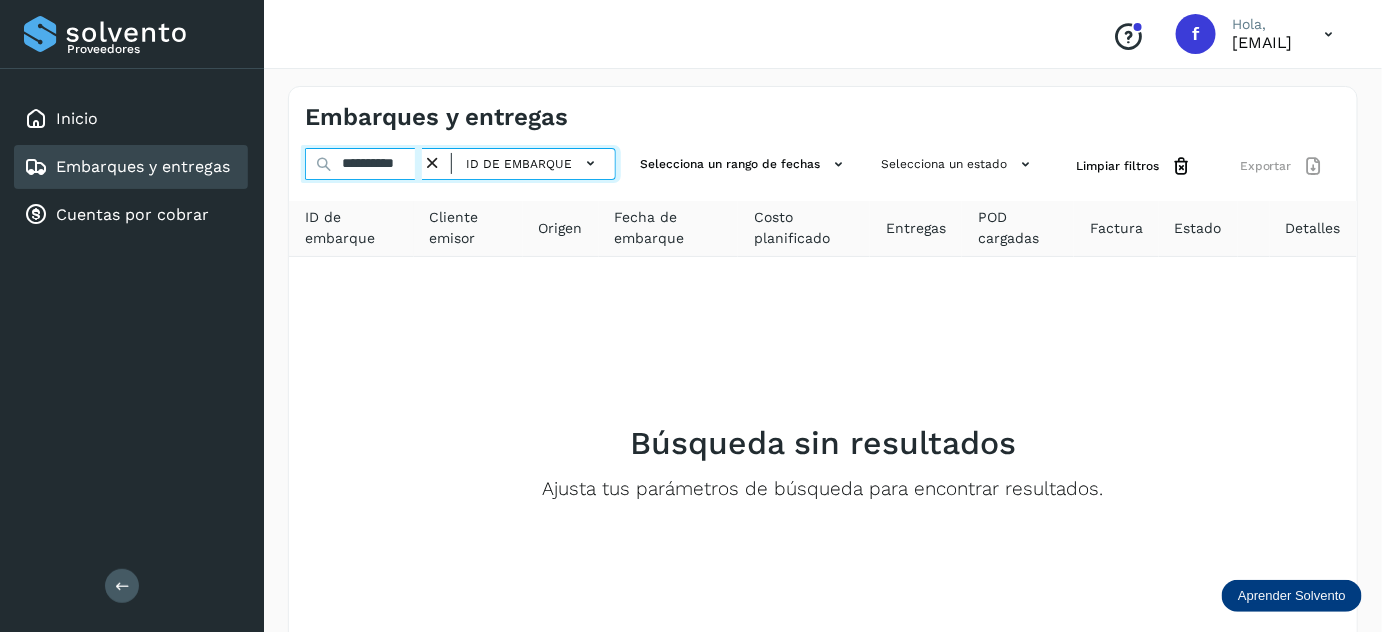click on "**********" at bounding box center (363, 164) 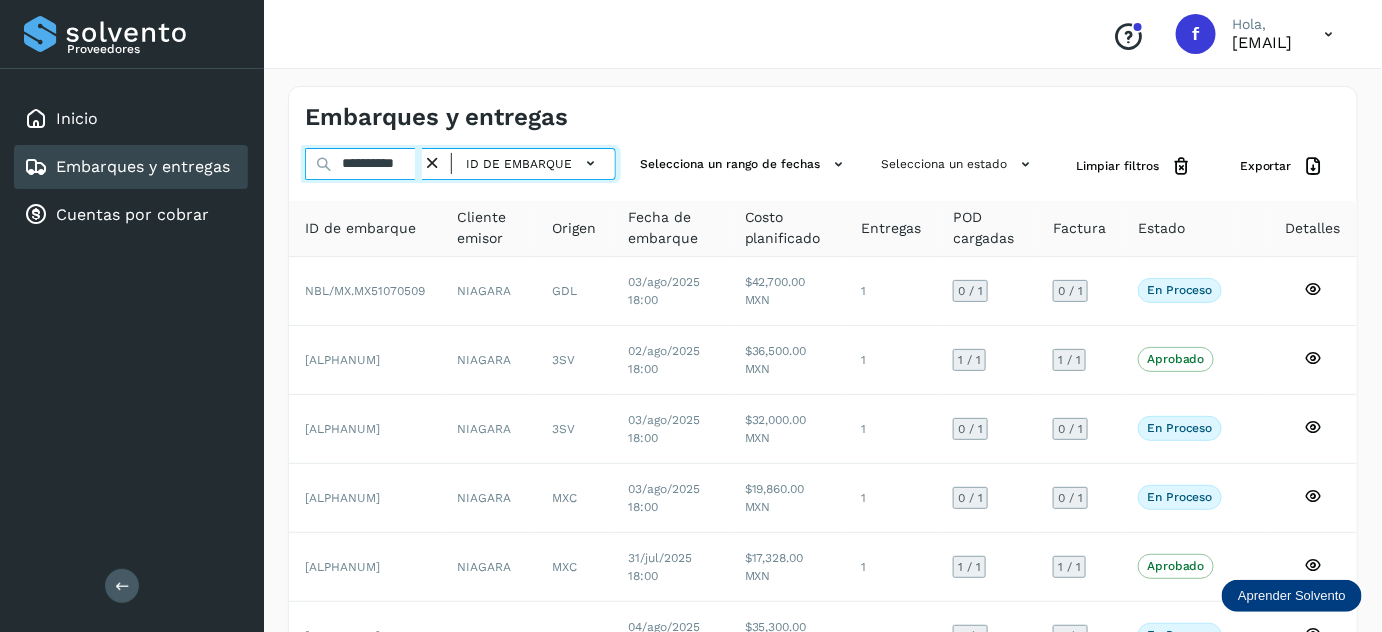 click on "**********" at bounding box center (363, 164) 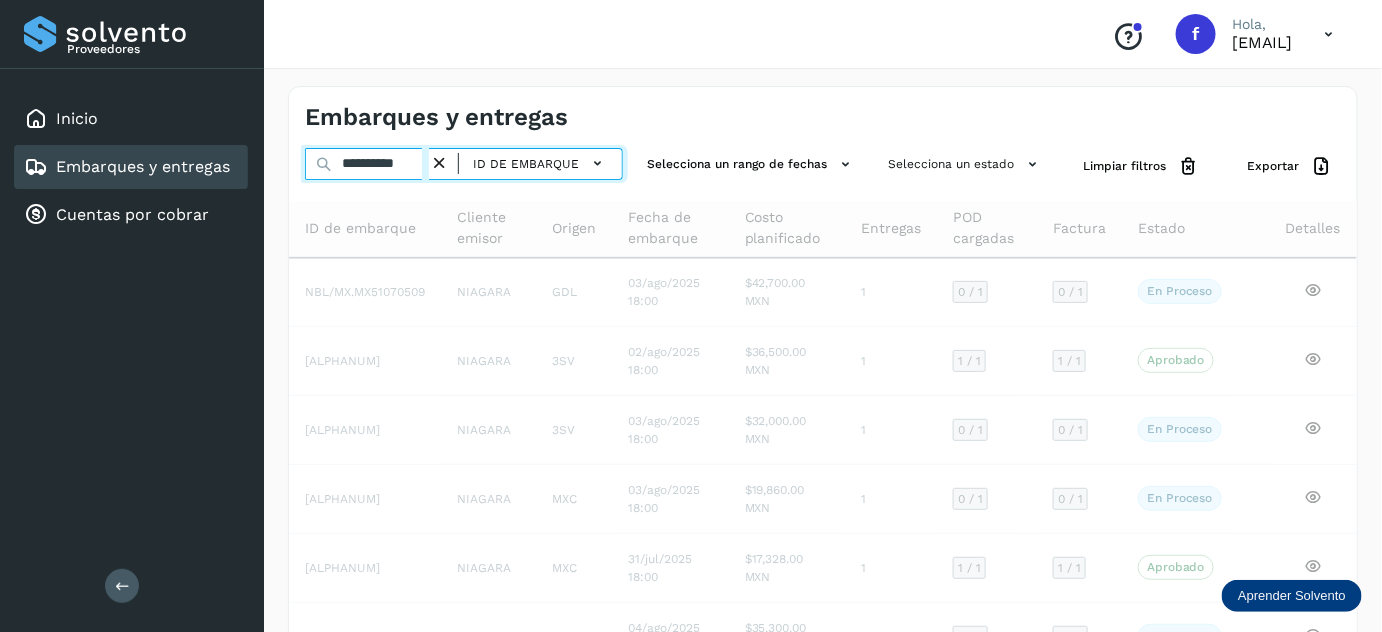scroll, scrollTop: 0, scrollLeft: 0, axis: both 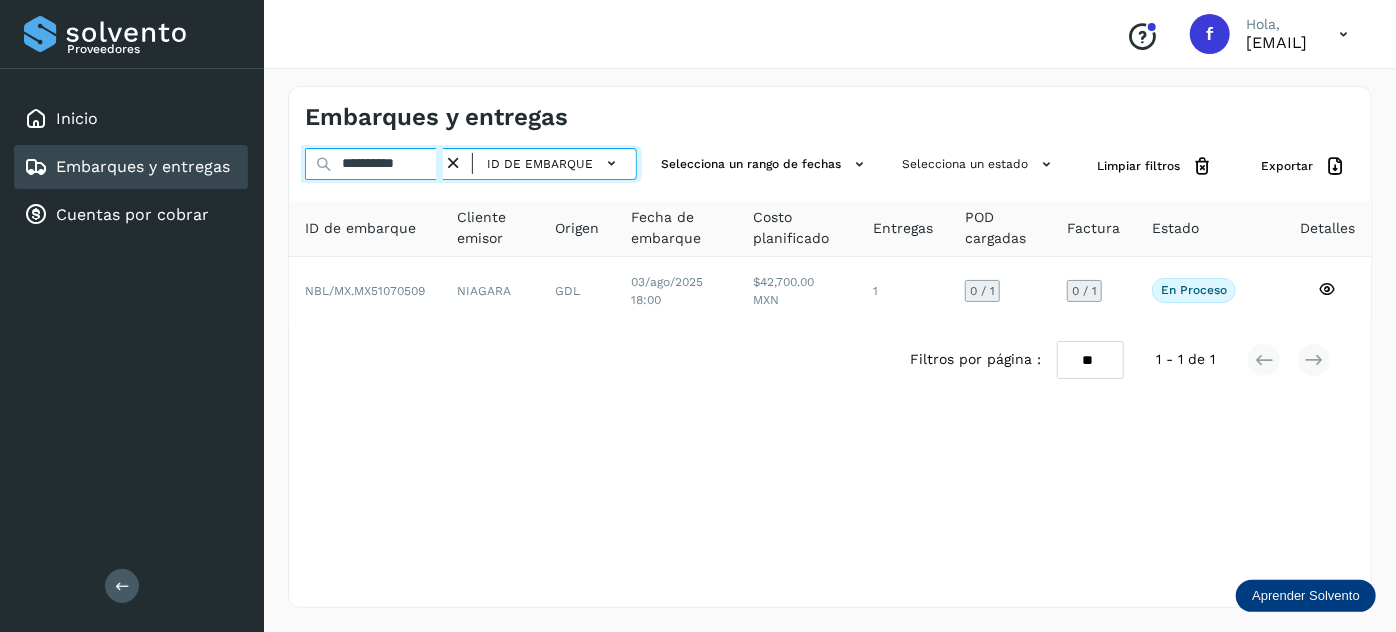 click on "**********" at bounding box center (374, 164) 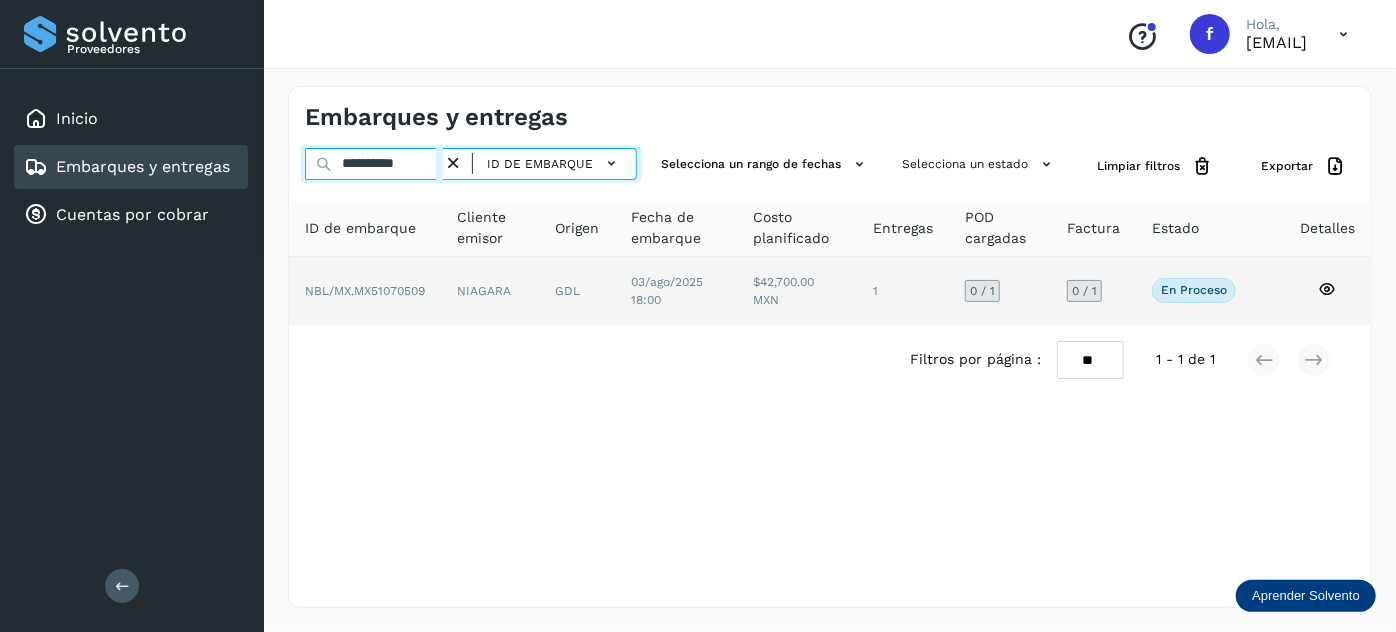 paste 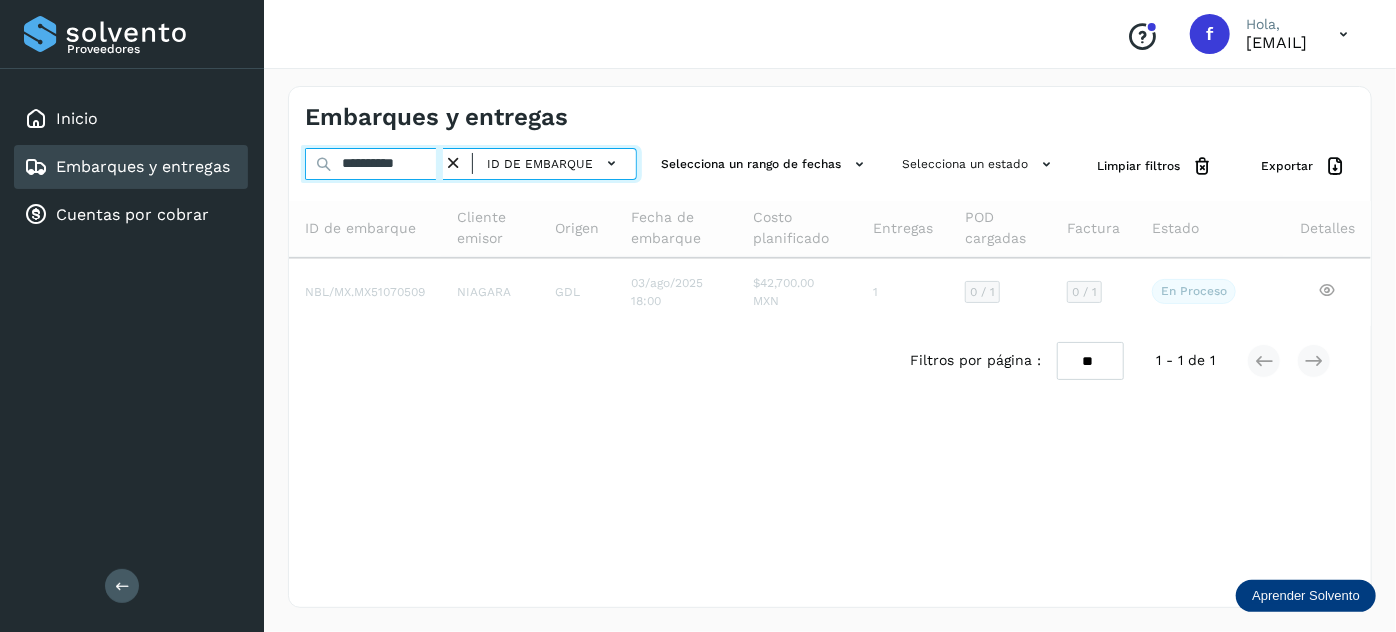 type on "**********" 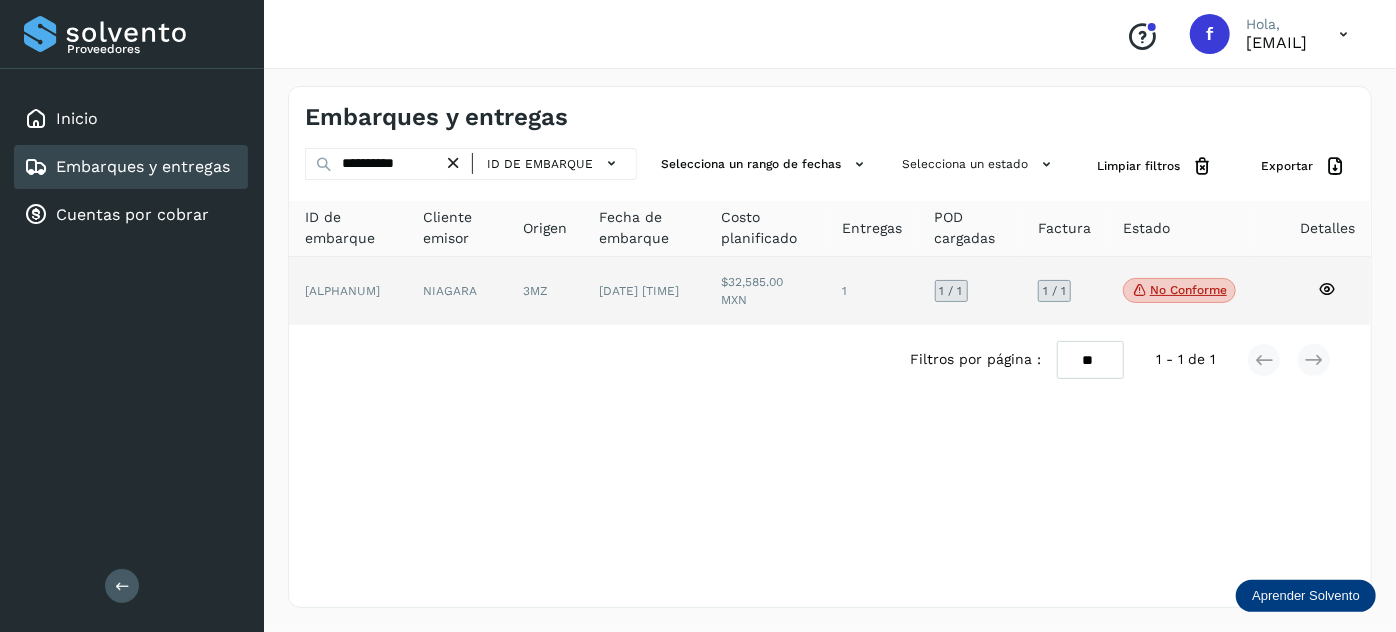 click on "1" 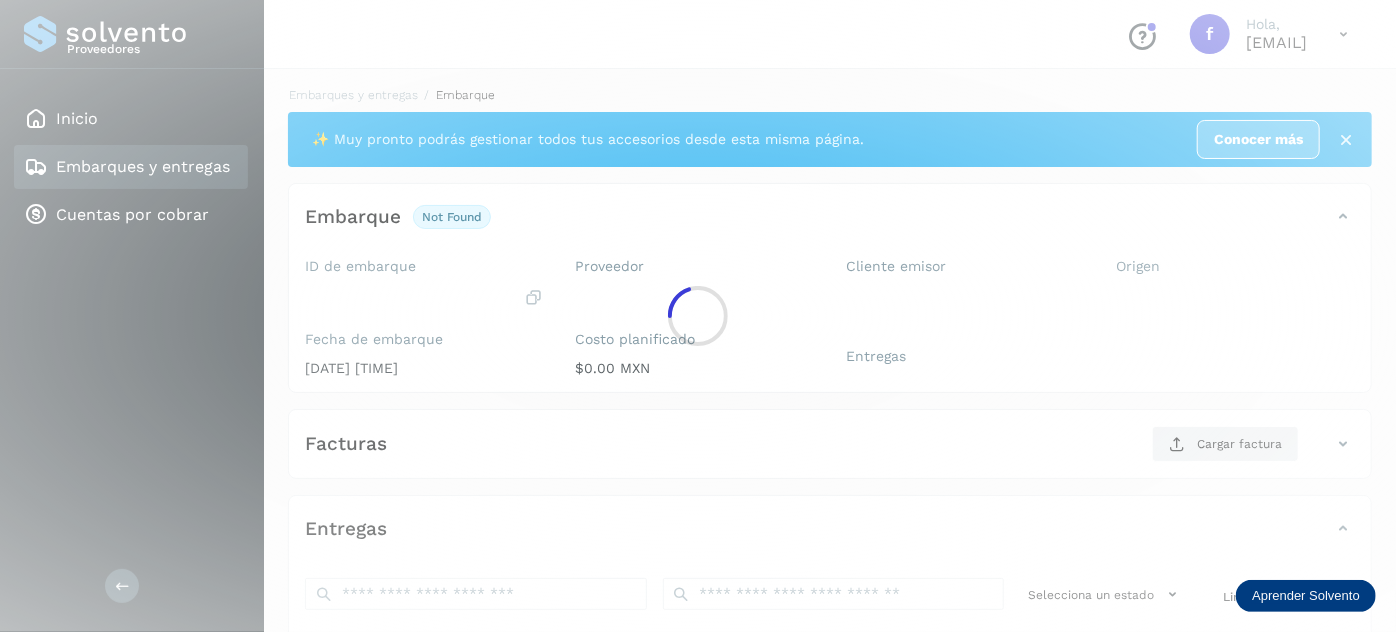 click 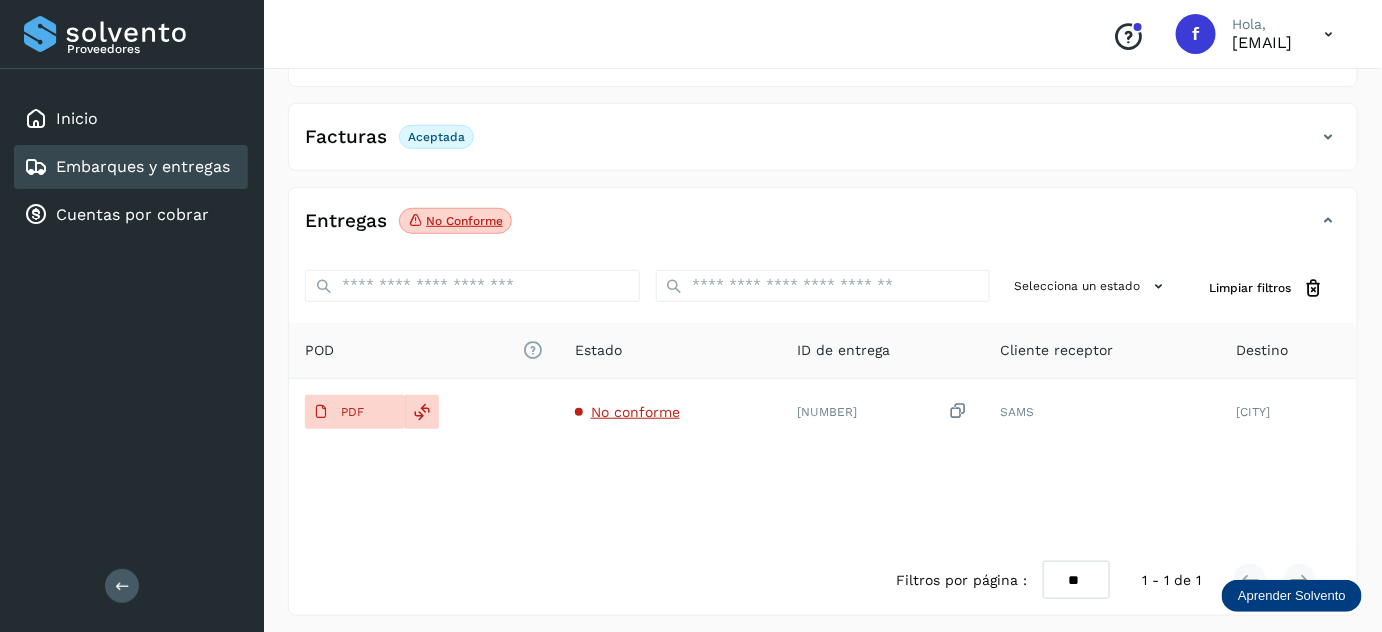 scroll, scrollTop: 325, scrollLeft: 0, axis: vertical 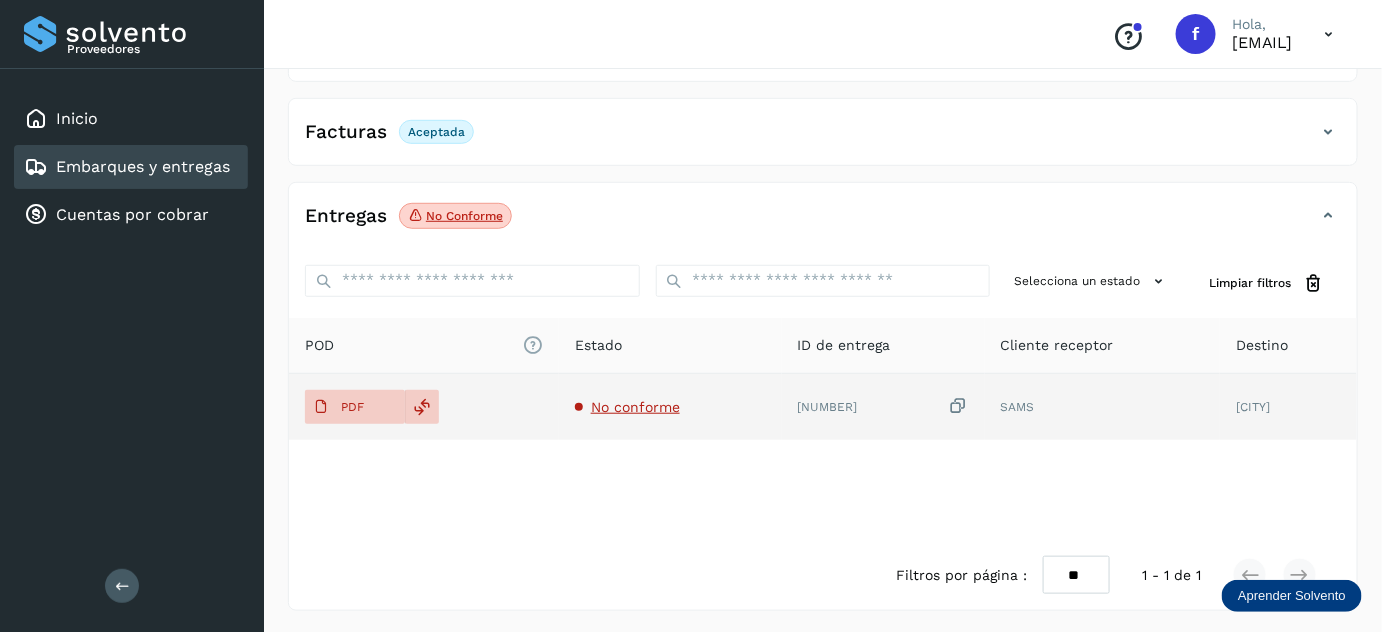 click at bounding box center [959, 406] 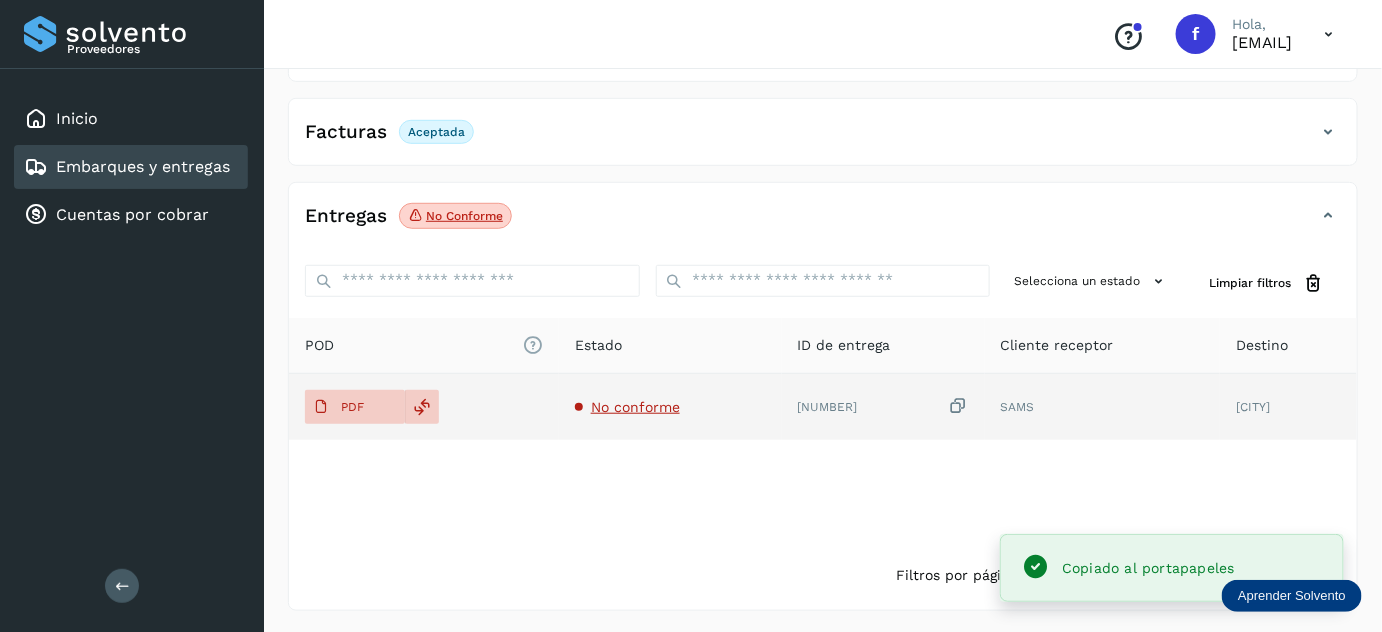 click on "No conforme" at bounding box center (635, 407) 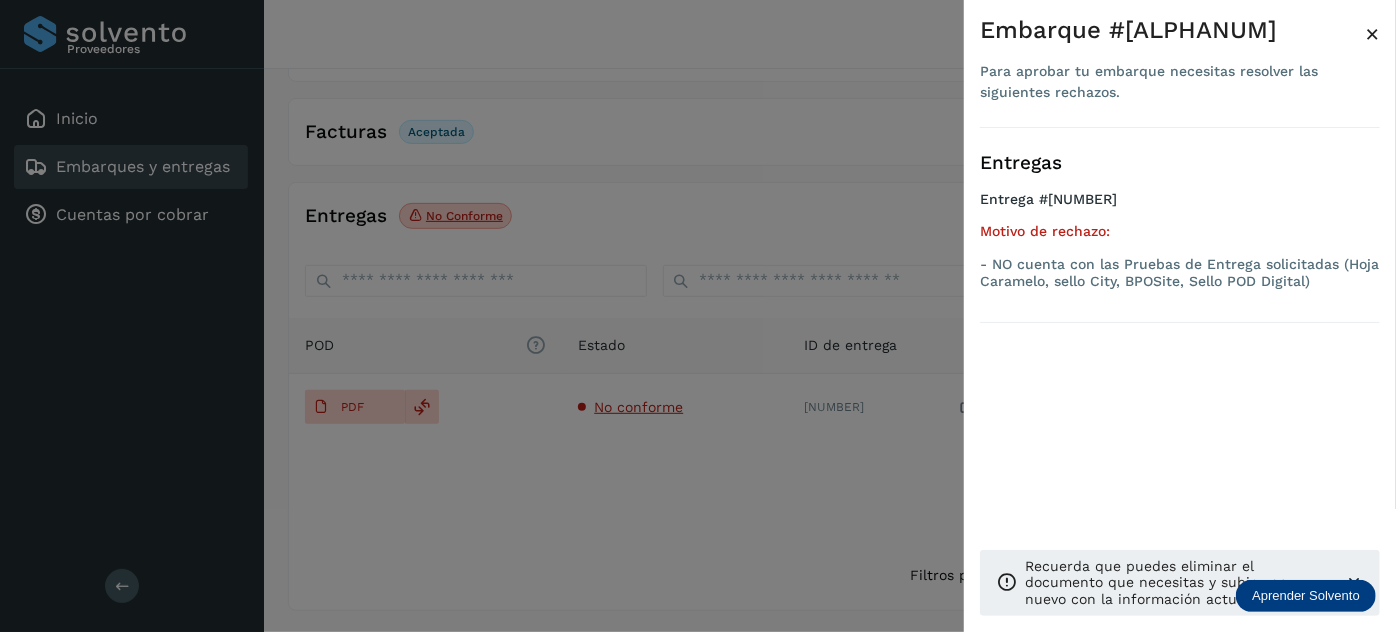 click on "×" at bounding box center (1372, 34) 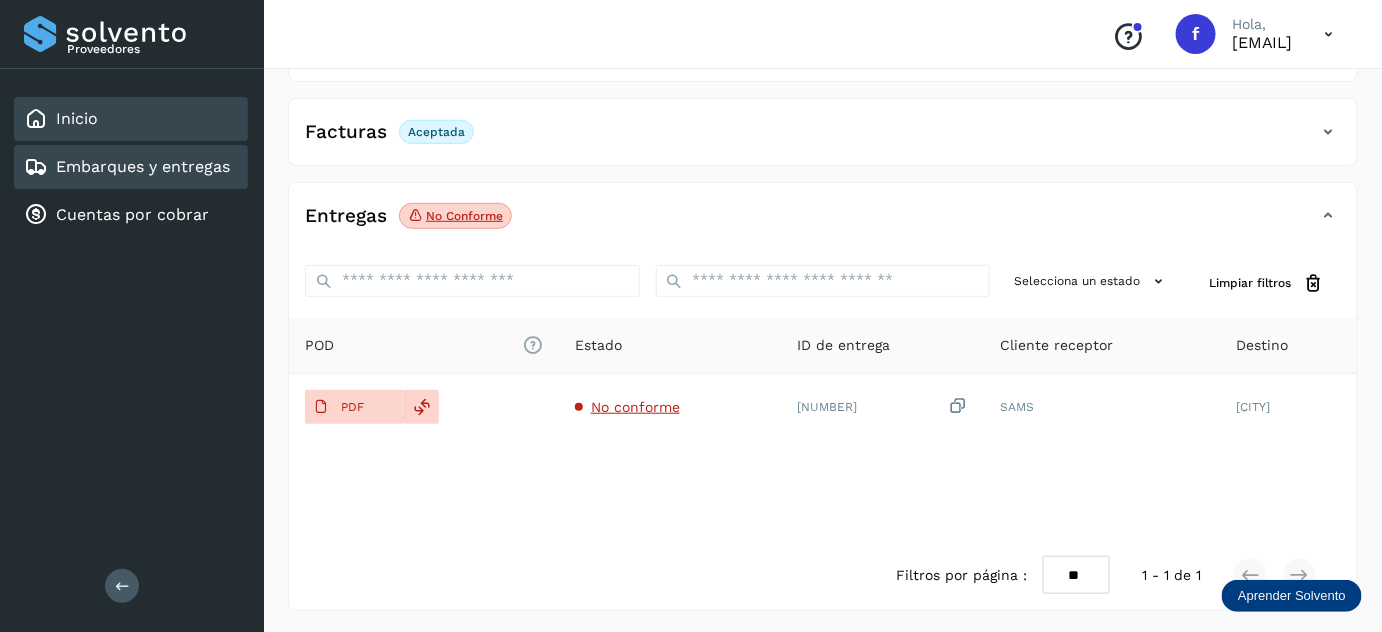 click on "Inicio" at bounding box center (61, 119) 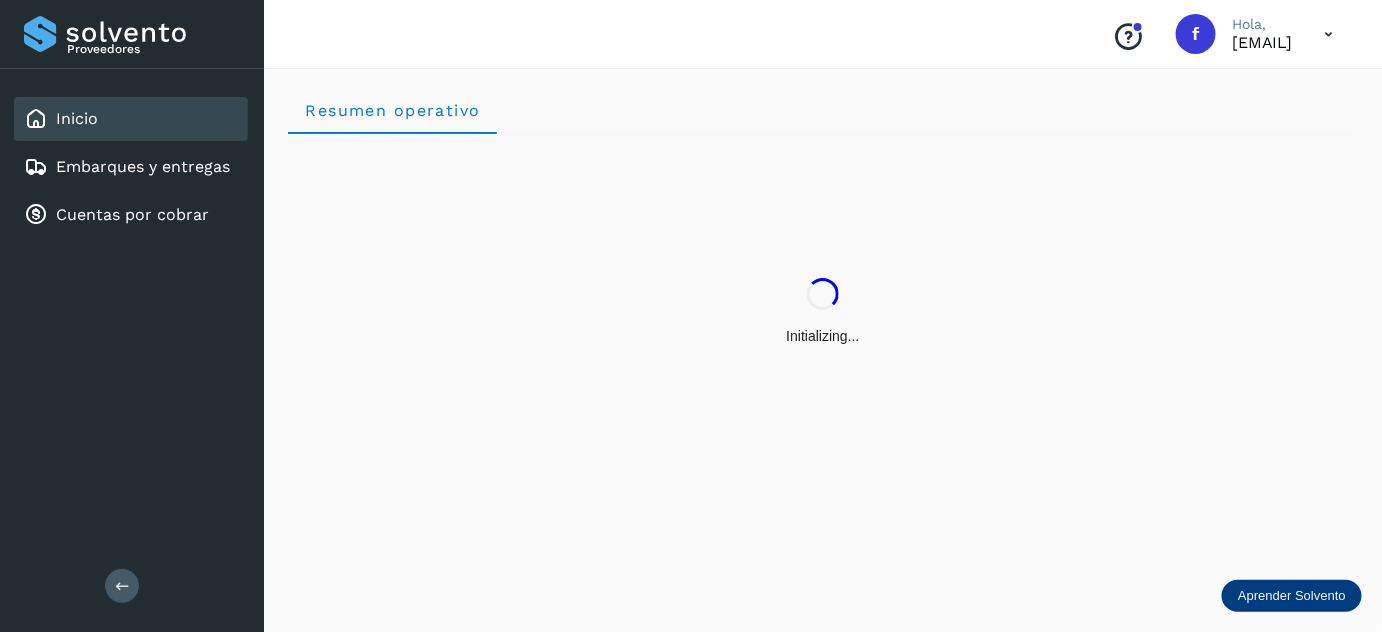 scroll, scrollTop: 0, scrollLeft: 0, axis: both 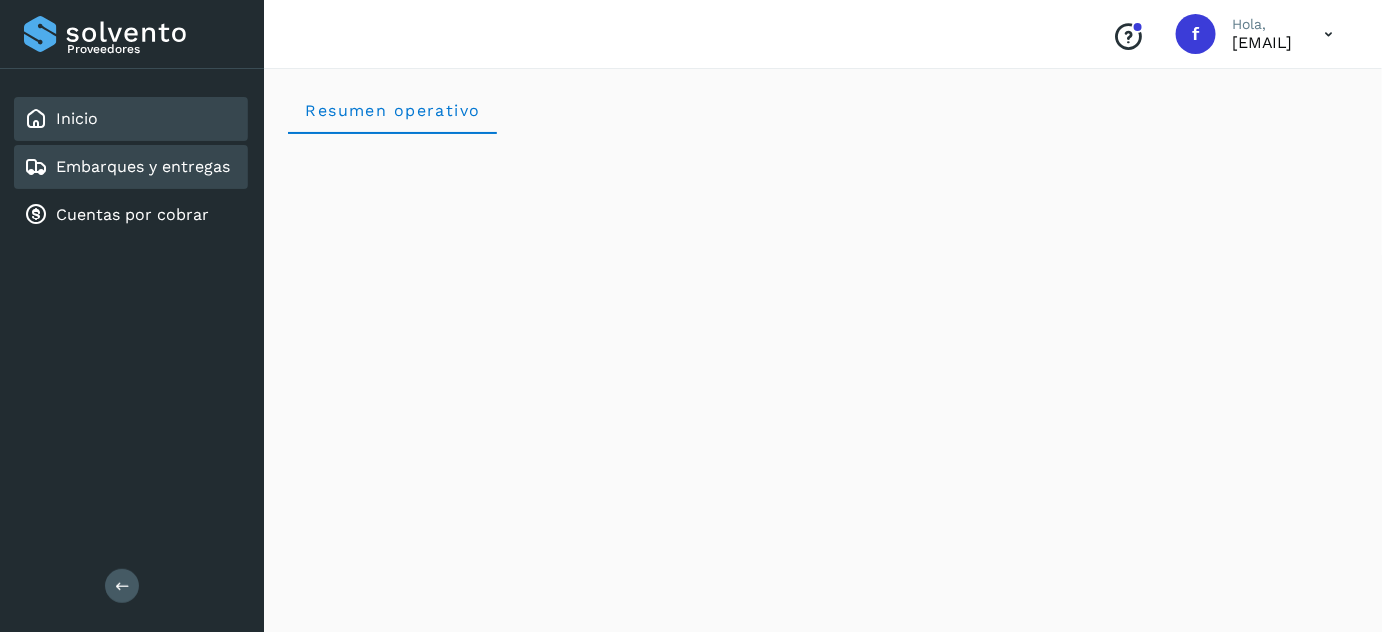 click on "Embarques y entregas" at bounding box center [143, 166] 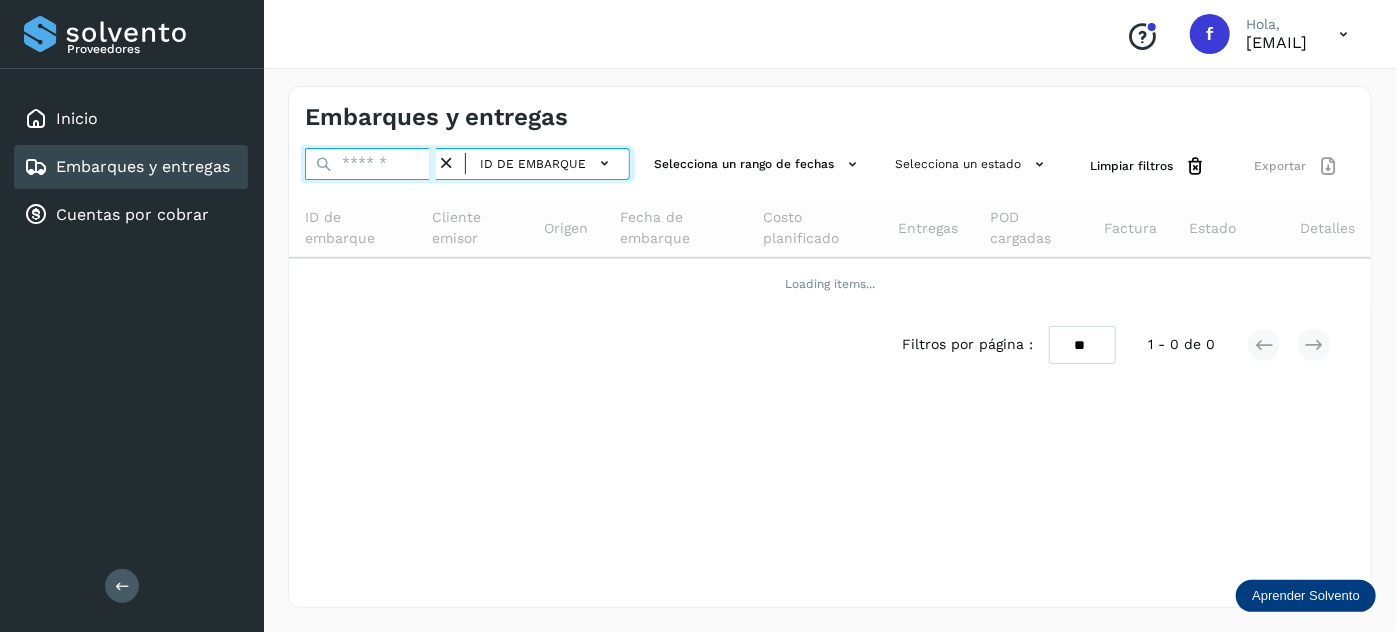 click at bounding box center [370, 164] 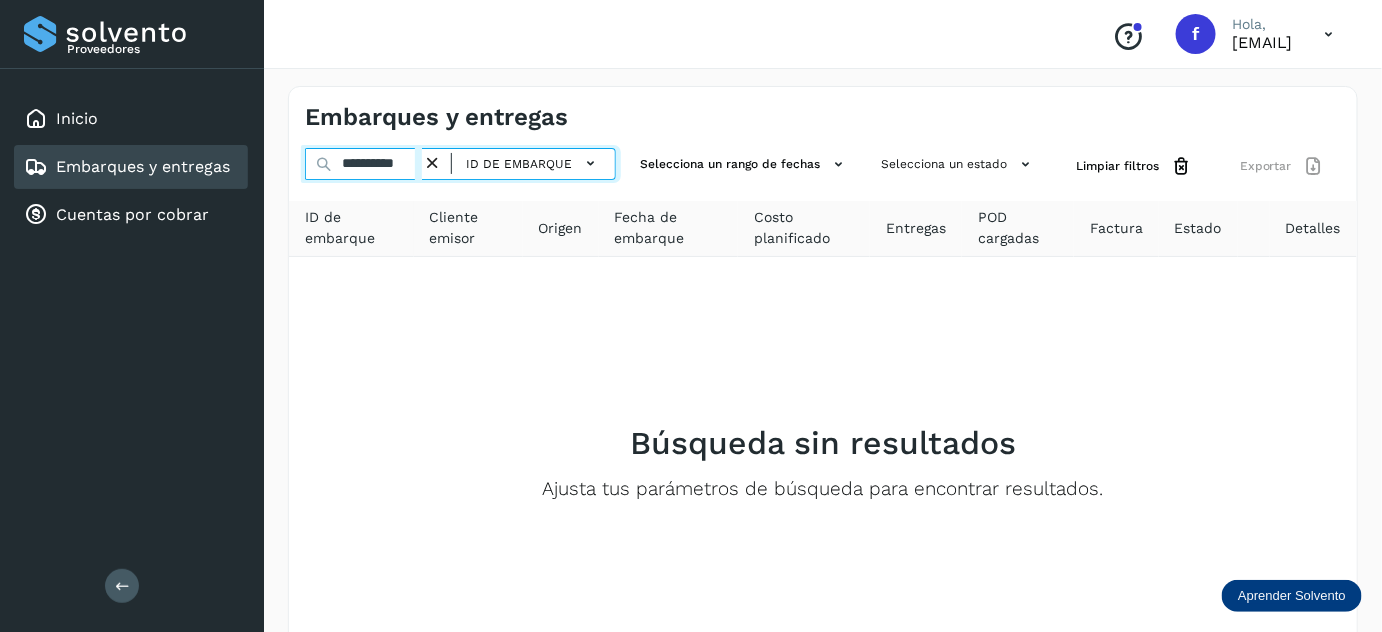 click on "**********" at bounding box center [363, 164] 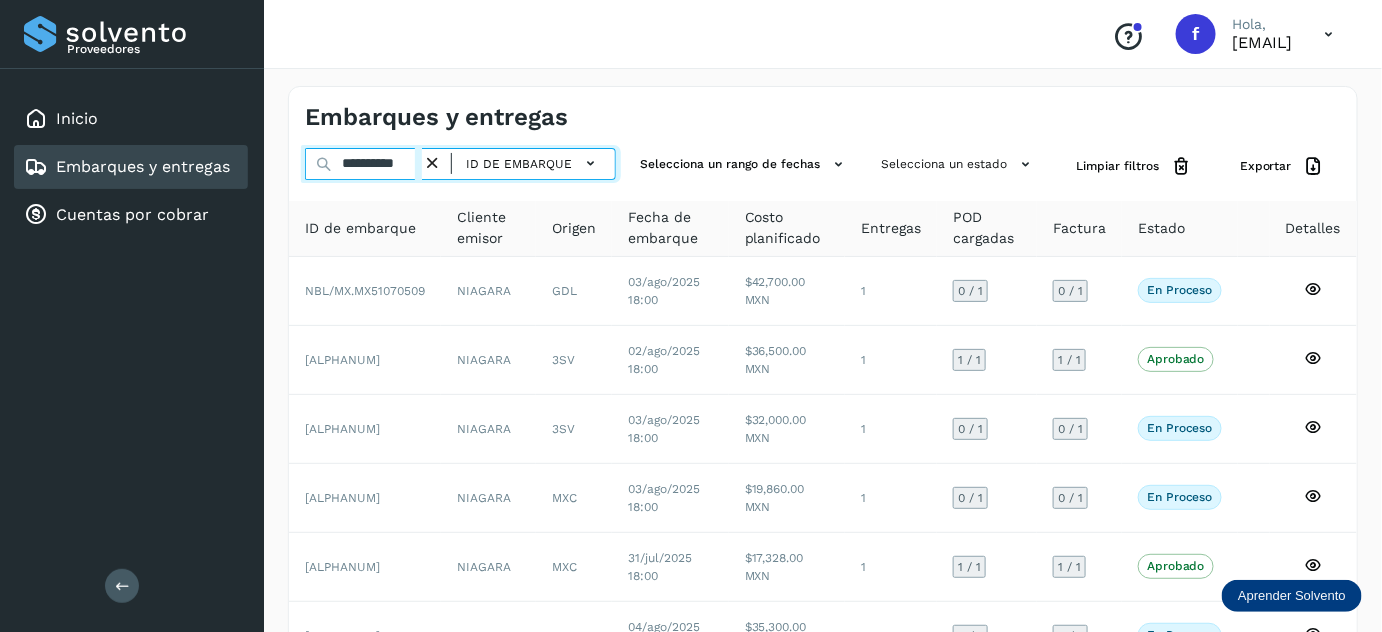 click on "**********" at bounding box center (363, 164) 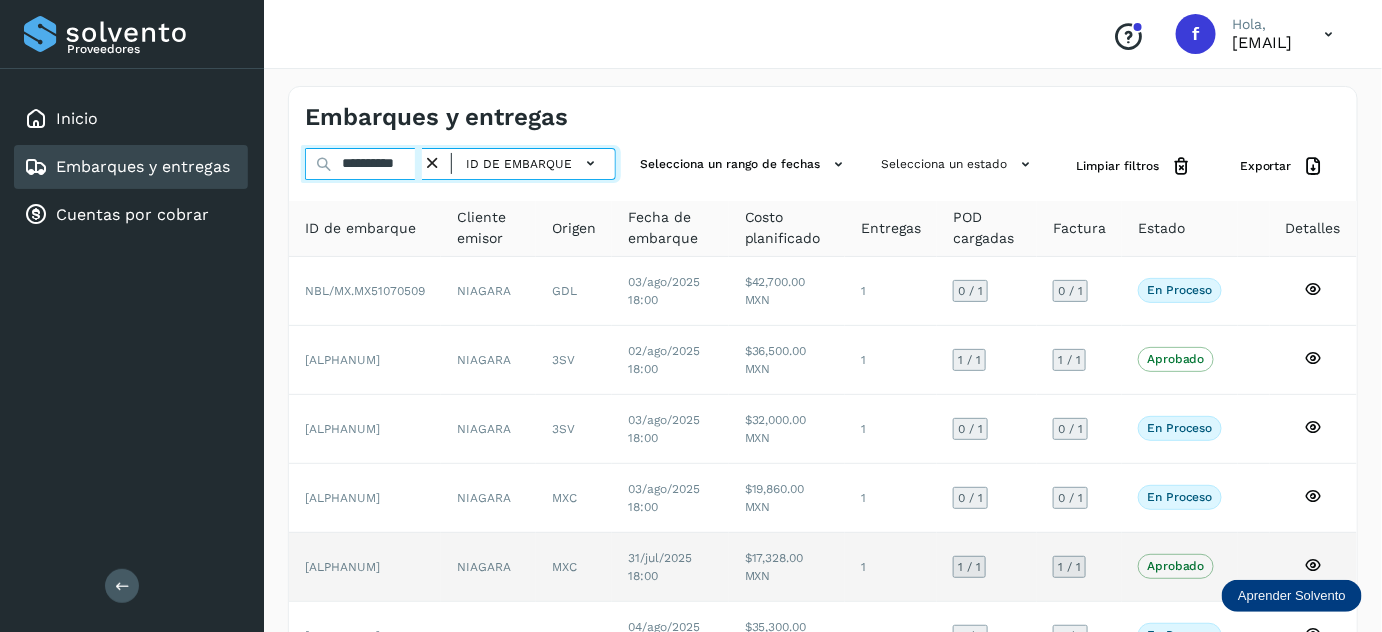 paste 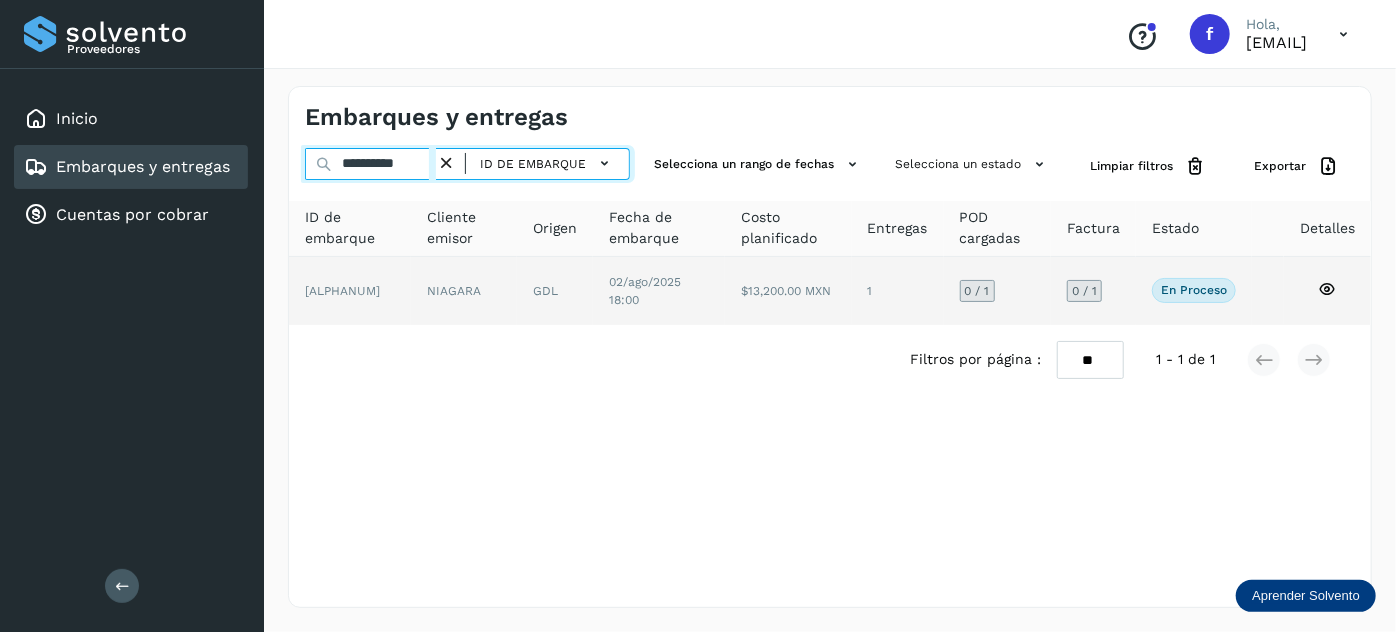 type on "**********" 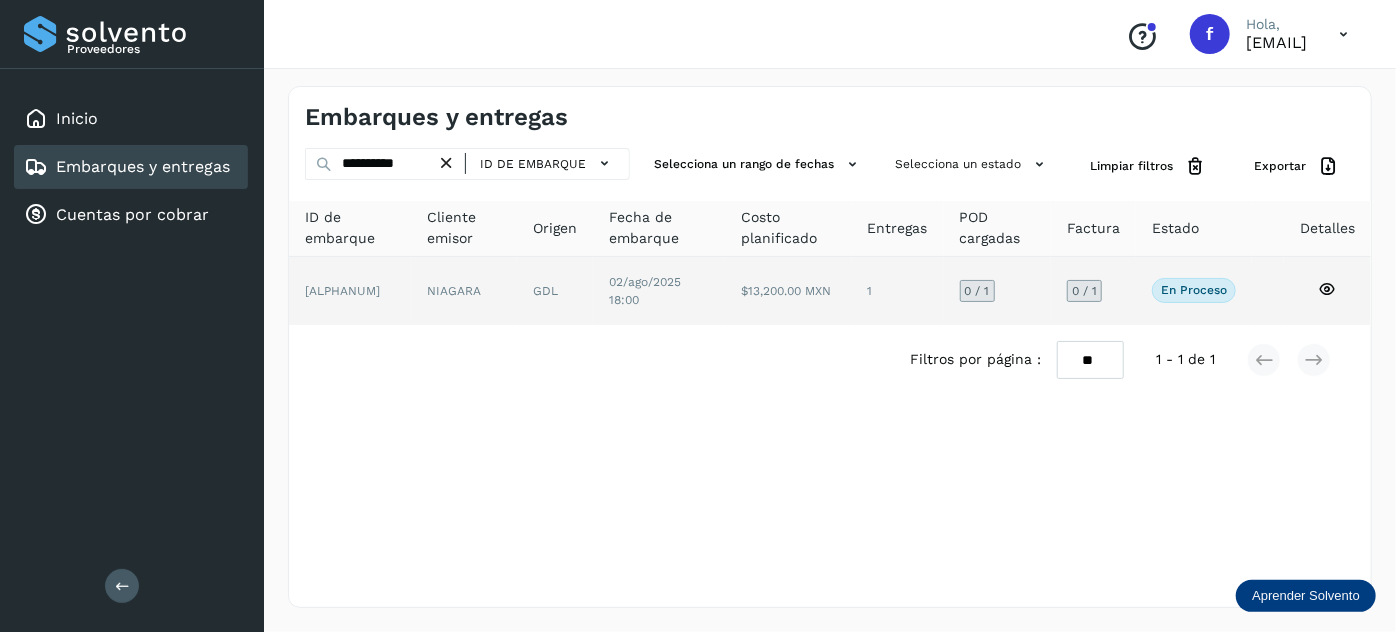 click on "0  / 1" 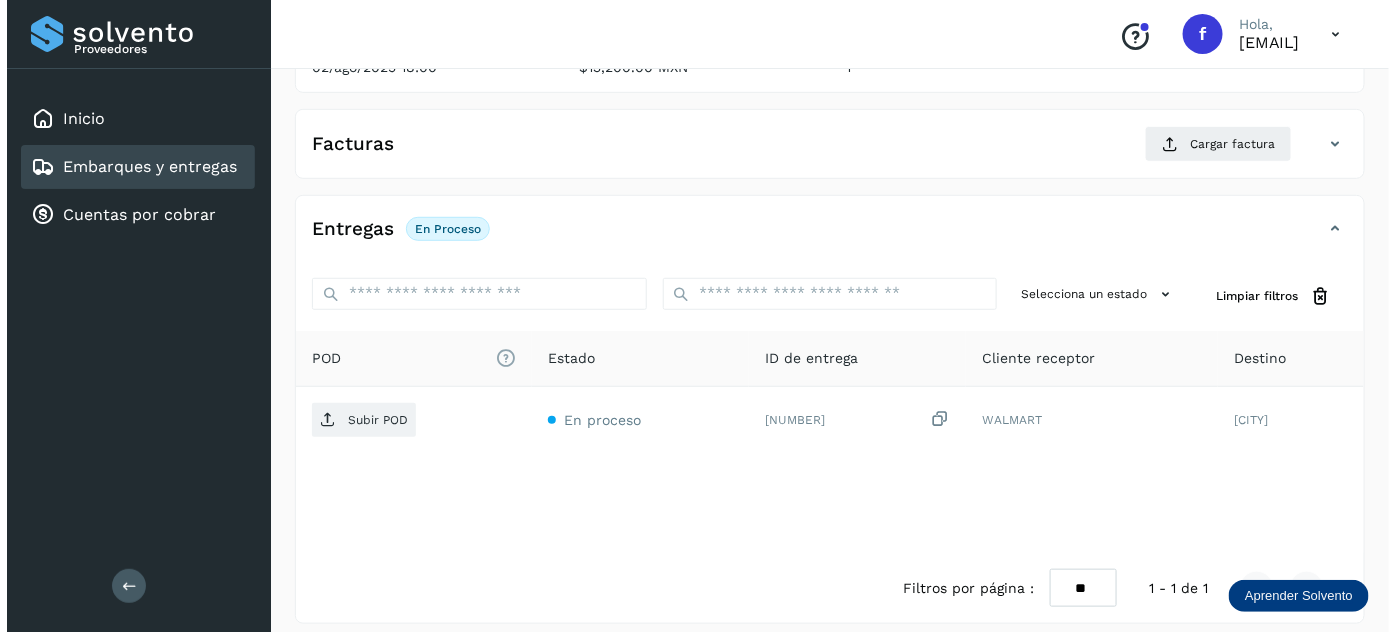 scroll, scrollTop: 327, scrollLeft: 0, axis: vertical 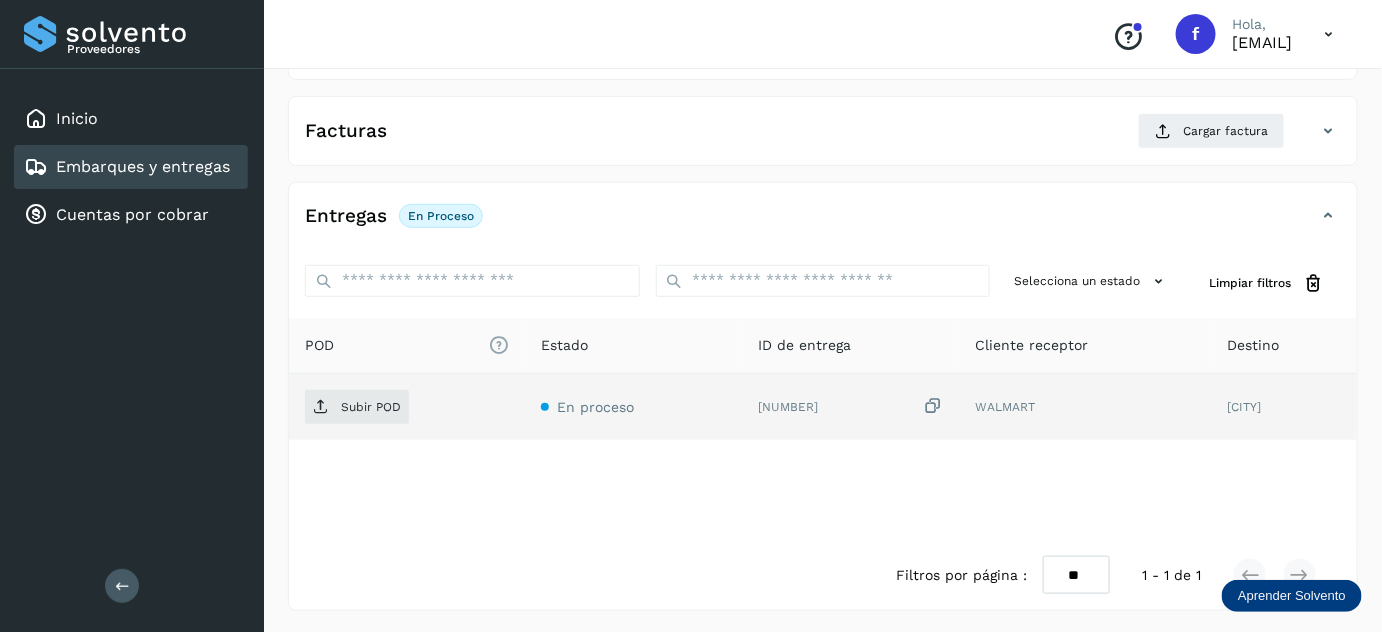 click at bounding box center [933, 406] 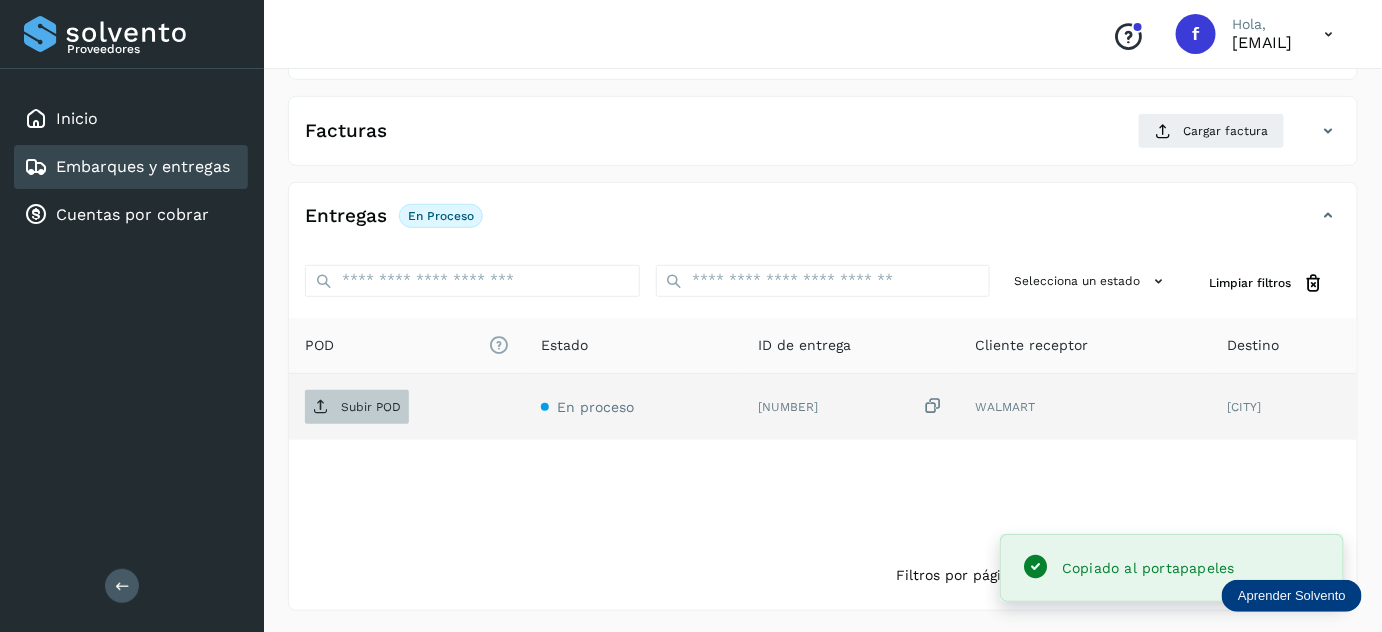 click on "Subir POD" at bounding box center (371, 407) 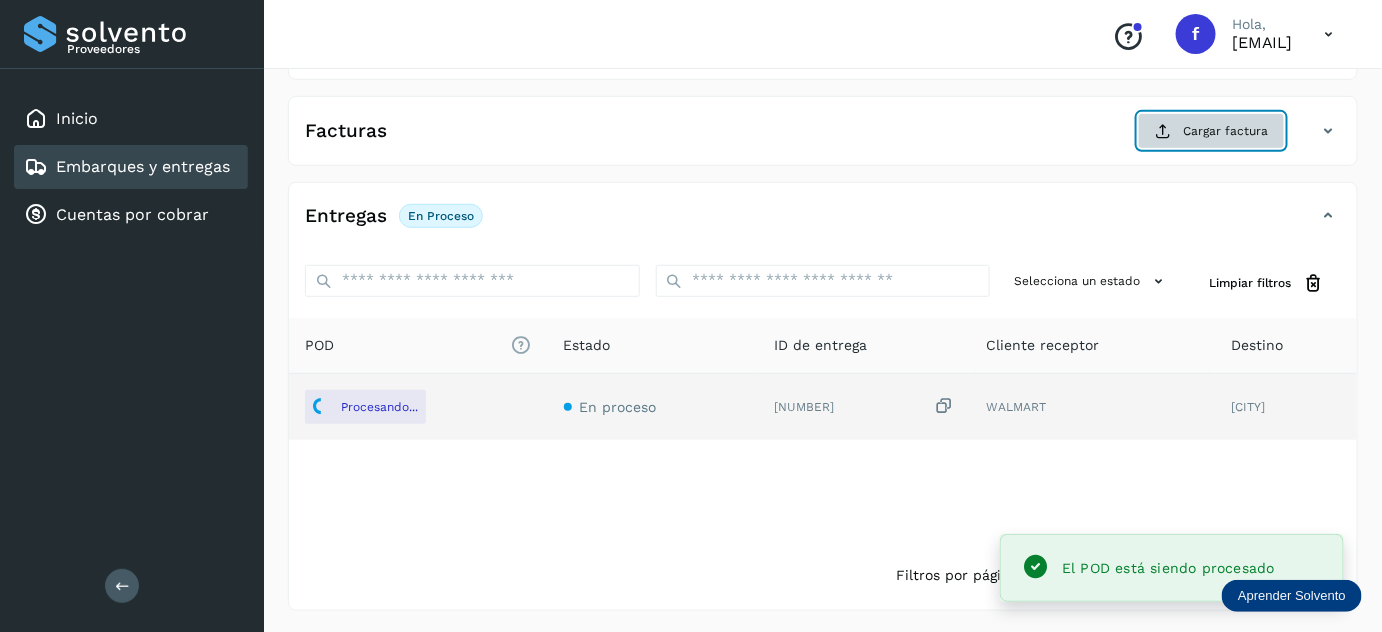 click on "Cargar factura" 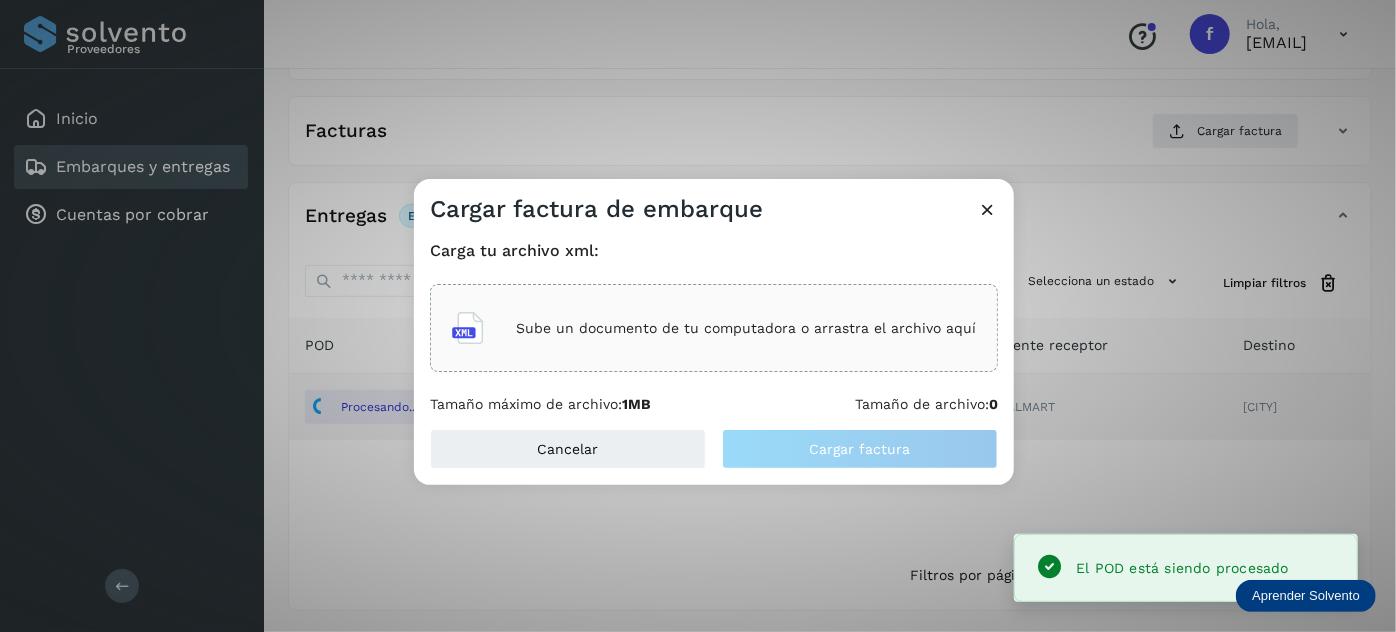 click on "Sube un documento de tu computadora o arrastra el archivo aquí" 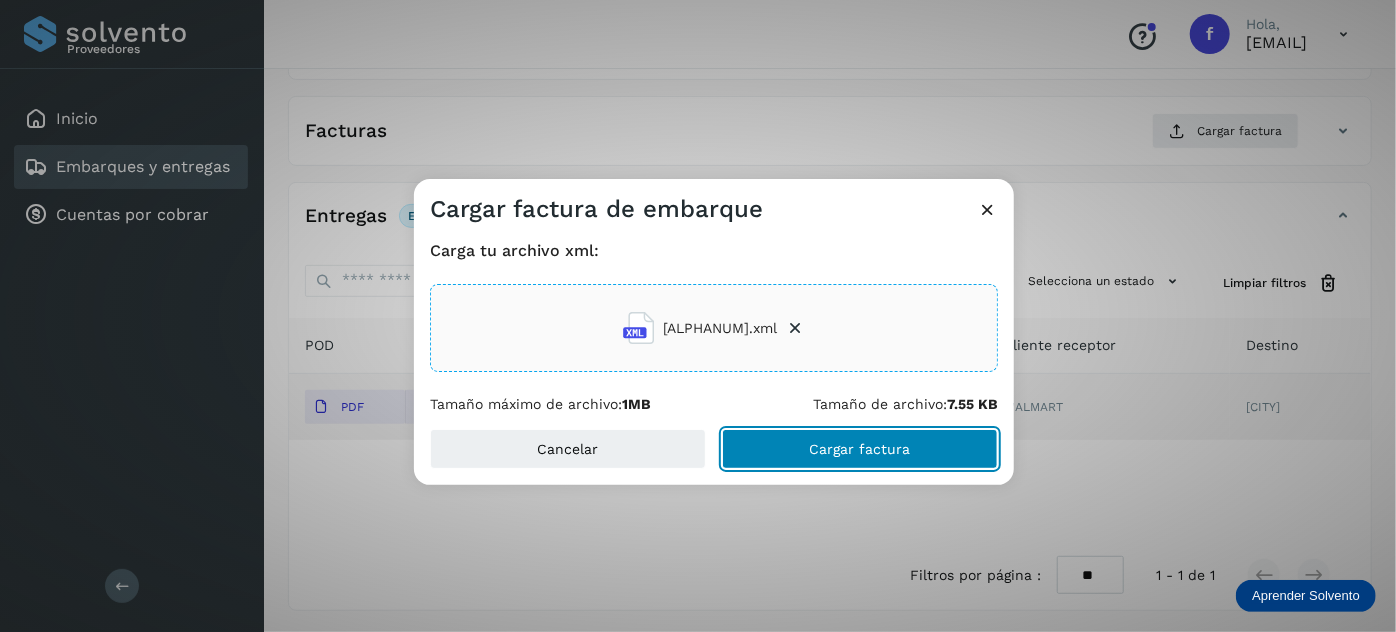 click on "Cargar factura" 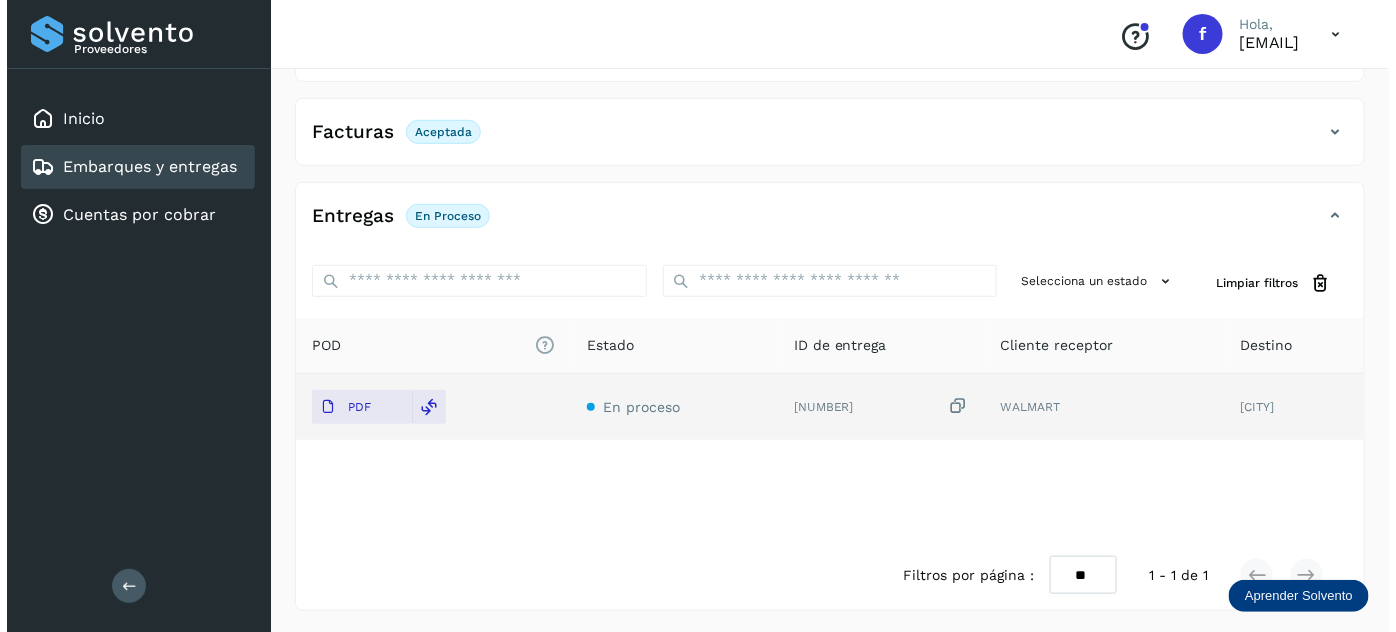 scroll, scrollTop: 0, scrollLeft: 0, axis: both 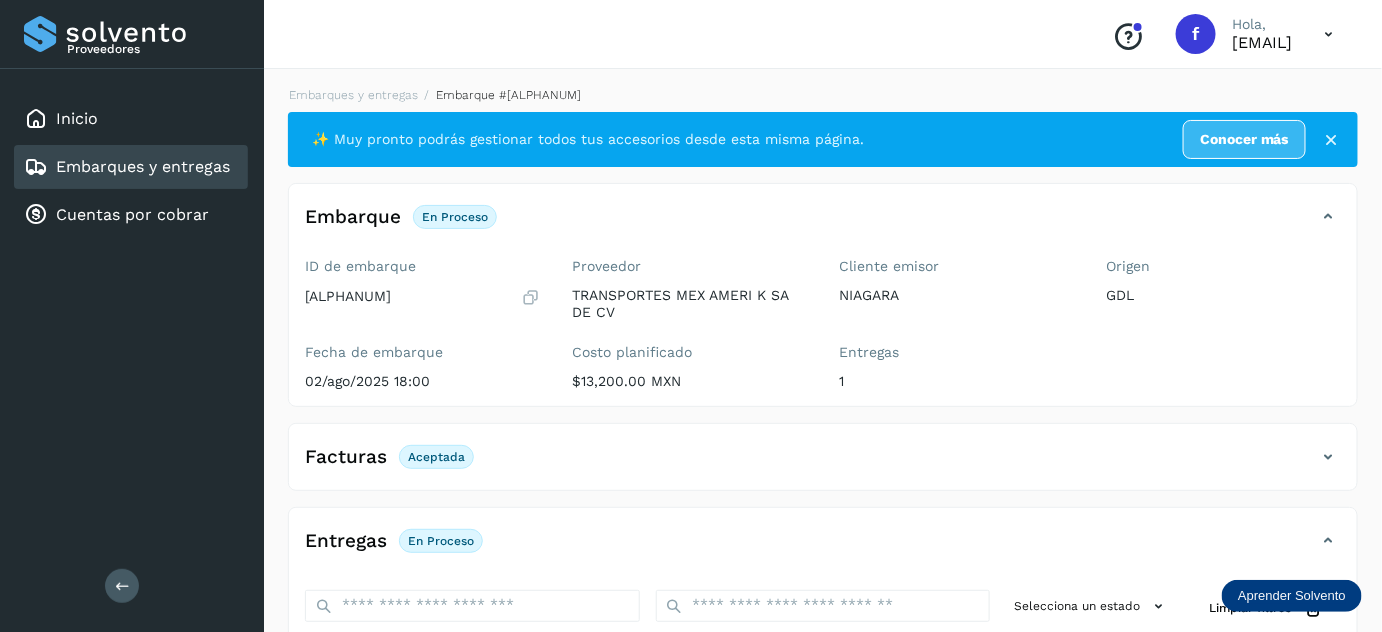 click on "Embarques y entregas Embarque #[ALPHANUM]  ✨ Muy pronto podrás gestionar todos tus accesorios desde esta misma página. Conocer más Embarque En proceso
Verifica el estado de la factura o entregas asociadas a este embarque
ID de embarque [ALPHANUM] Fecha de embarque [DATE] [TIME] Proveedor TRANSPORTES MEX AMERI K SA DE CV Costo planificado  $13,200.00 MXN  Cliente emisor NIAGARA Entregas 1 Origen [CITY] Facturas Aceptada Estado Aceptada Entregas En proceso Selecciona un estado Limpiar filtros POD
El tamaño máximo de archivo es de 20 Mb.
Estado ID de entrega Cliente receptor Destino PDF En proceso [NUMBER]  WALMART AGUASCALIENTES WALMART [NUMBER] PDF Destino: [CITY] En proceso Filtros por página : ** ** ** 1 - 1 de 1" at bounding box center (823, 511) 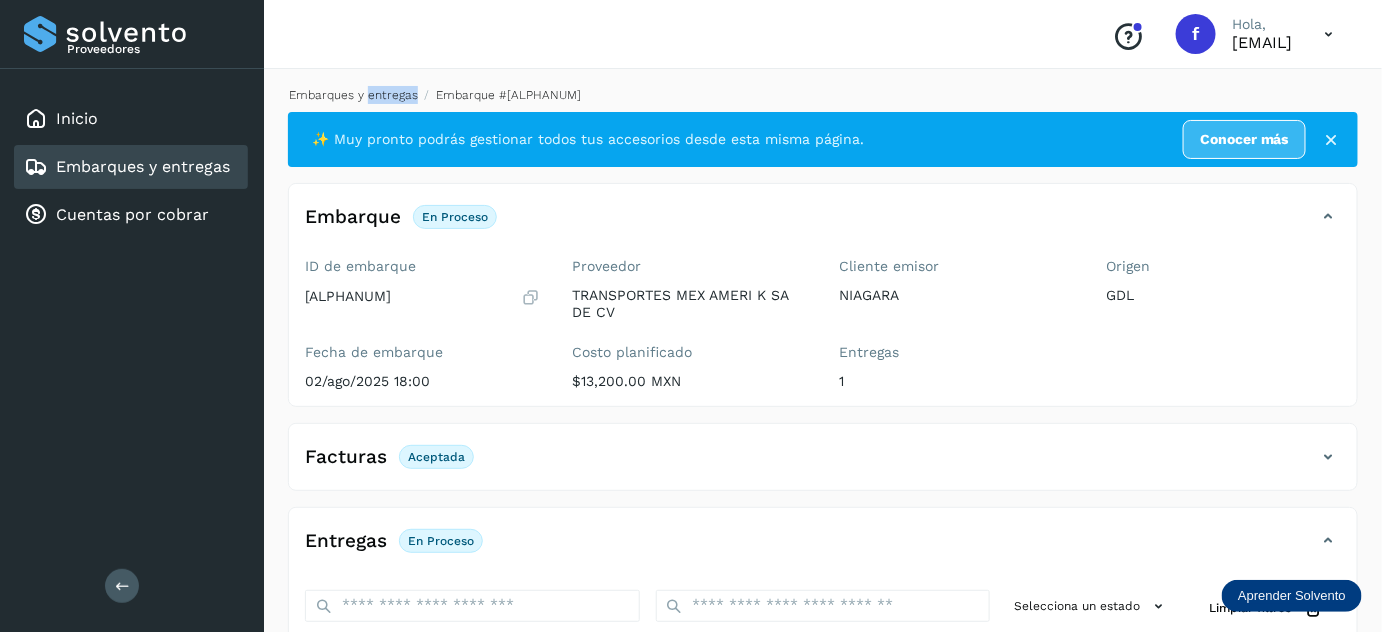 drag, startPoint x: 365, startPoint y: 84, endPoint x: 361, endPoint y: 95, distance: 11.7046995 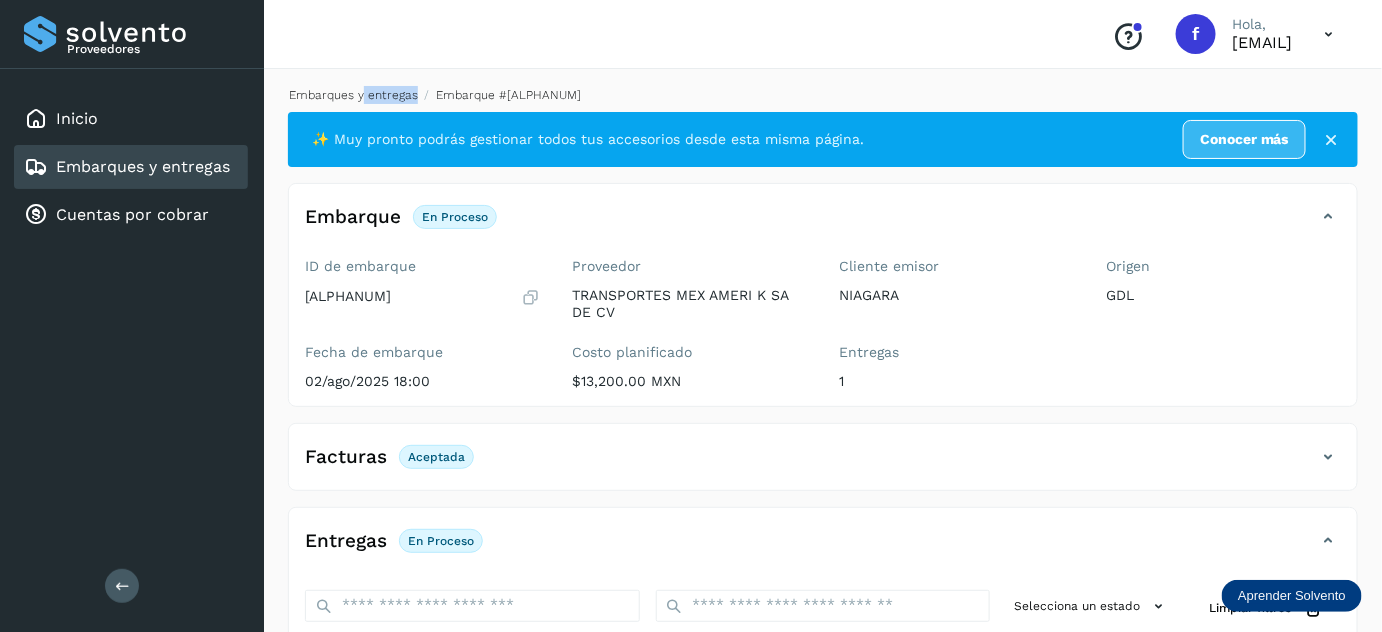 click on "Embarques y entregas" at bounding box center [353, 95] 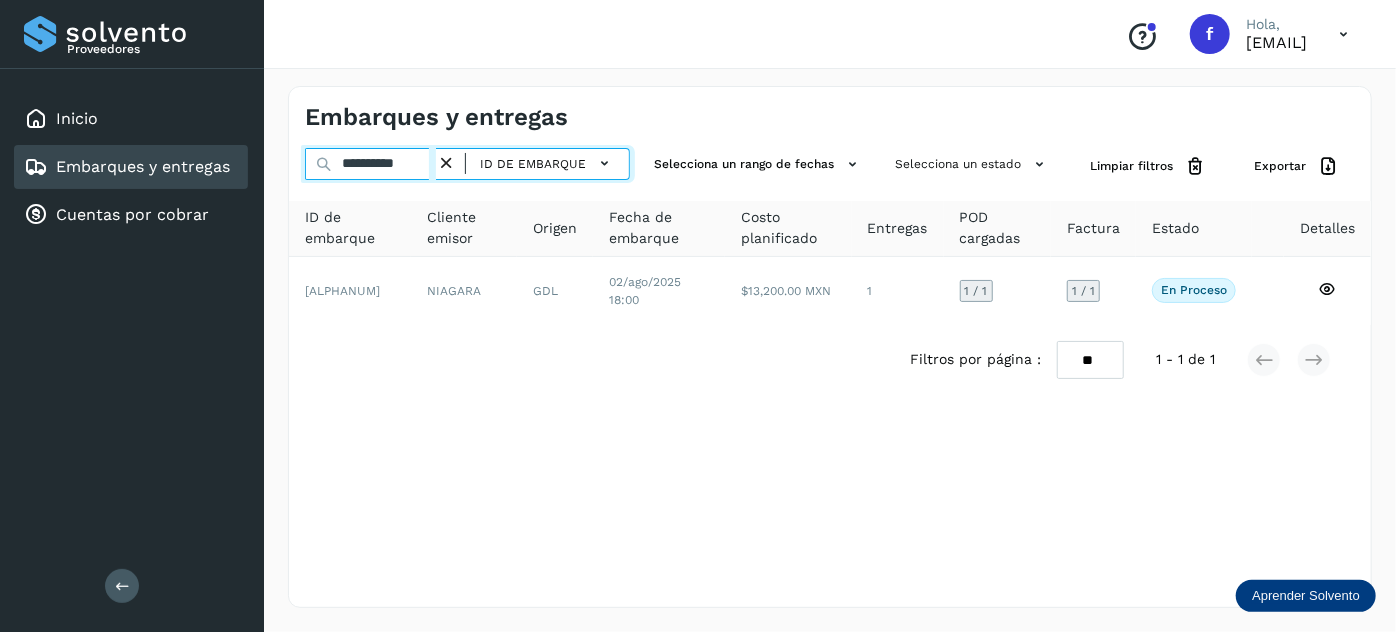 click on "**********" at bounding box center (370, 164) 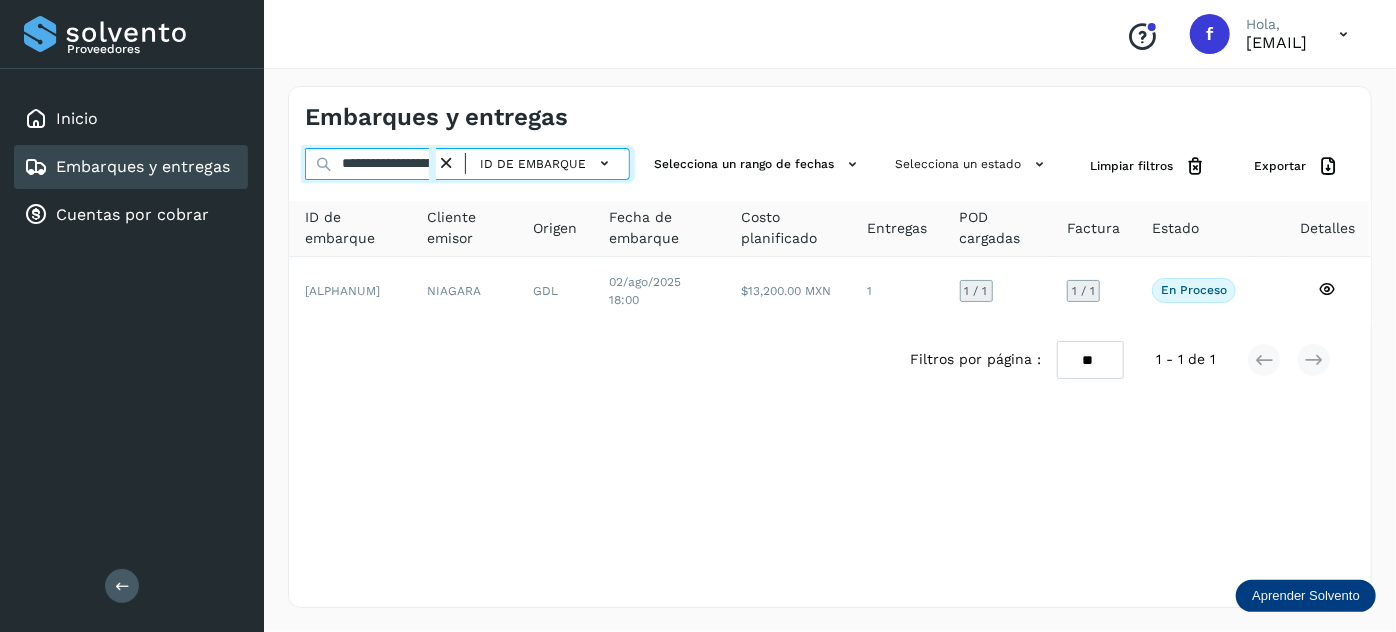 scroll, scrollTop: 0, scrollLeft: 49, axis: horizontal 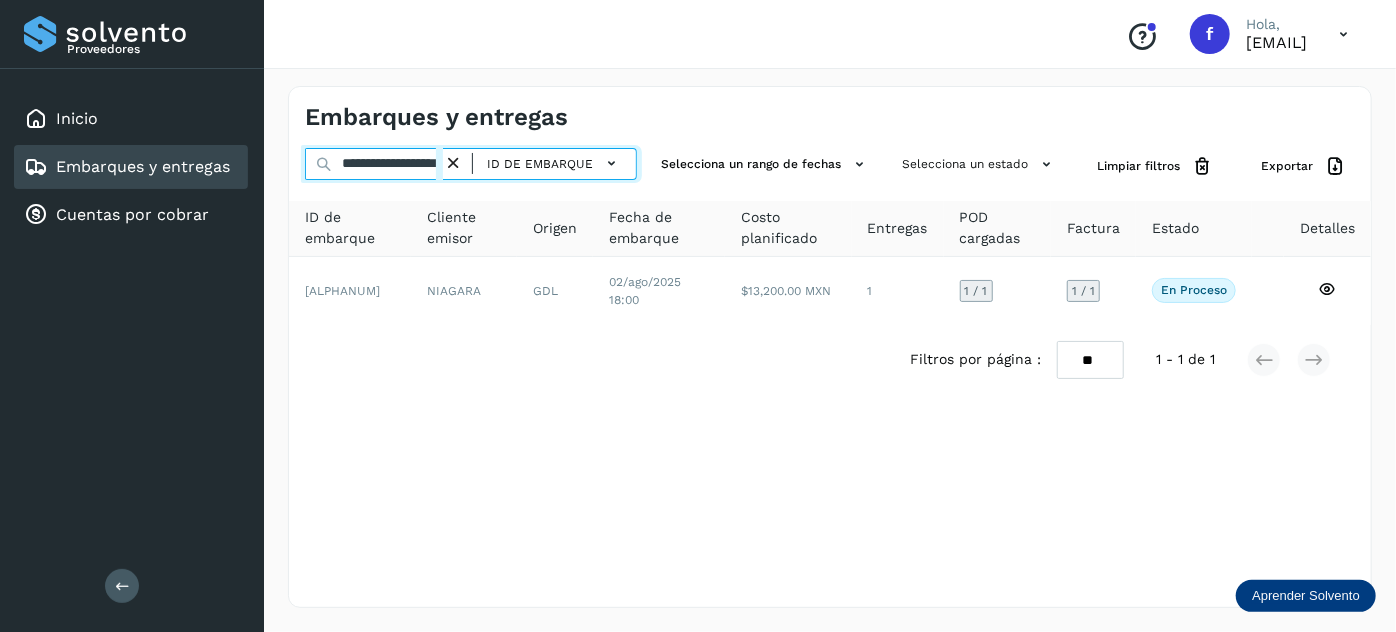 type on "**********" 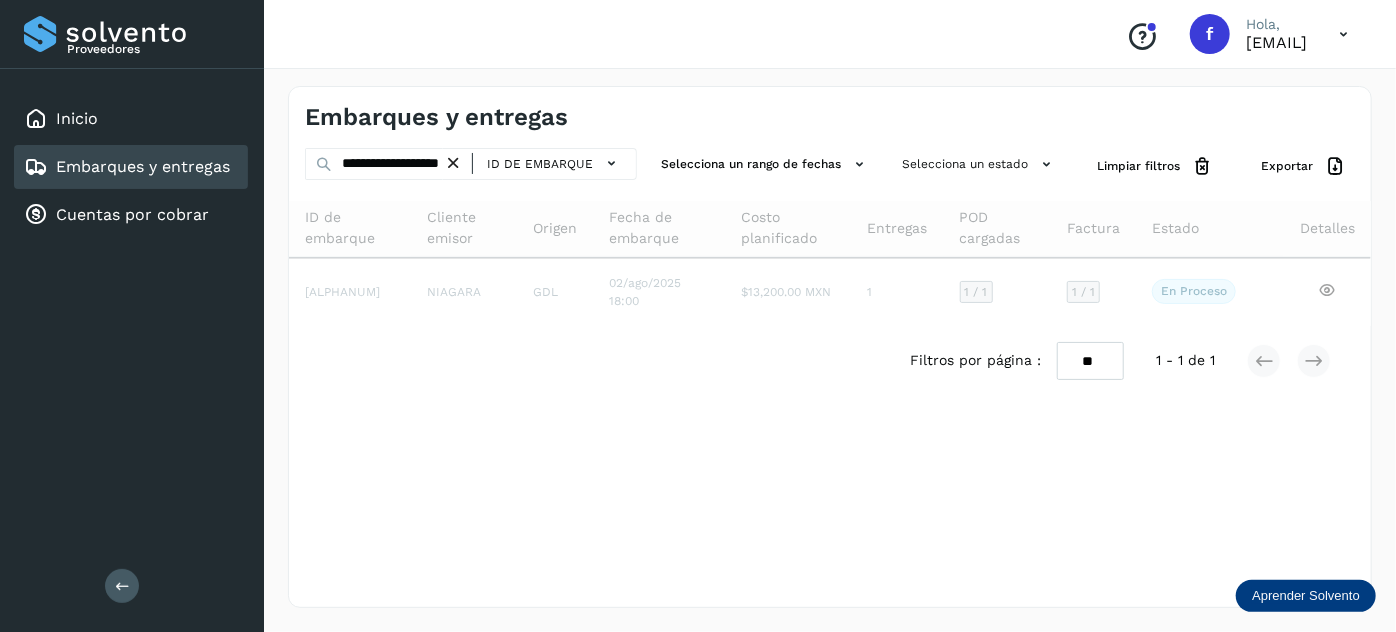 click at bounding box center [453, 163] 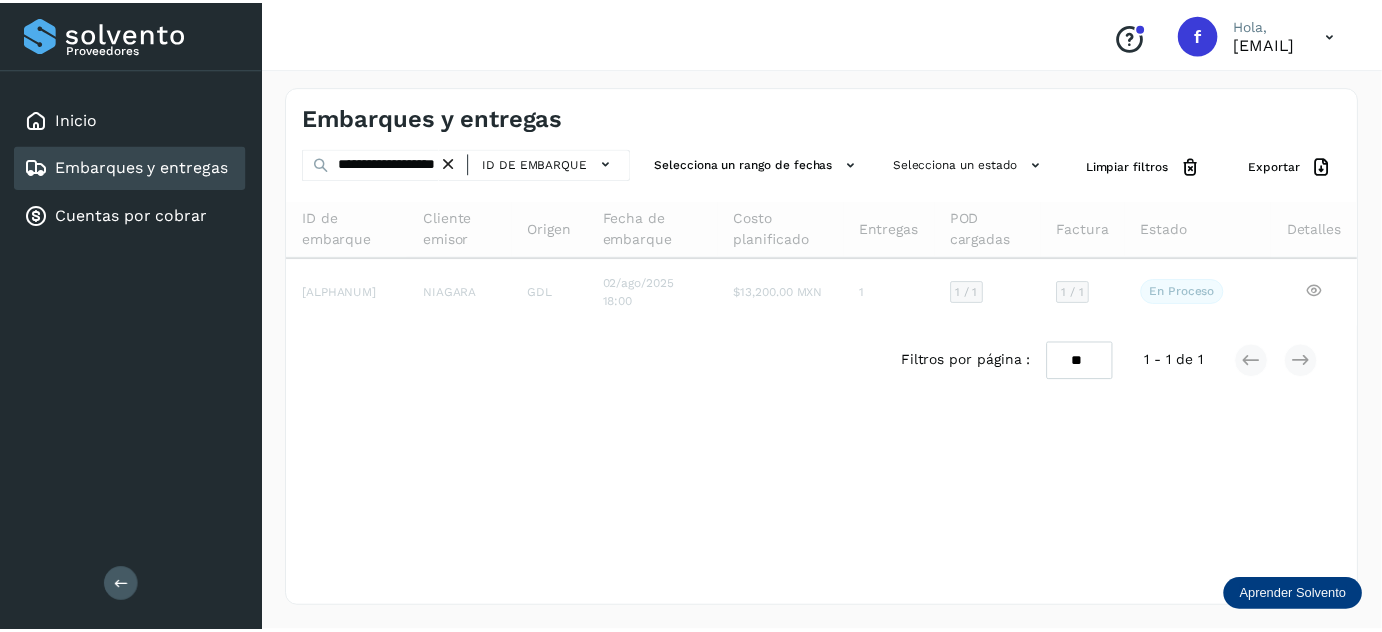scroll, scrollTop: 0, scrollLeft: 0, axis: both 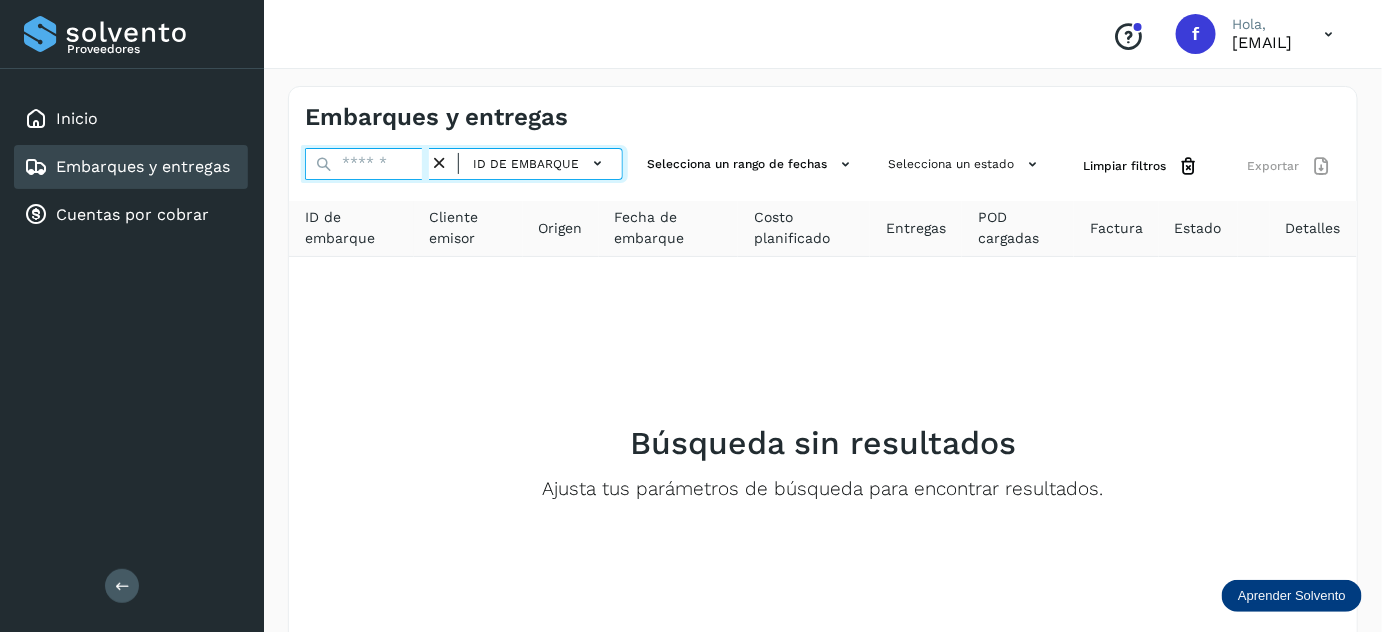 click at bounding box center (367, 164) 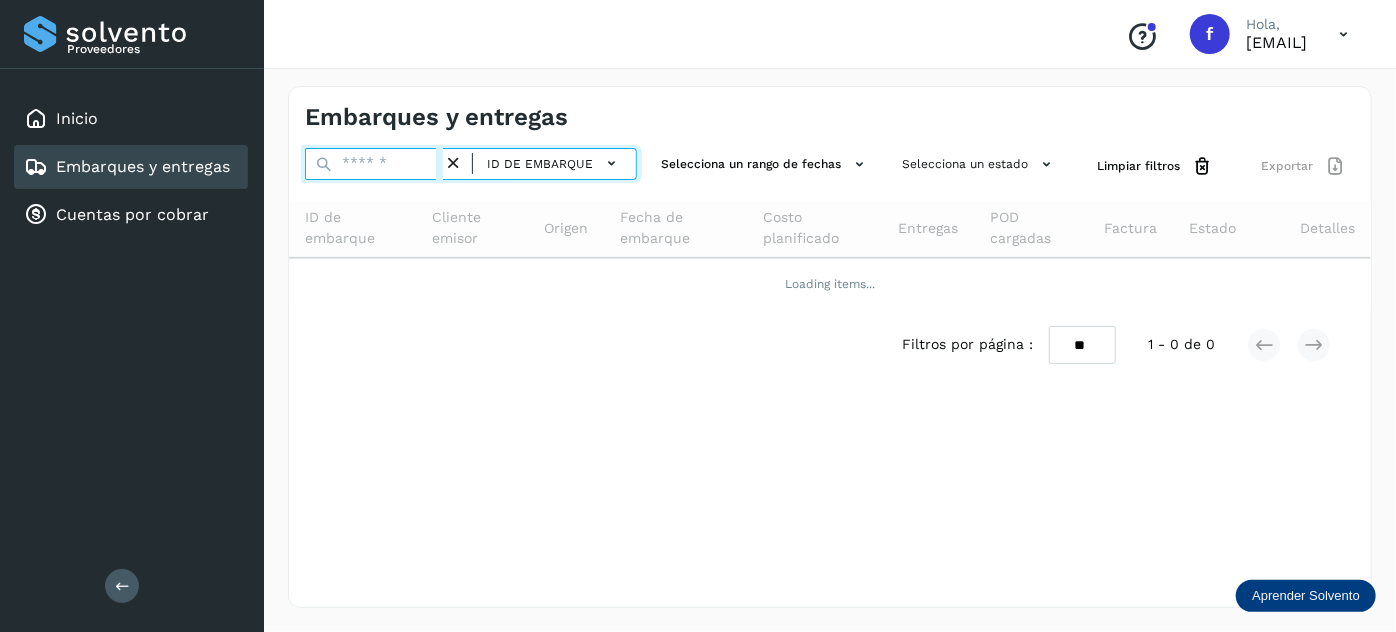 paste on "**********" 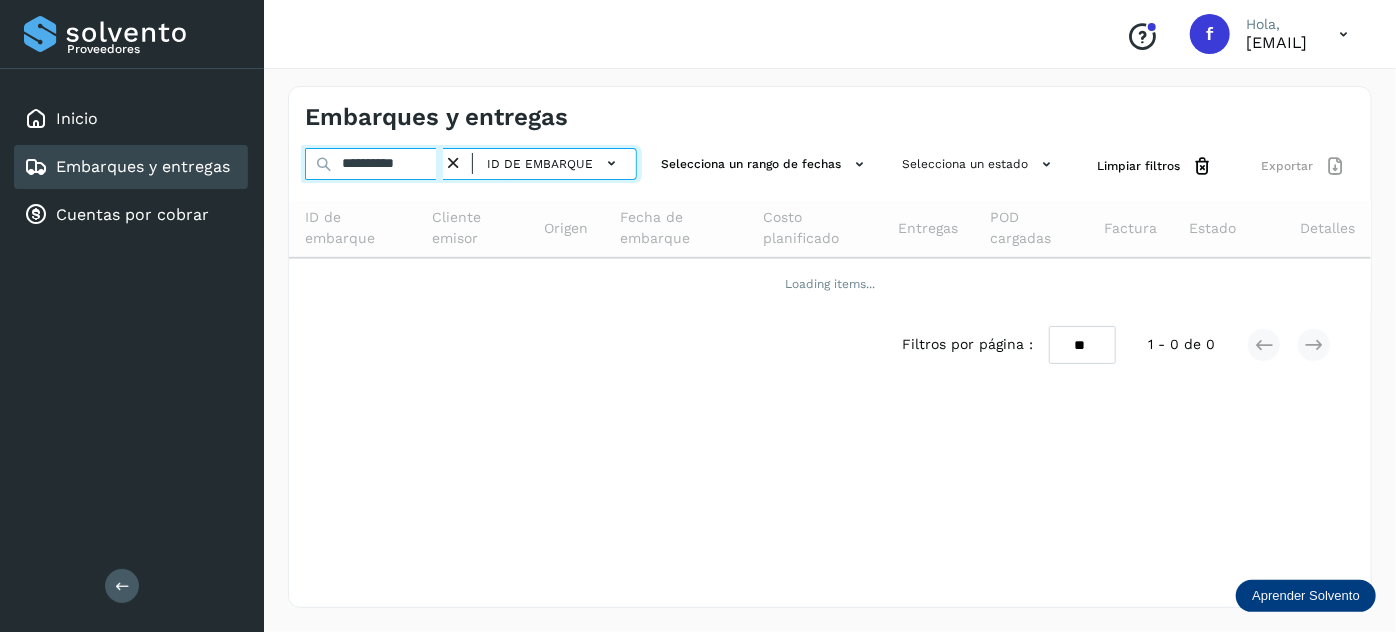 type on "**********" 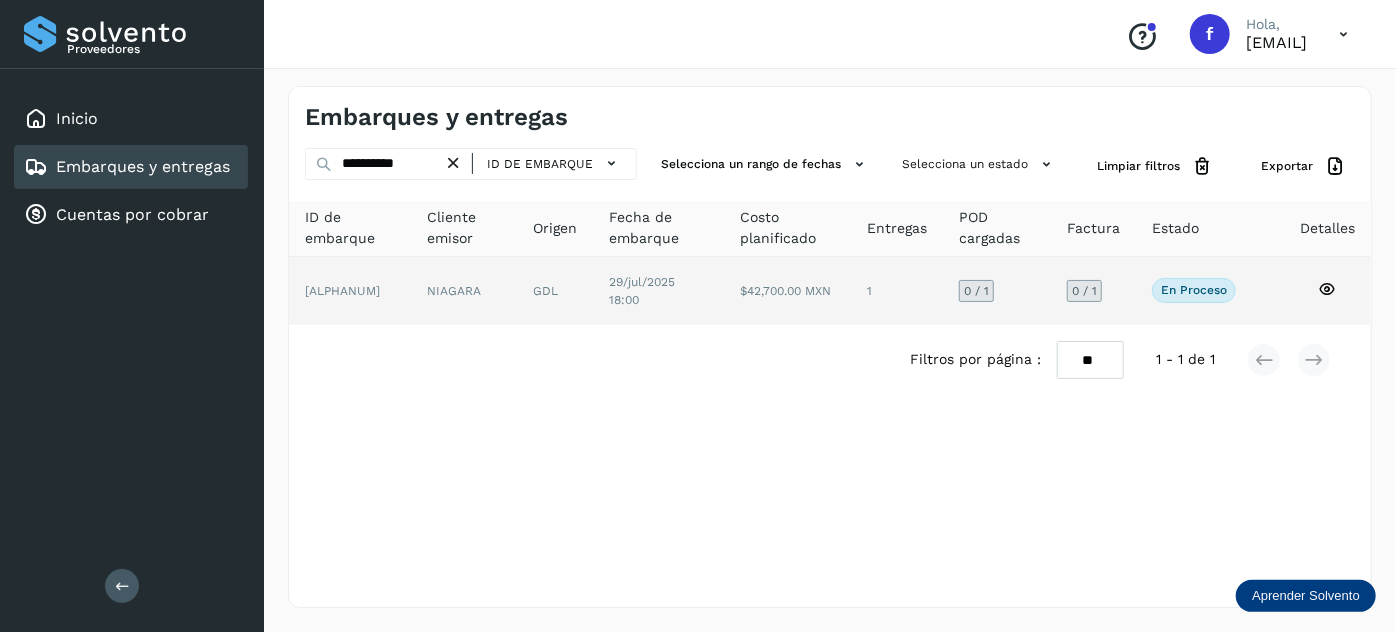 click on "29/jul/2025 18:00" 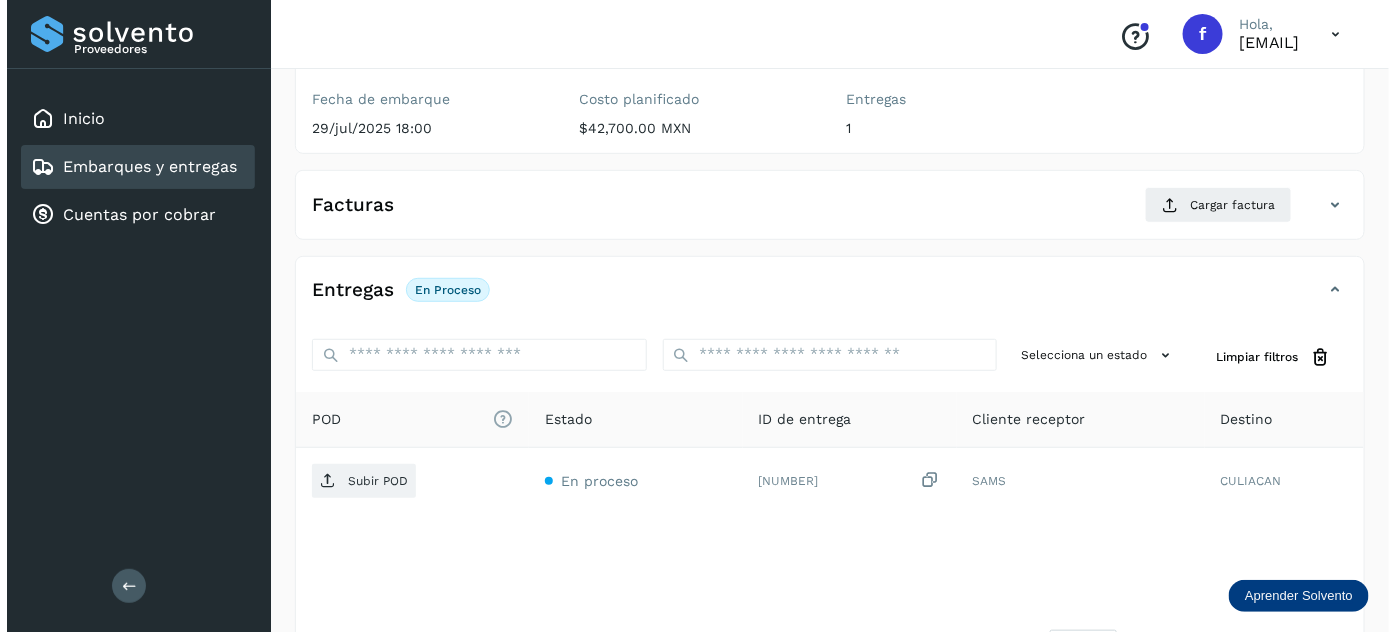 scroll, scrollTop: 327, scrollLeft: 0, axis: vertical 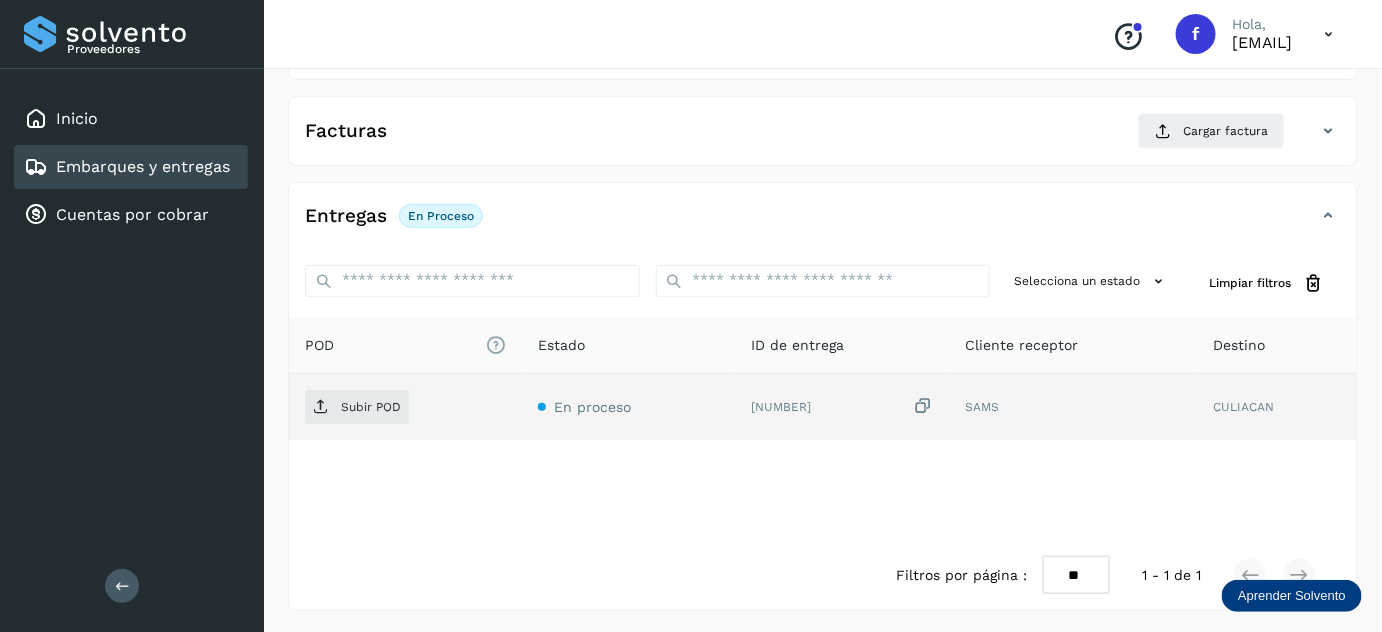 click at bounding box center (924, 406) 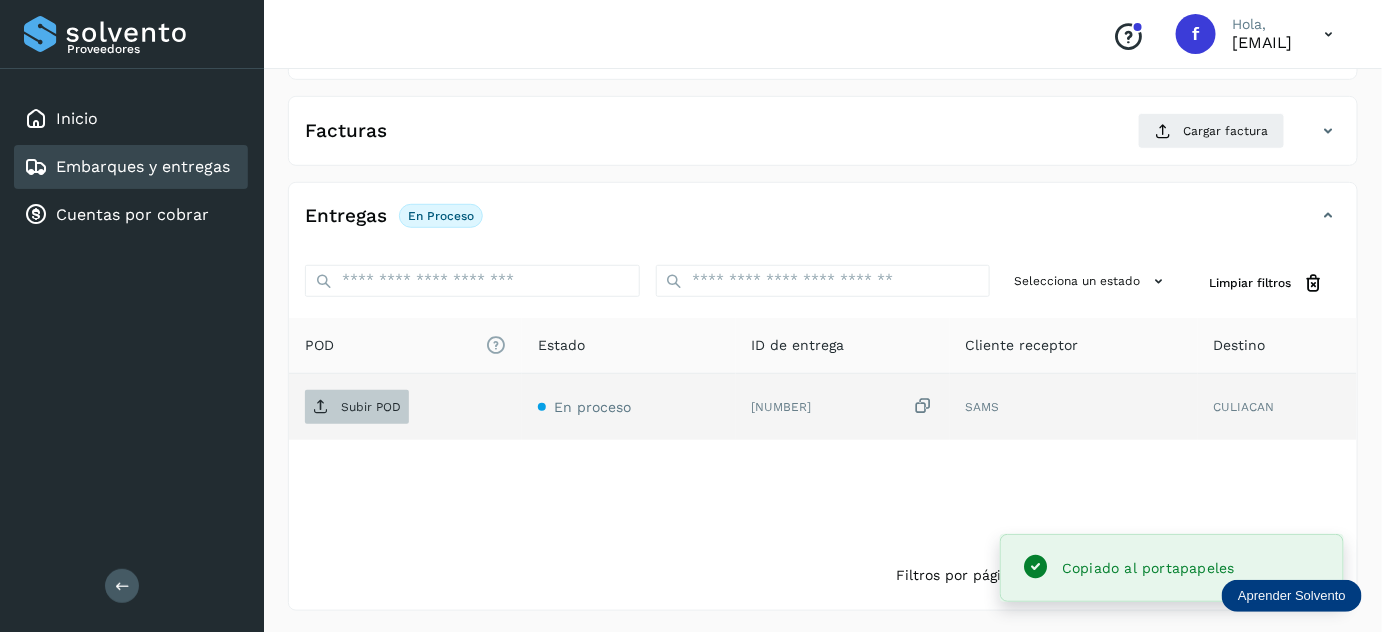 click on "Subir POD" at bounding box center [357, 407] 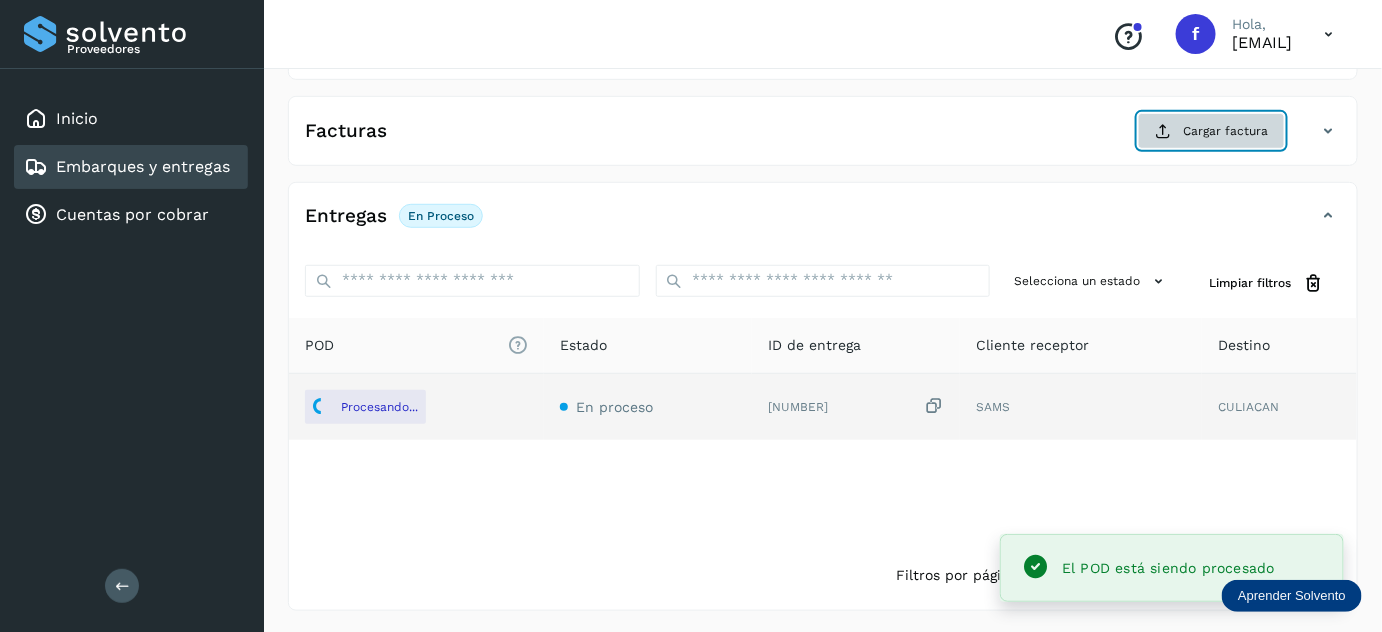 click on "Cargar factura" 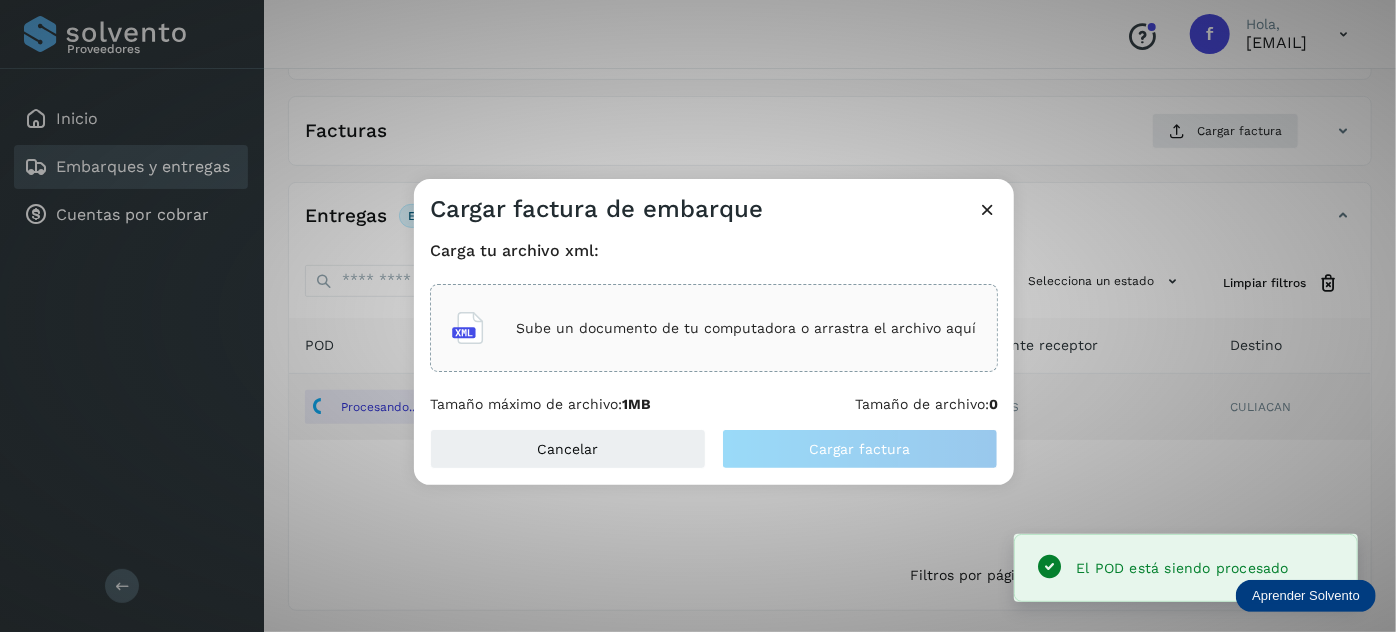 click on "Sube un documento de tu computadora o arrastra el archivo aquí" 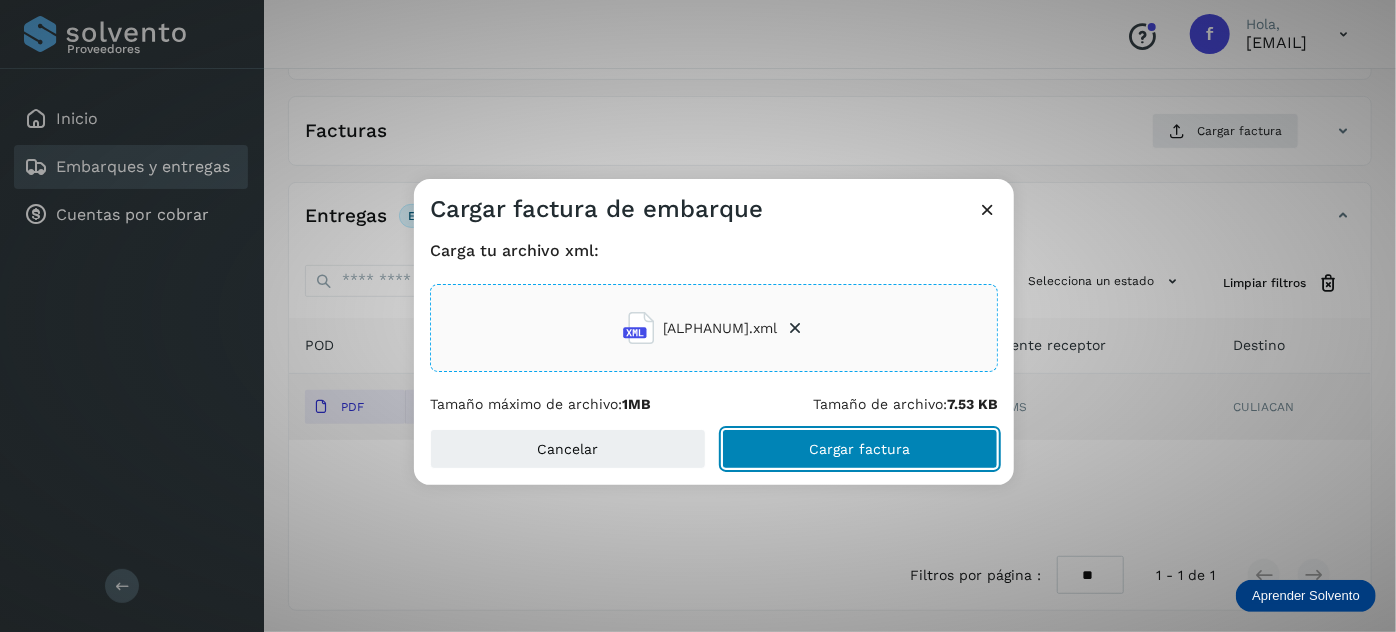 click on "Cargar factura" 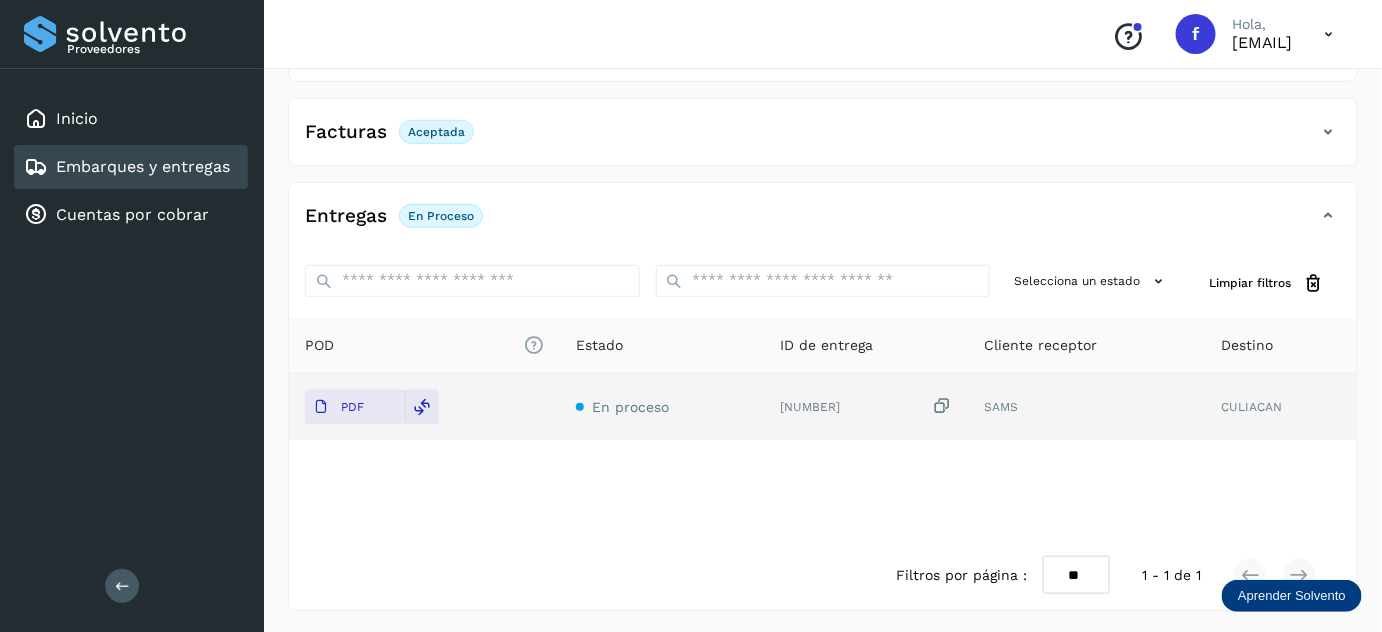 scroll, scrollTop: 0, scrollLeft: 0, axis: both 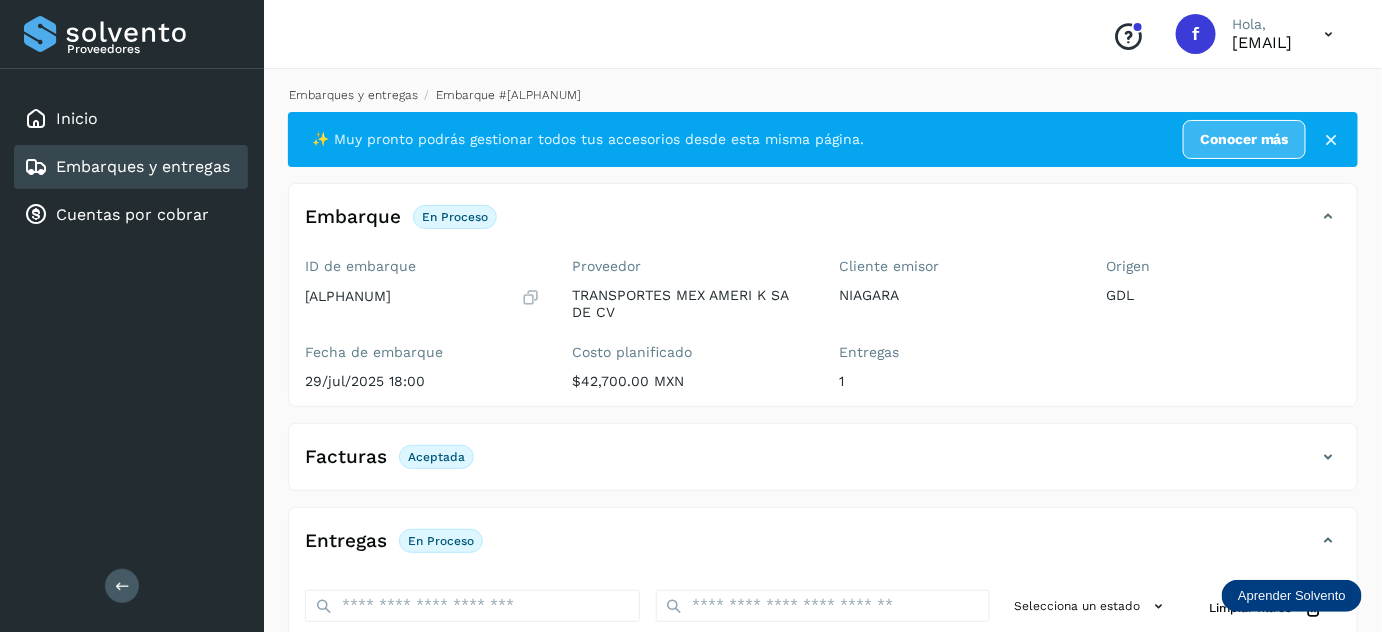 click on "Embarques y entregas" at bounding box center (353, 95) 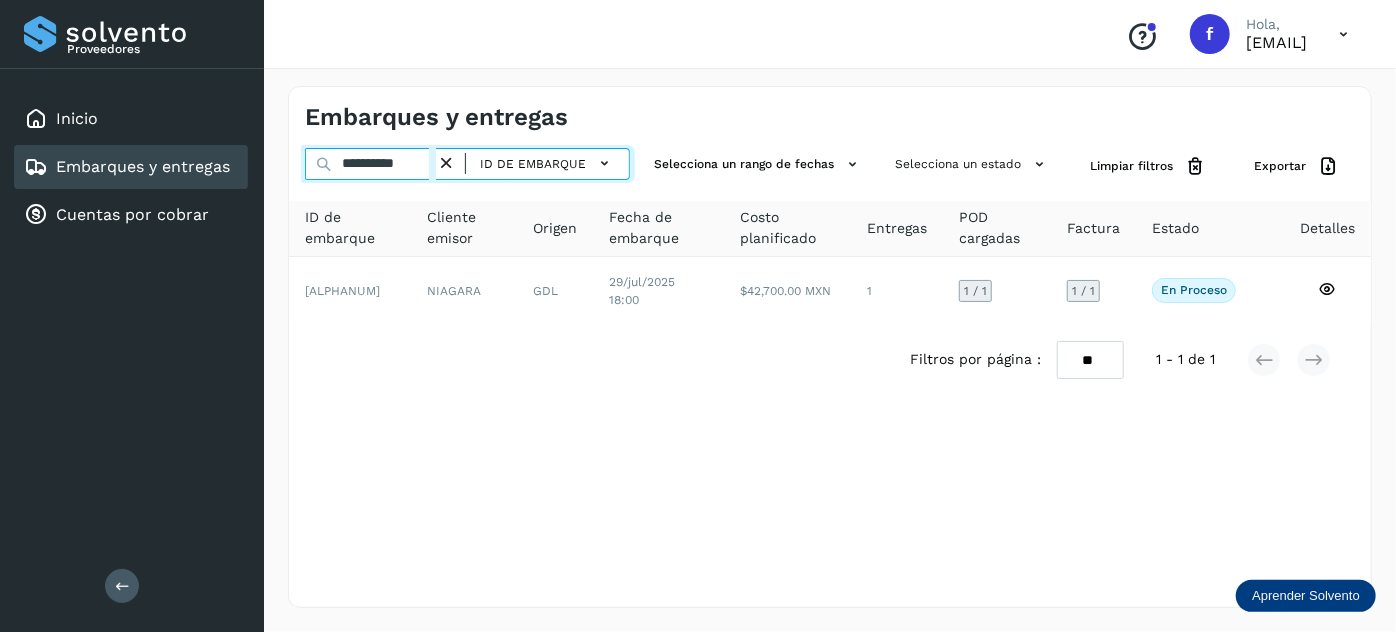 click on "**********" at bounding box center [370, 164] 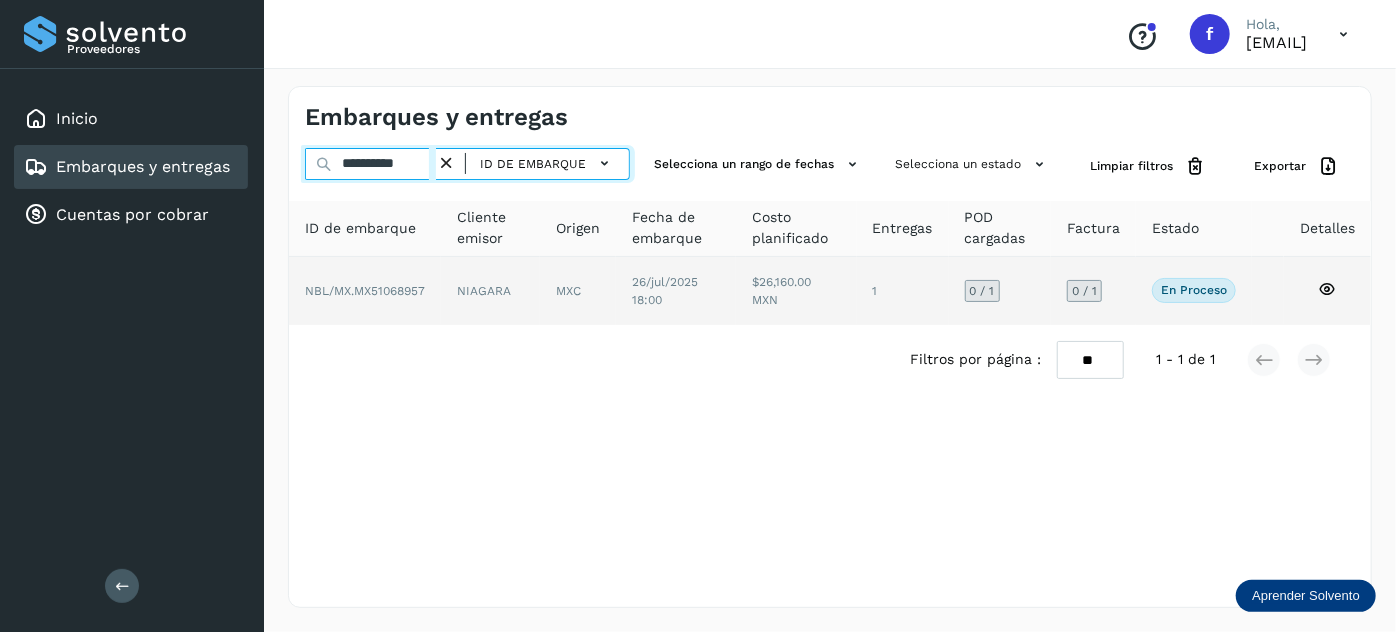 type on "**********" 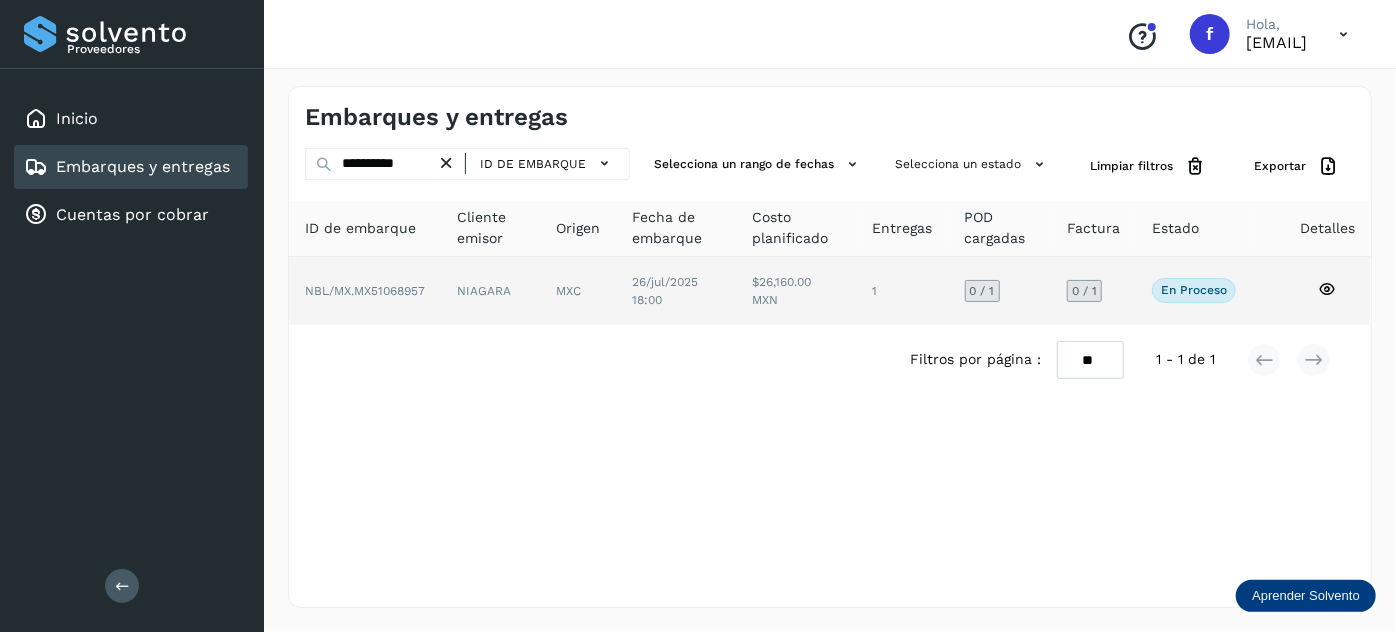 click on "26/jul/2025 18:00" 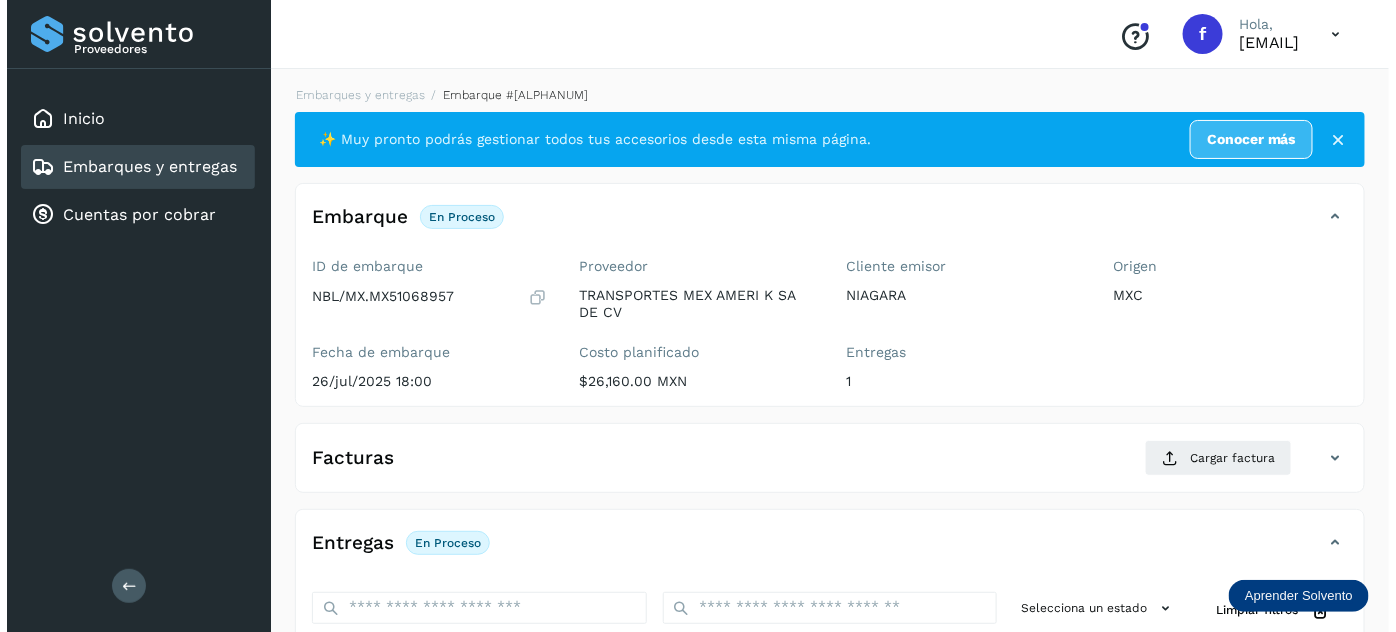 scroll, scrollTop: 327, scrollLeft: 0, axis: vertical 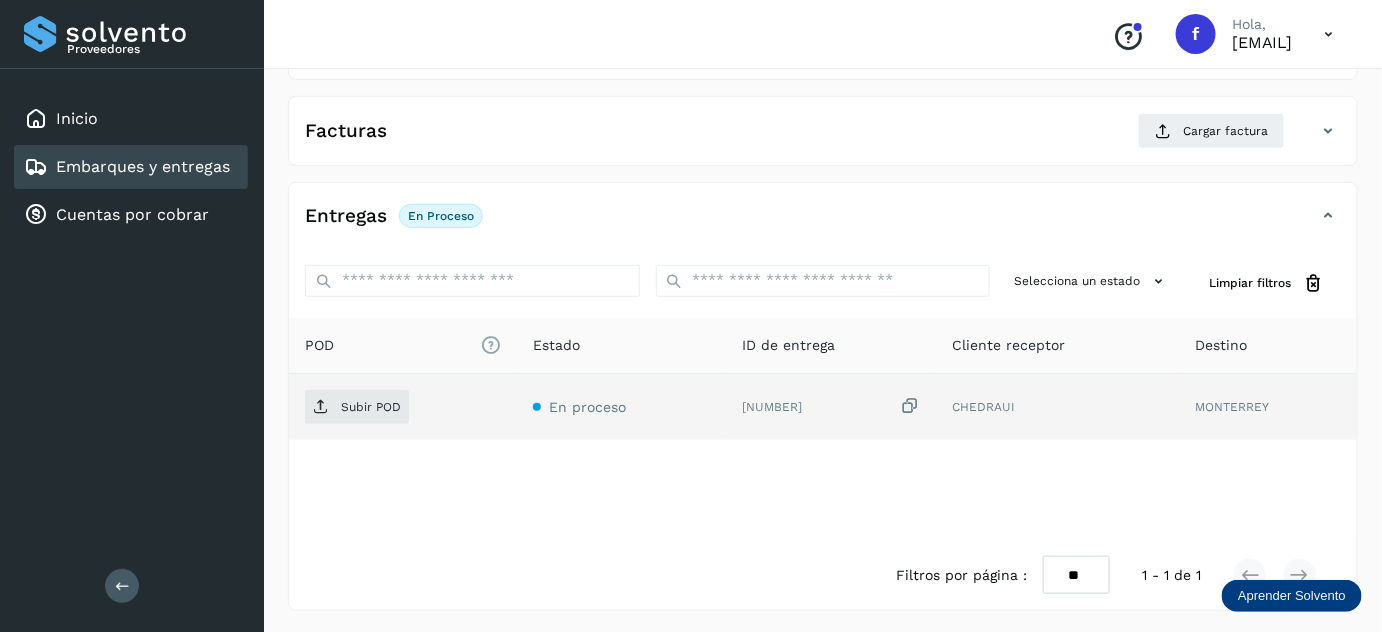 click at bounding box center [910, 406] 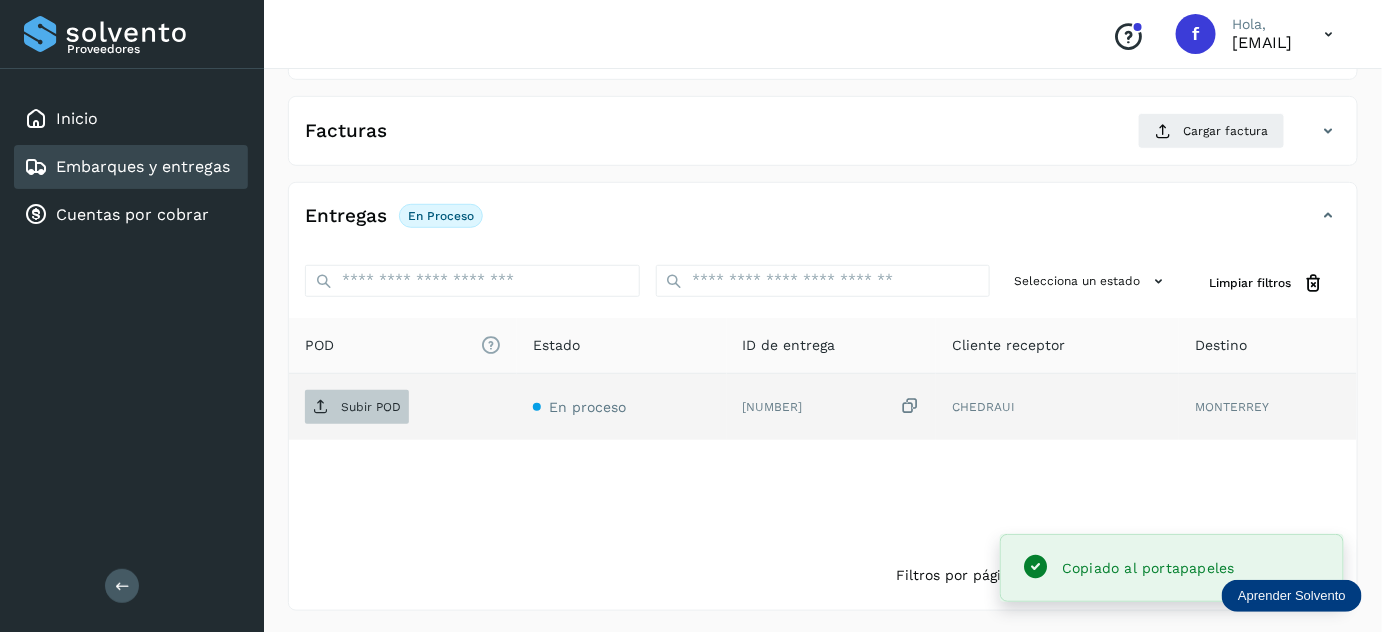 click on "Subir POD" at bounding box center (357, 407) 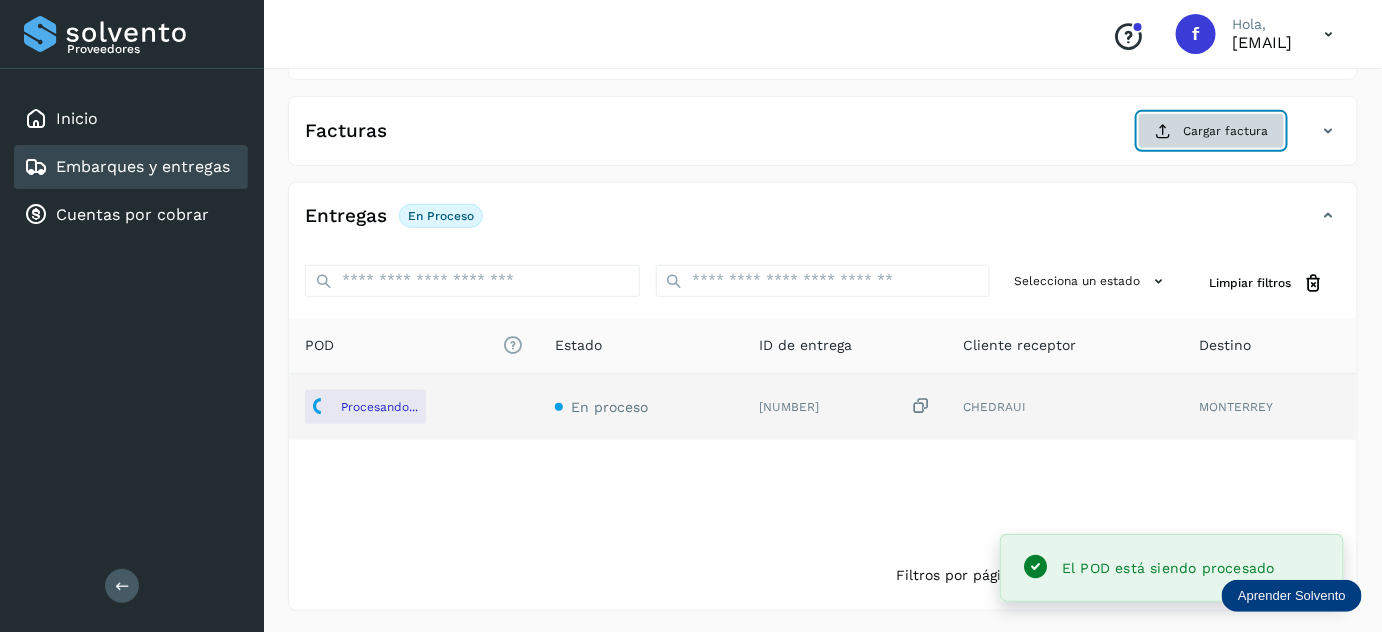 click on "Cargar factura" at bounding box center [1211, 131] 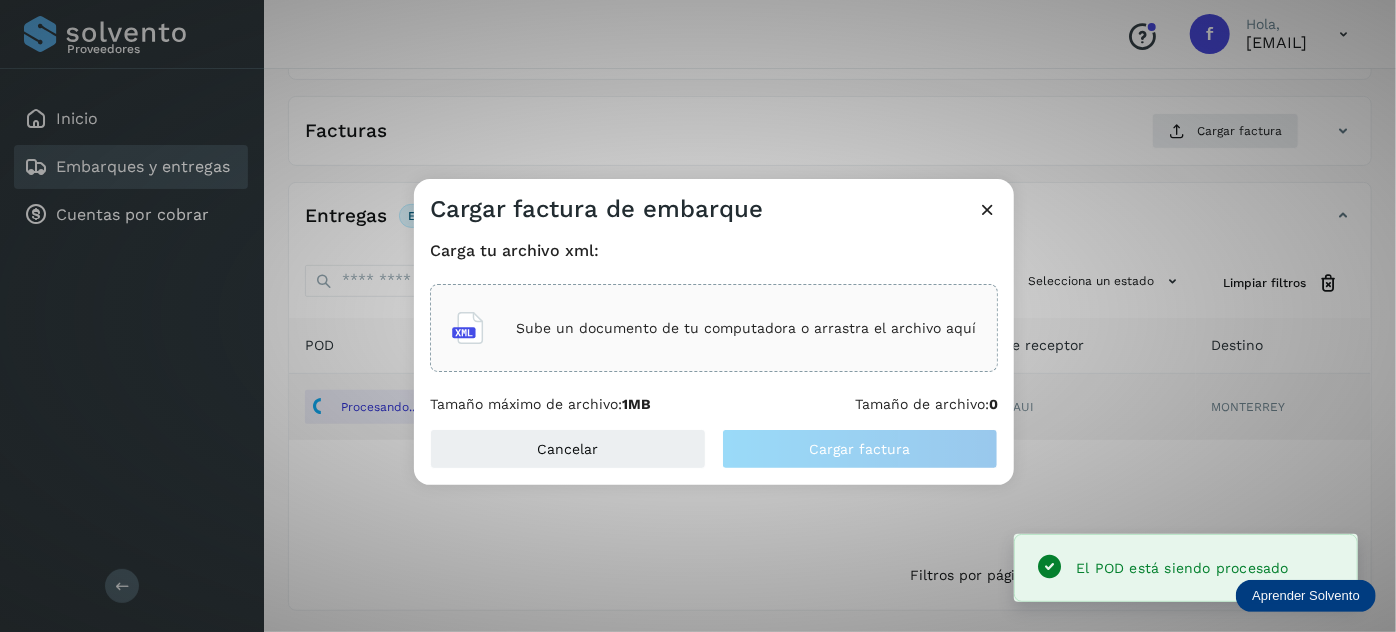click on "Sube un documento de tu computadora o arrastra el archivo aquí" at bounding box center (714, 328) 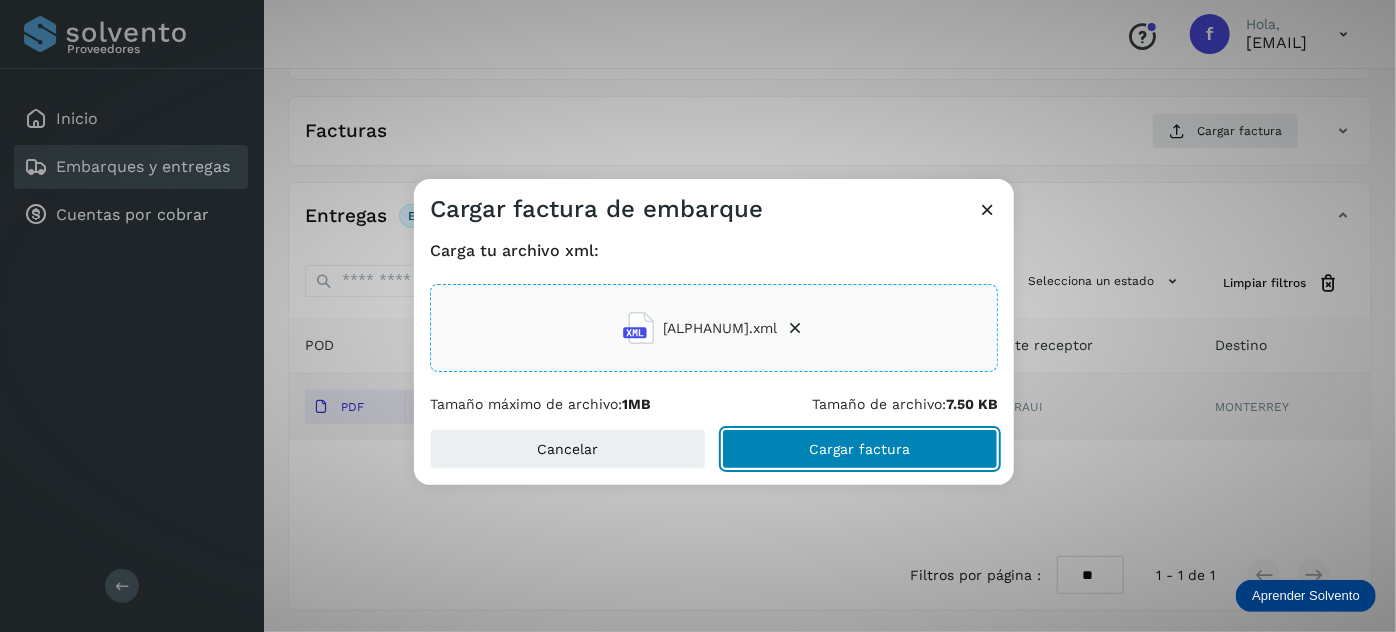 drag, startPoint x: 913, startPoint y: 452, endPoint x: 848, endPoint y: 364, distance: 109.40292 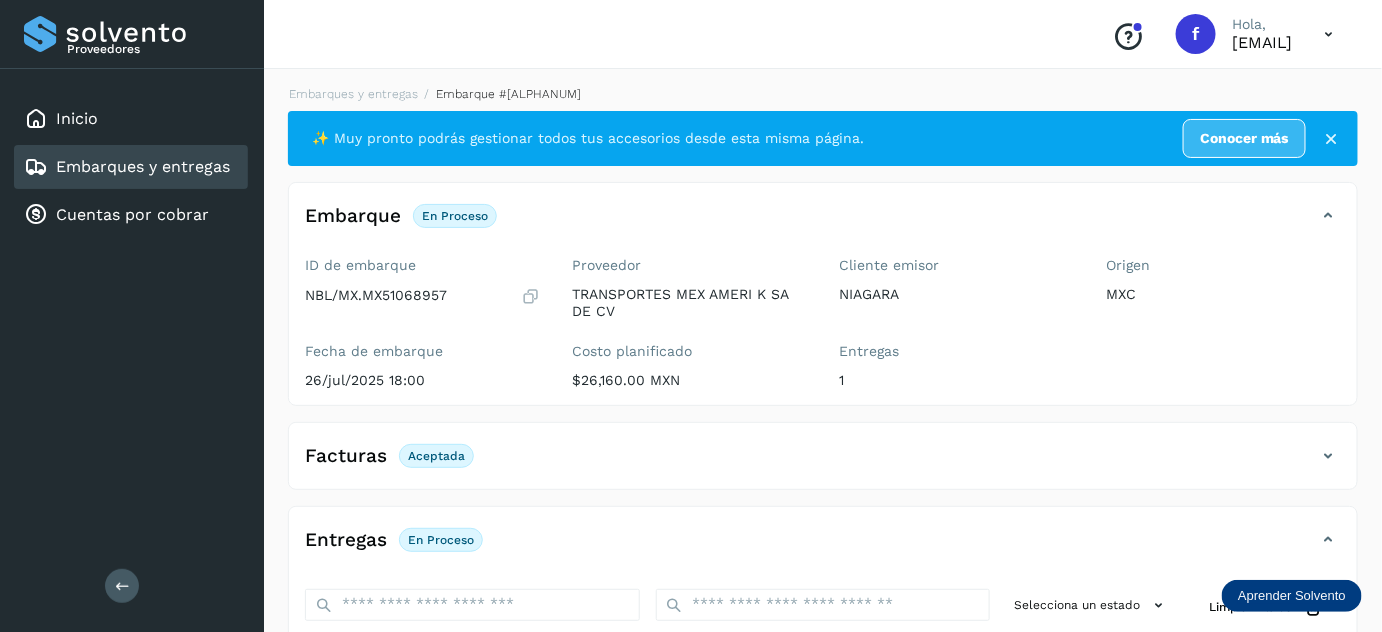 scroll, scrollTop: 0, scrollLeft: 0, axis: both 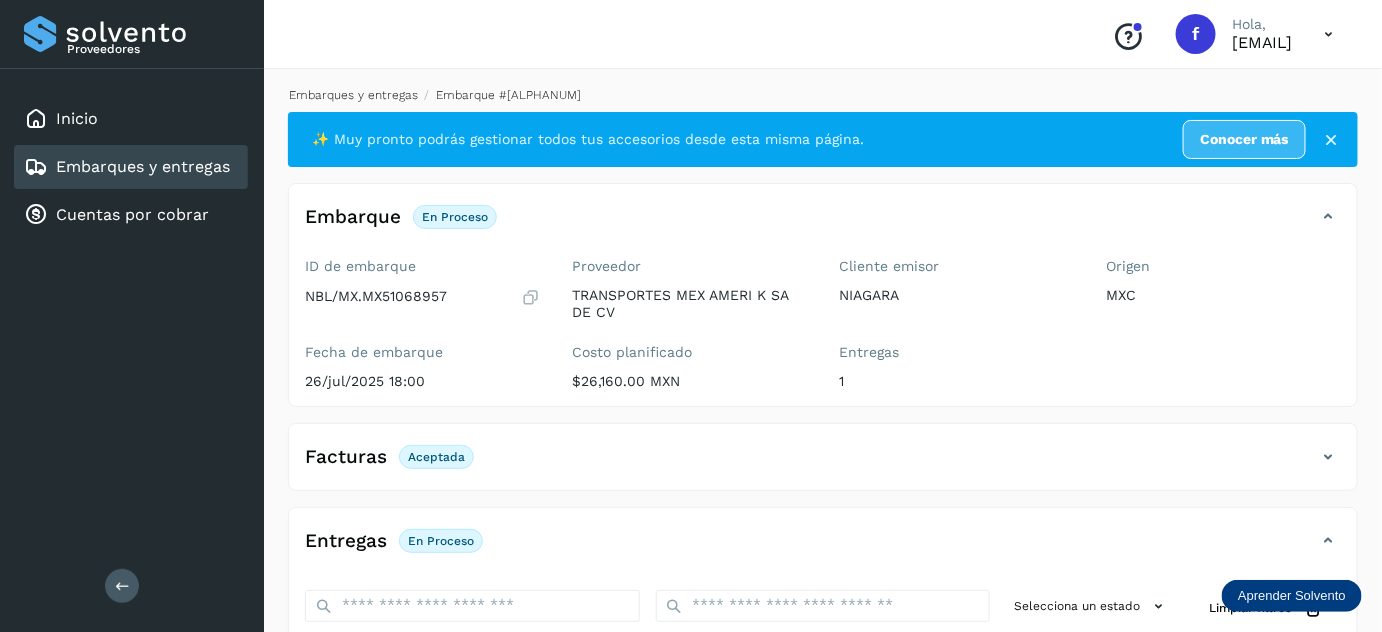 click on "Embarques y entregas" at bounding box center [353, 95] 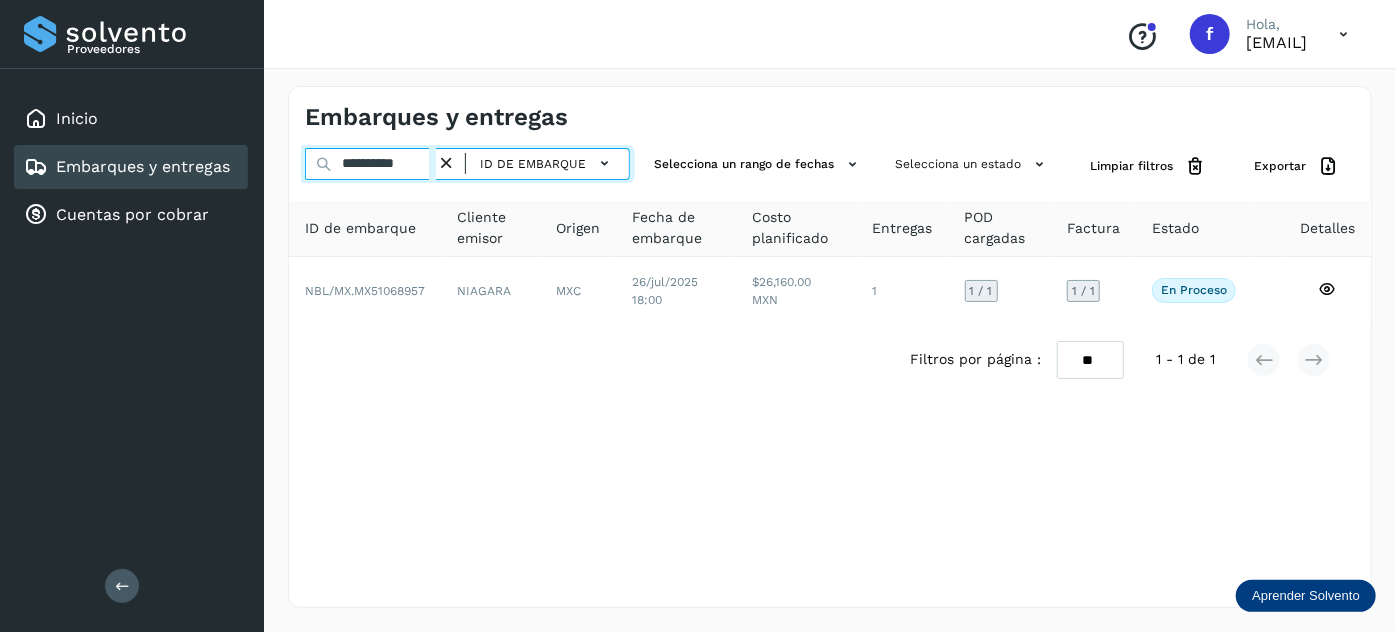 click on "**********" at bounding box center [370, 164] 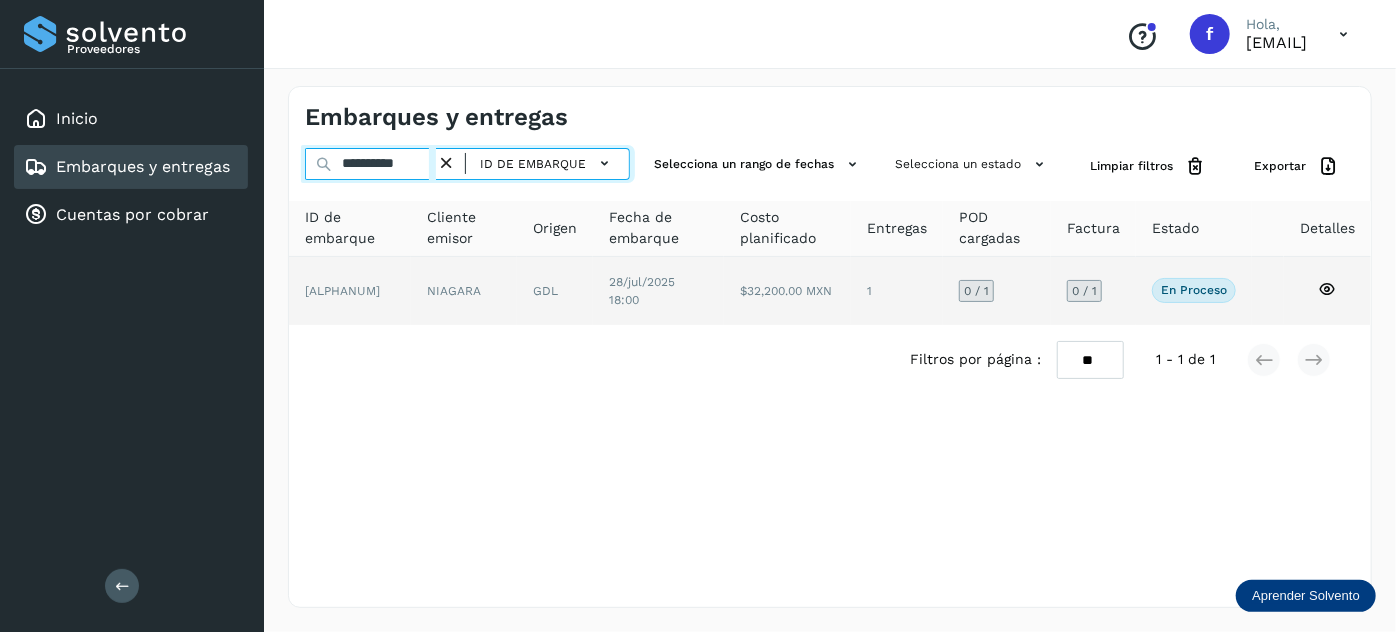 type on "**********" 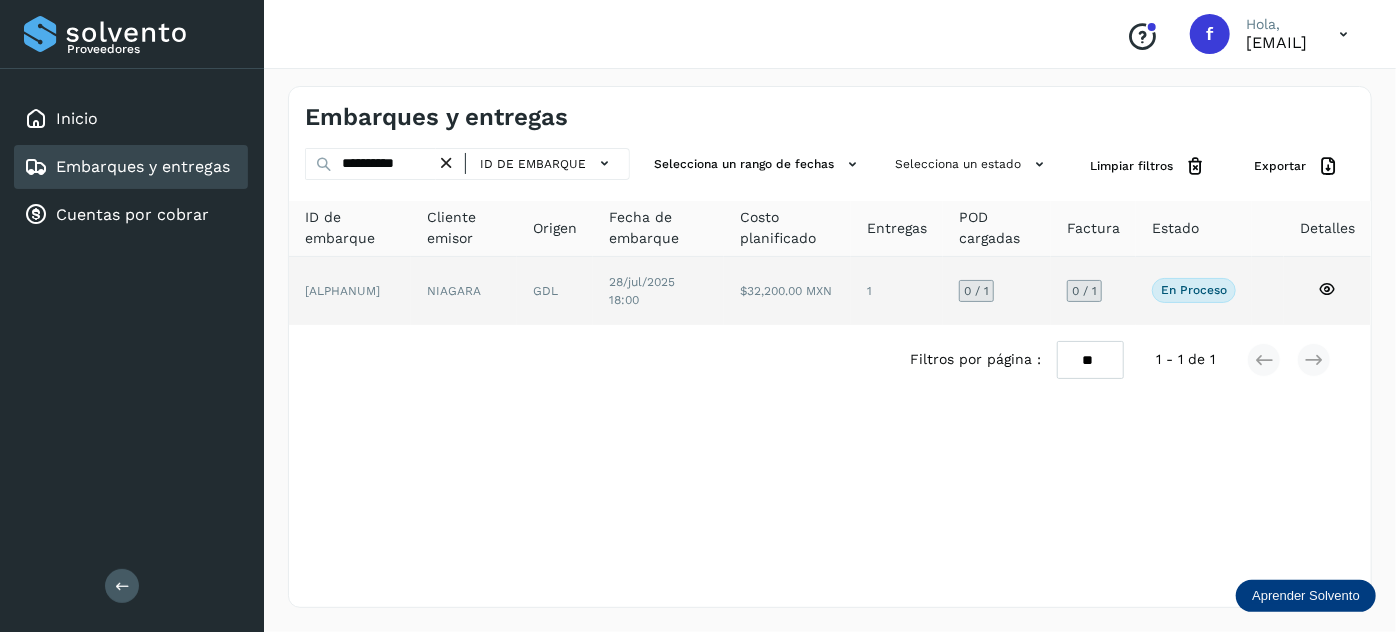 click on "28/jul/2025 18:00" 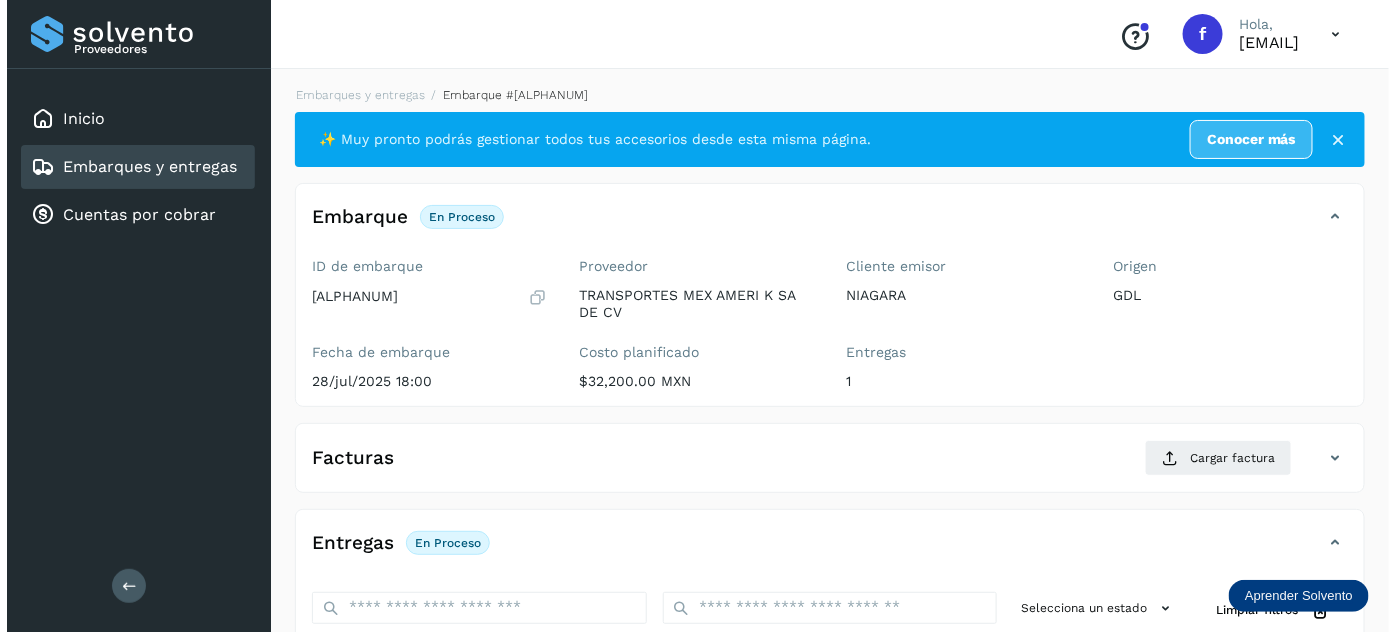 scroll, scrollTop: 327, scrollLeft: 0, axis: vertical 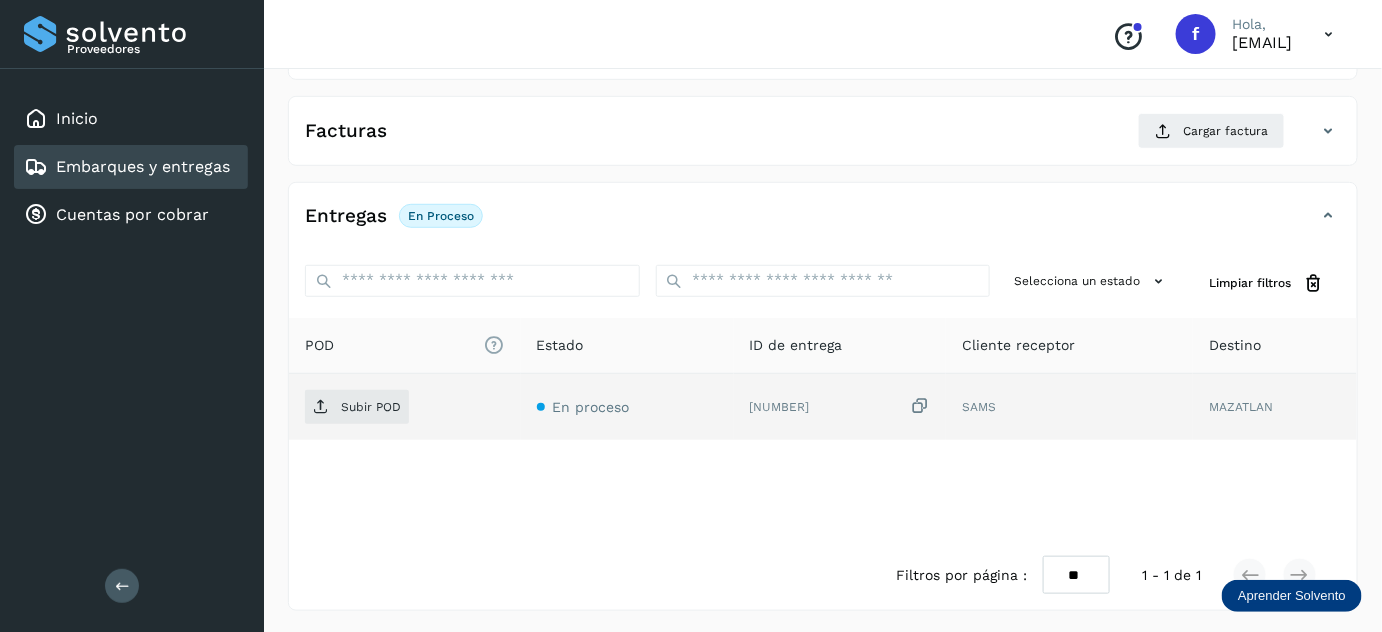 click at bounding box center (920, 406) 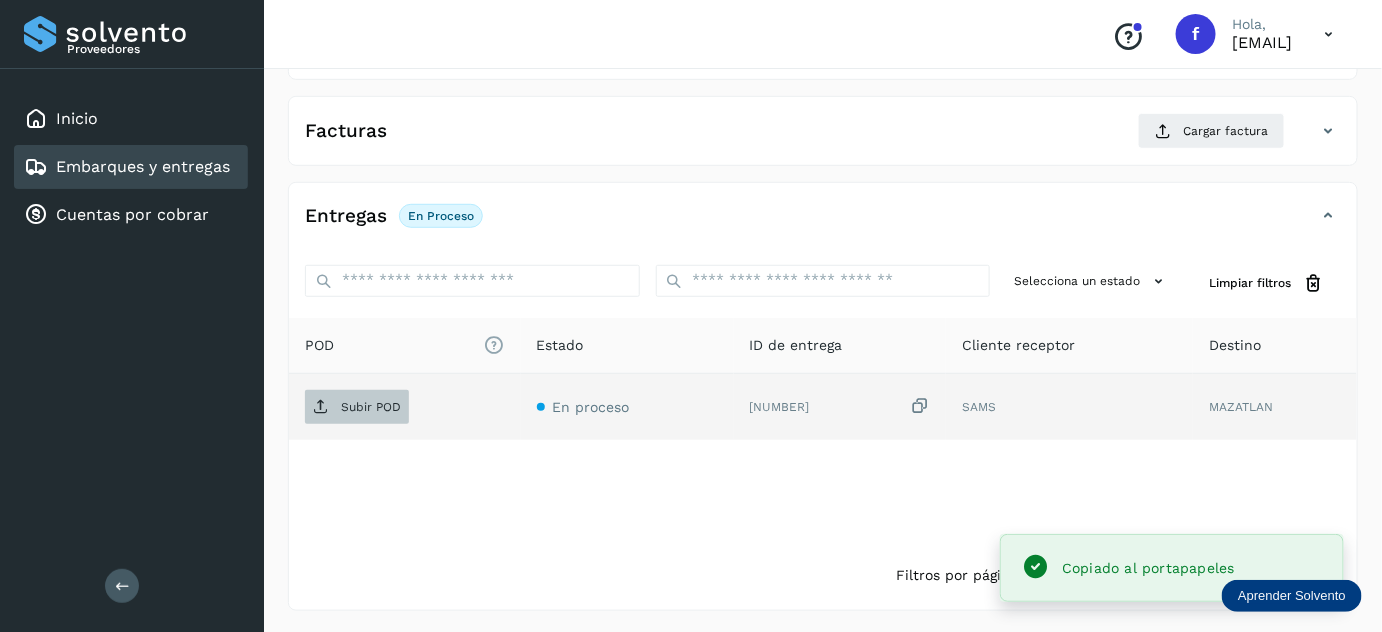 click on "Subir POD" at bounding box center (357, 407) 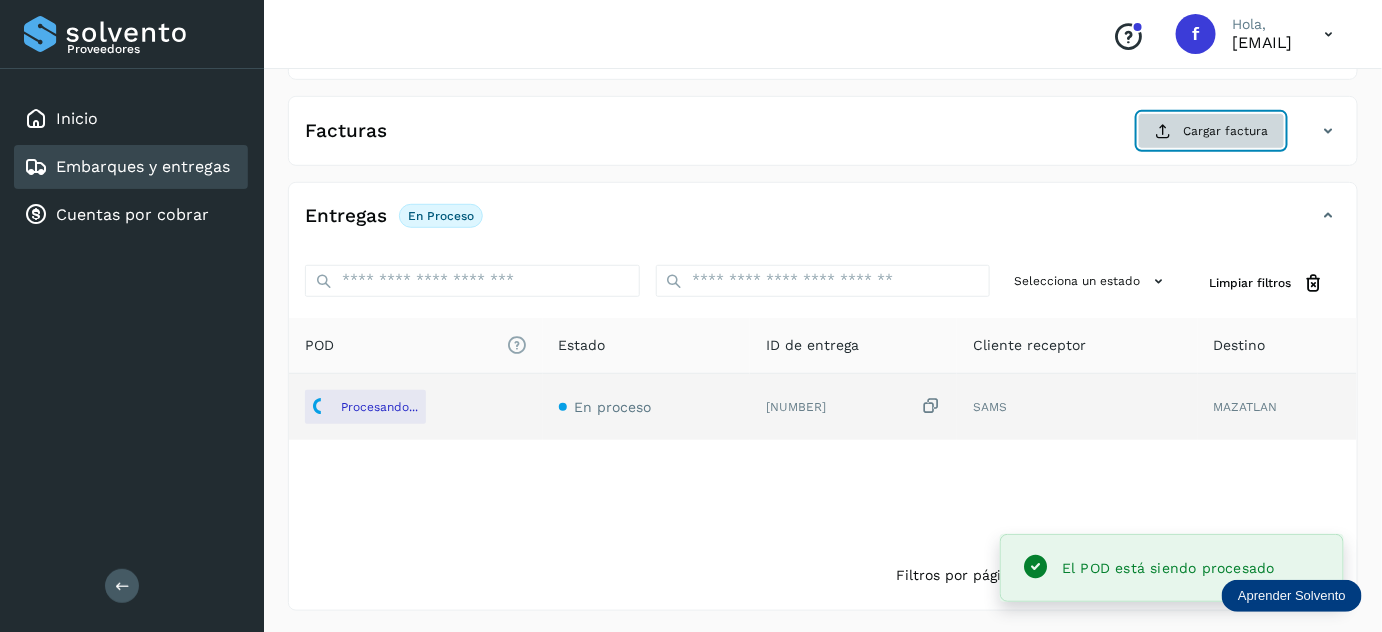click on "Cargar factura" at bounding box center [1211, 131] 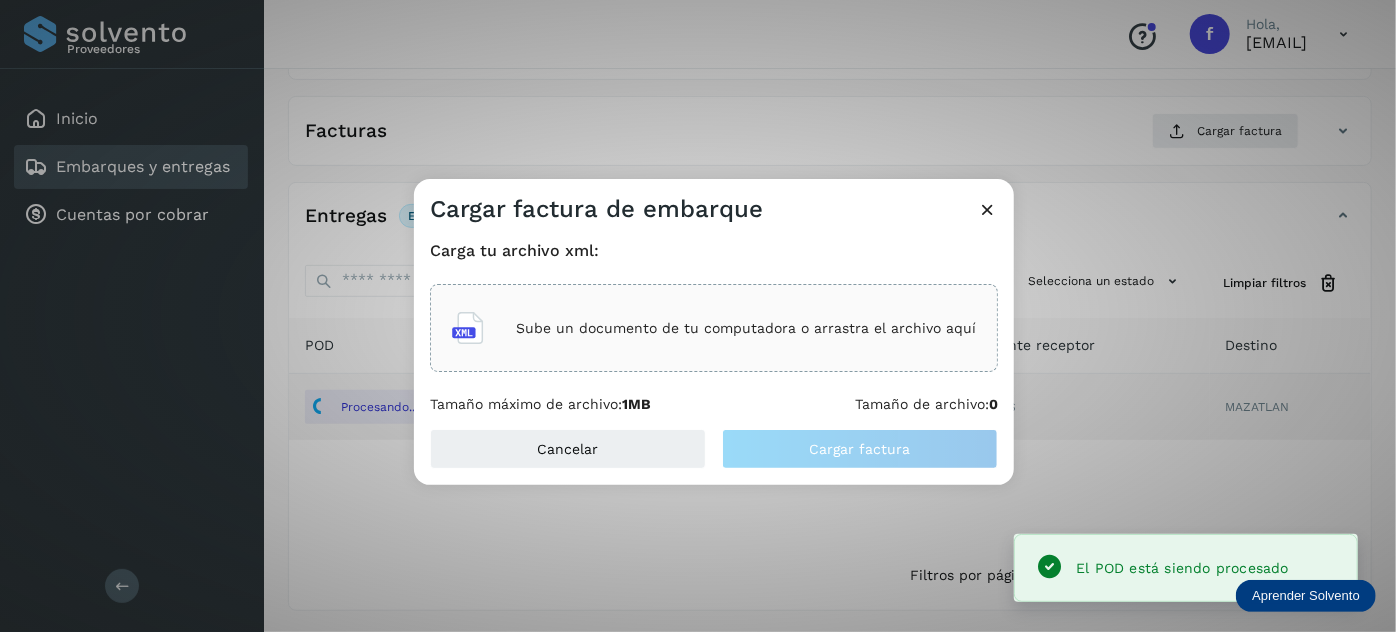 click on "Sube un documento de tu computadora o arrastra el archivo aquí" 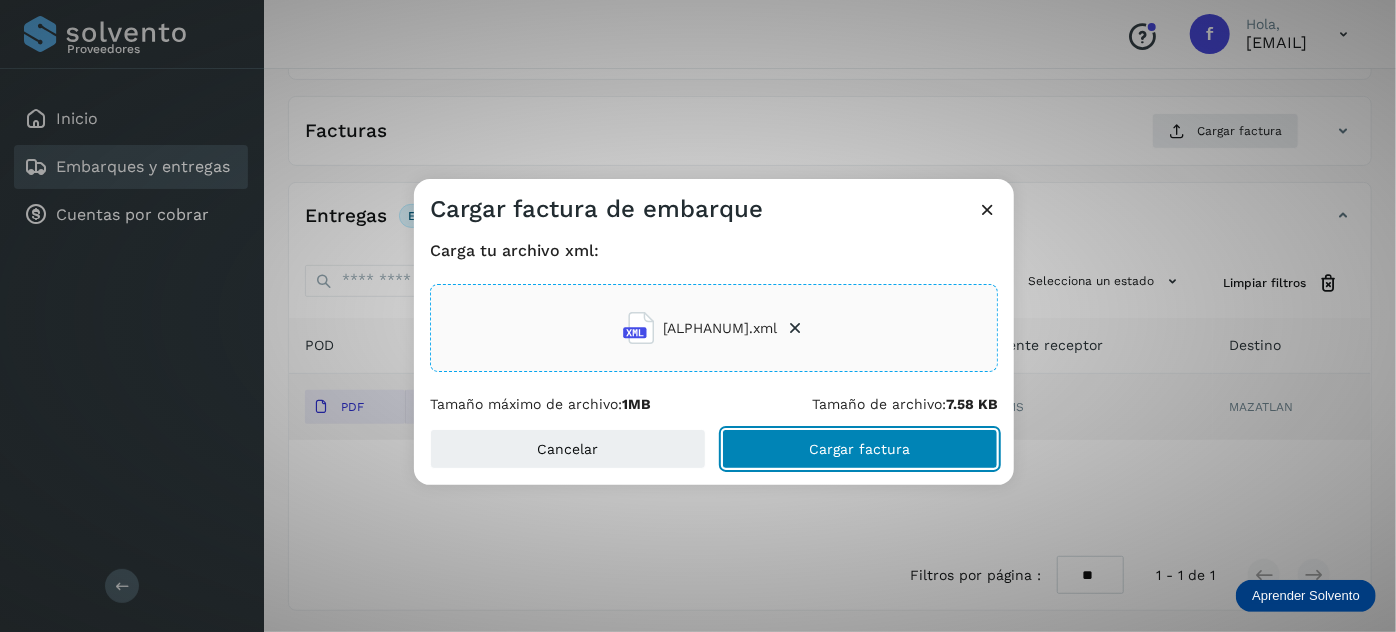 drag, startPoint x: 837, startPoint y: 444, endPoint x: 842, endPoint y: 386, distance: 58.21512 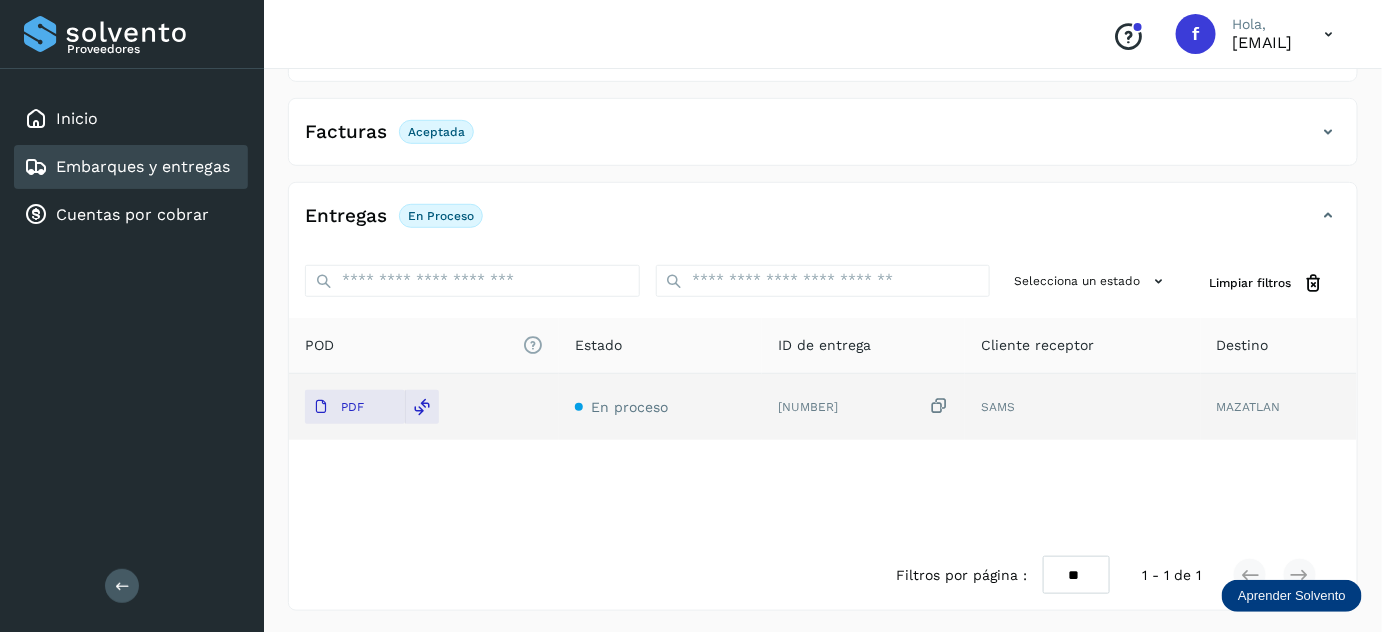 scroll, scrollTop: 0, scrollLeft: 0, axis: both 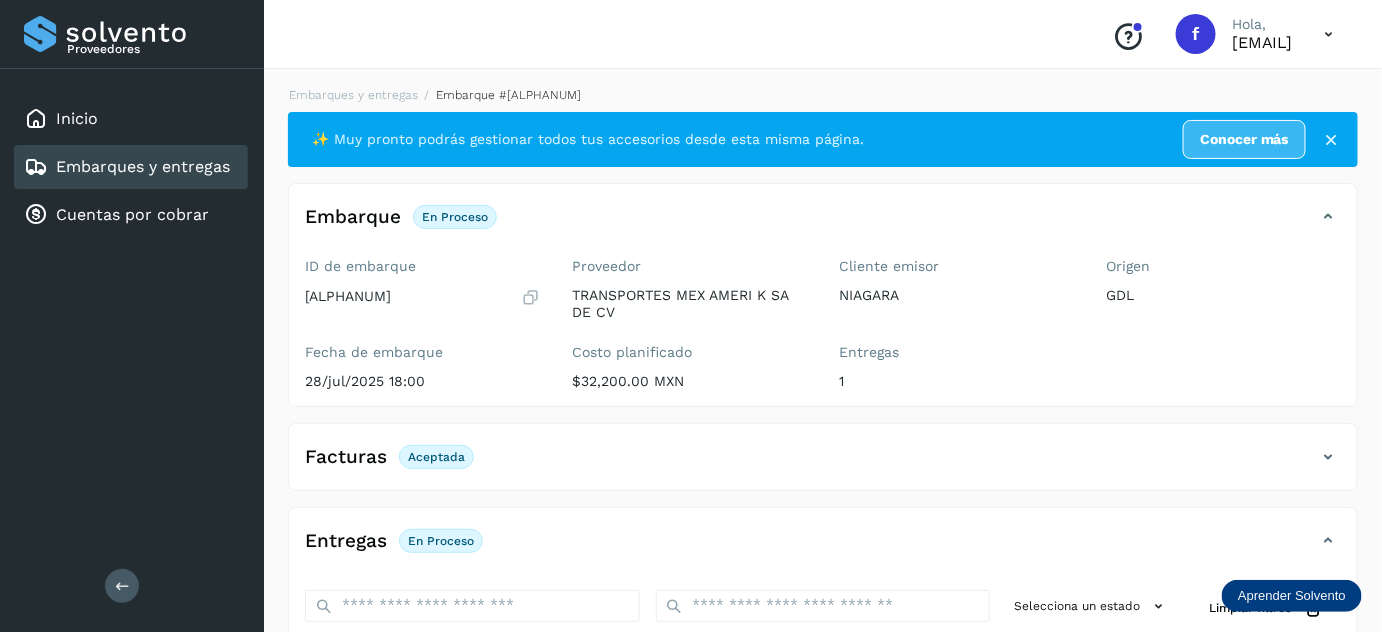 click on "Embarques y entregas" 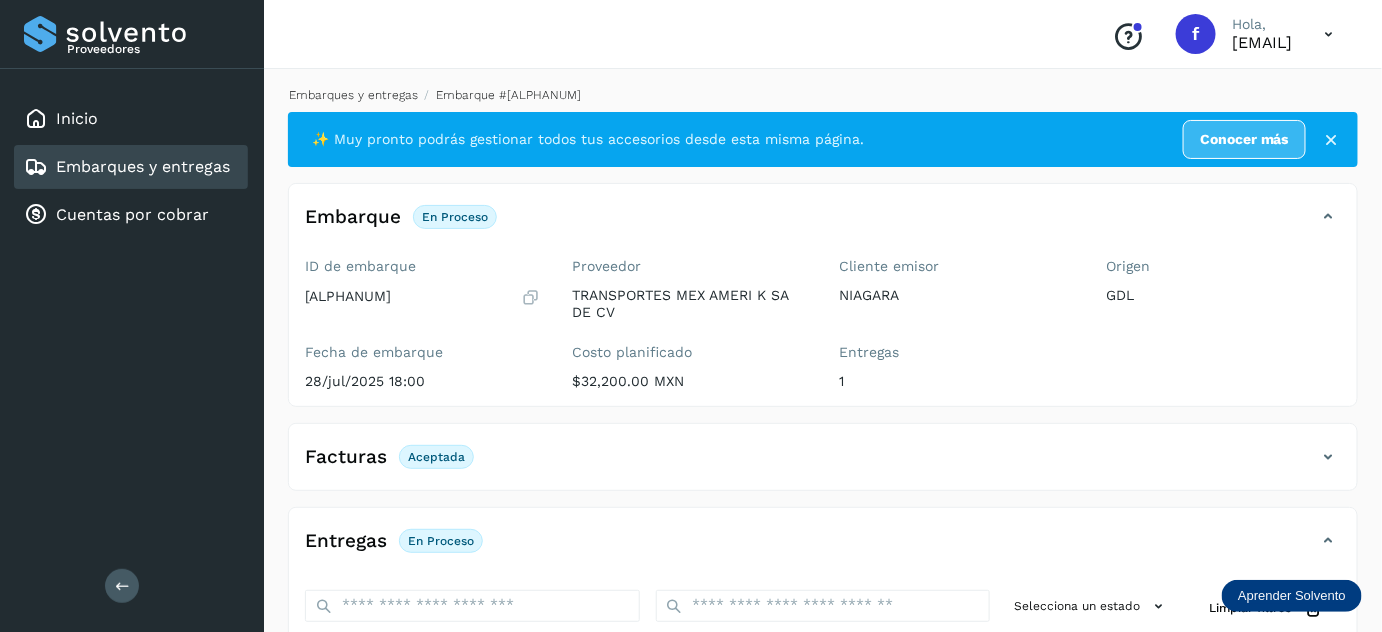 click on "Embarques y entregas" at bounding box center [353, 95] 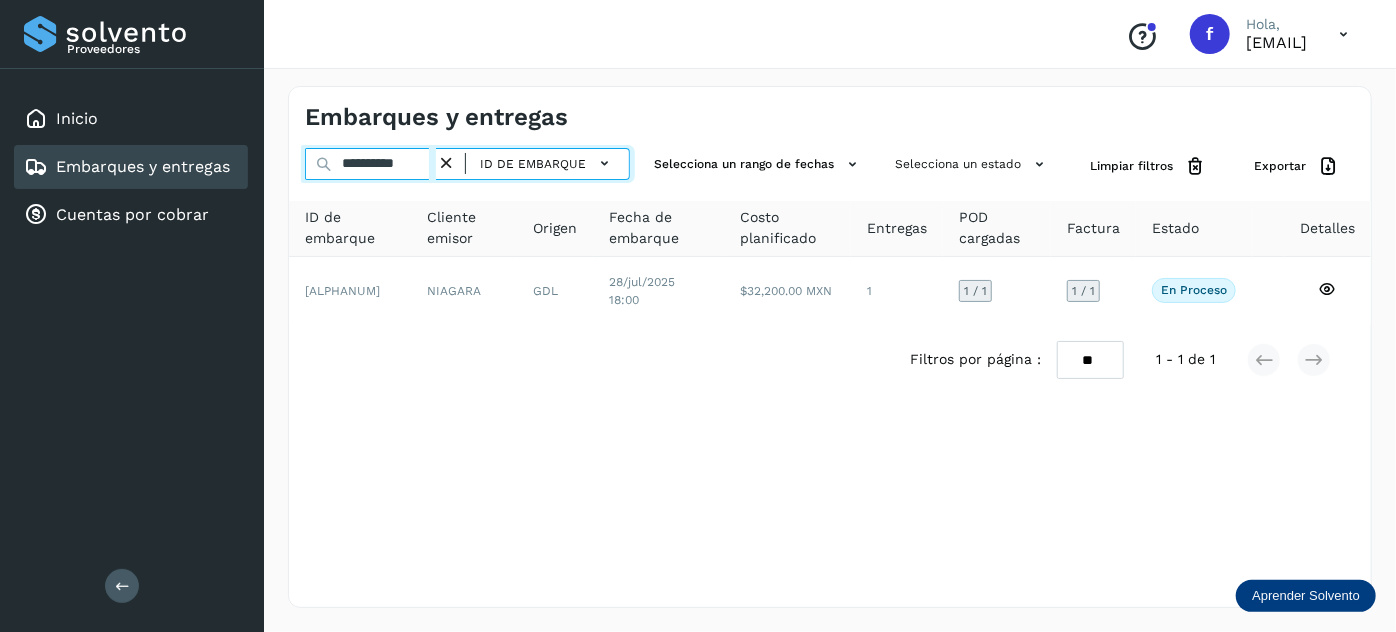 click on "**********" at bounding box center (370, 164) 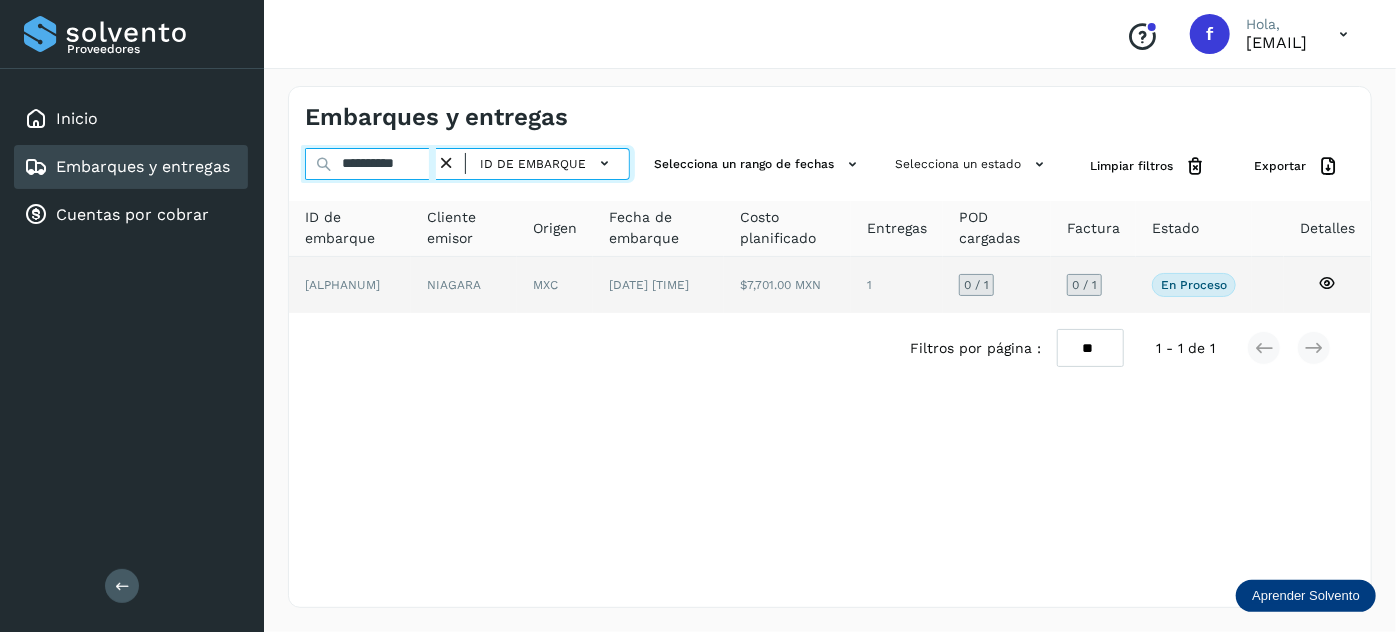 type on "**********" 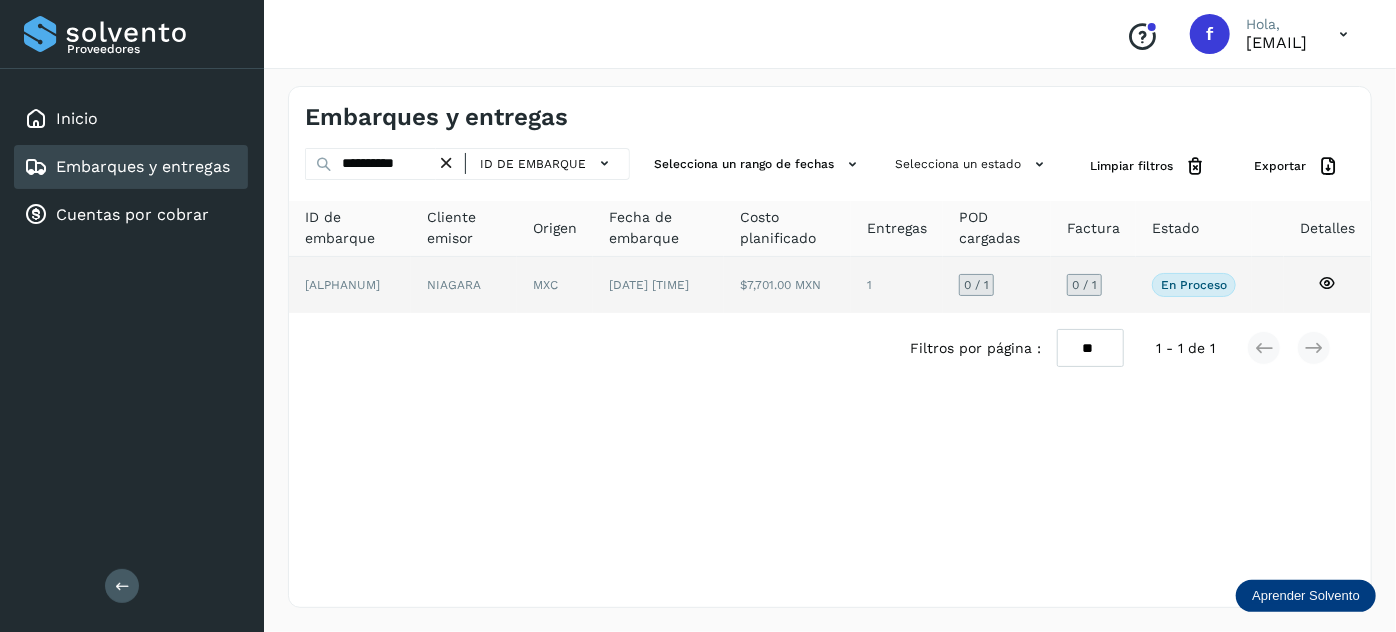 click on "NIAGARA" 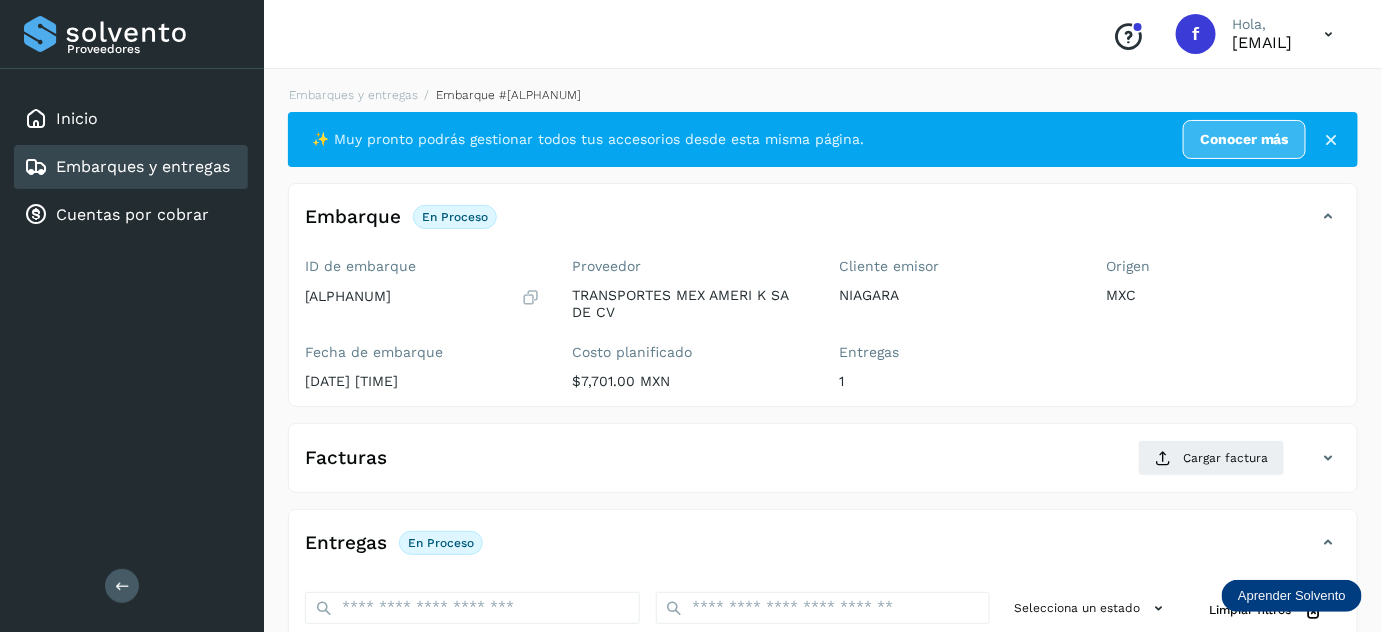 scroll, scrollTop: 327, scrollLeft: 0, axis: vertical 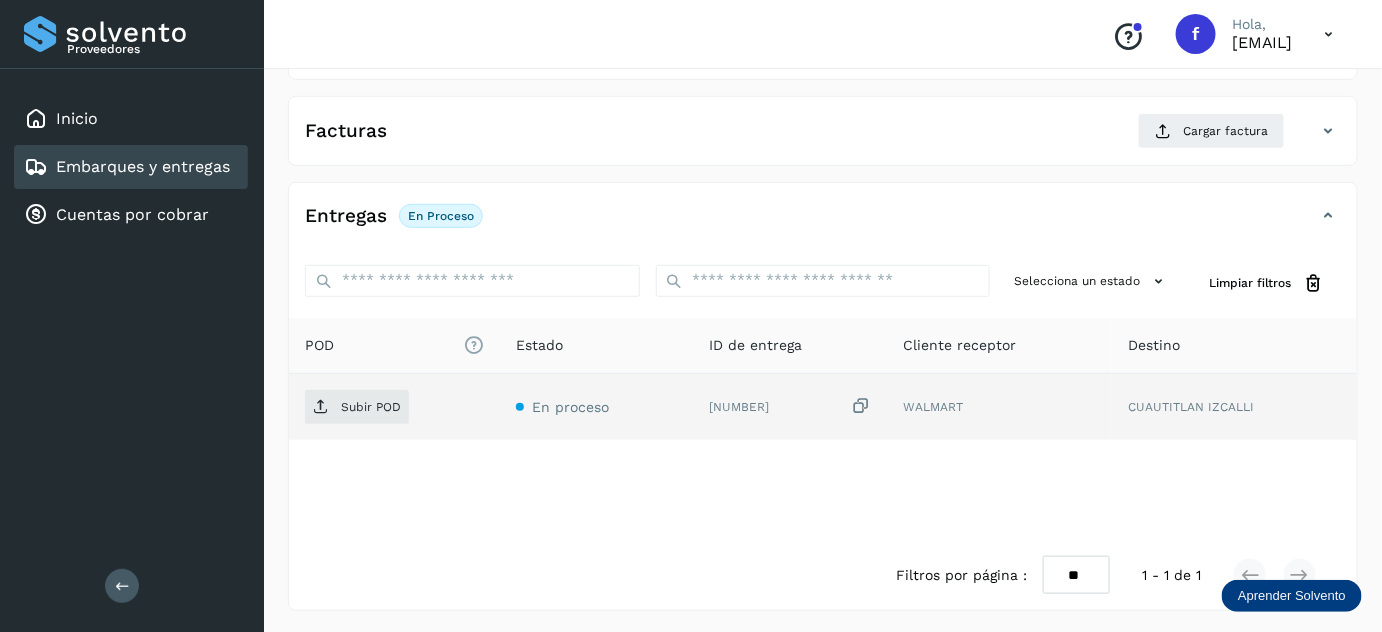 click at bounding box center [861, 406] 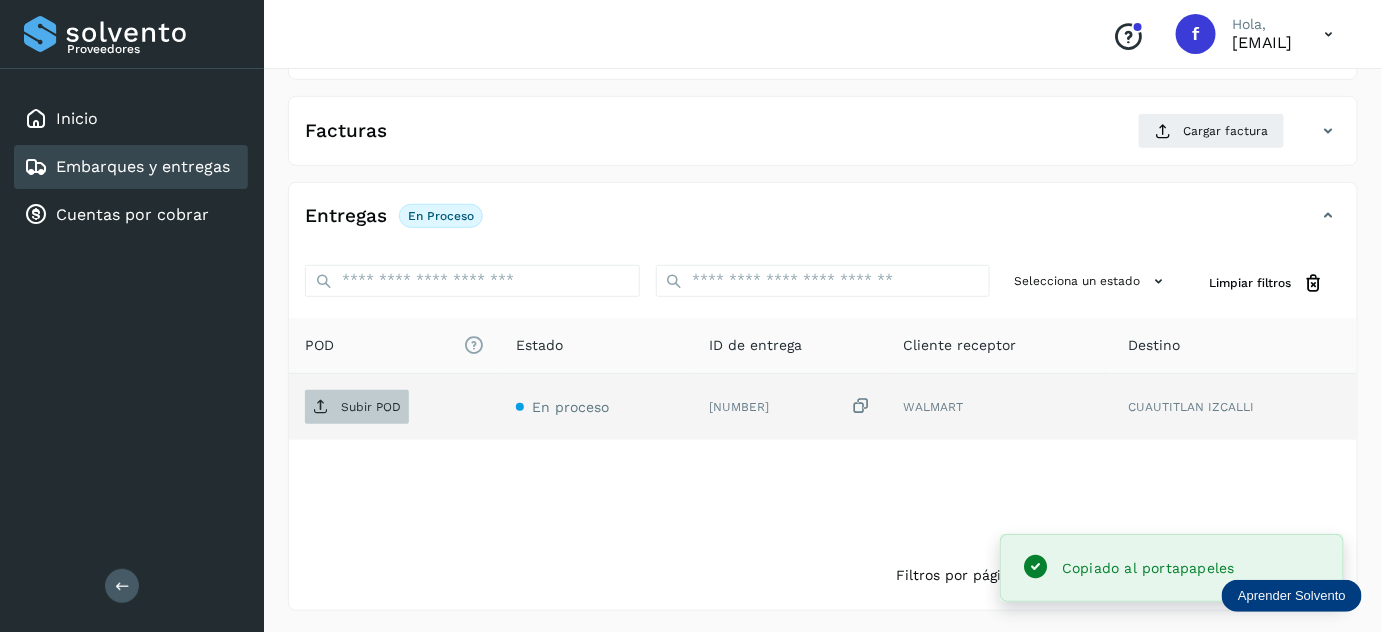 click on "Subir POD" at bounding box center (357, 407) 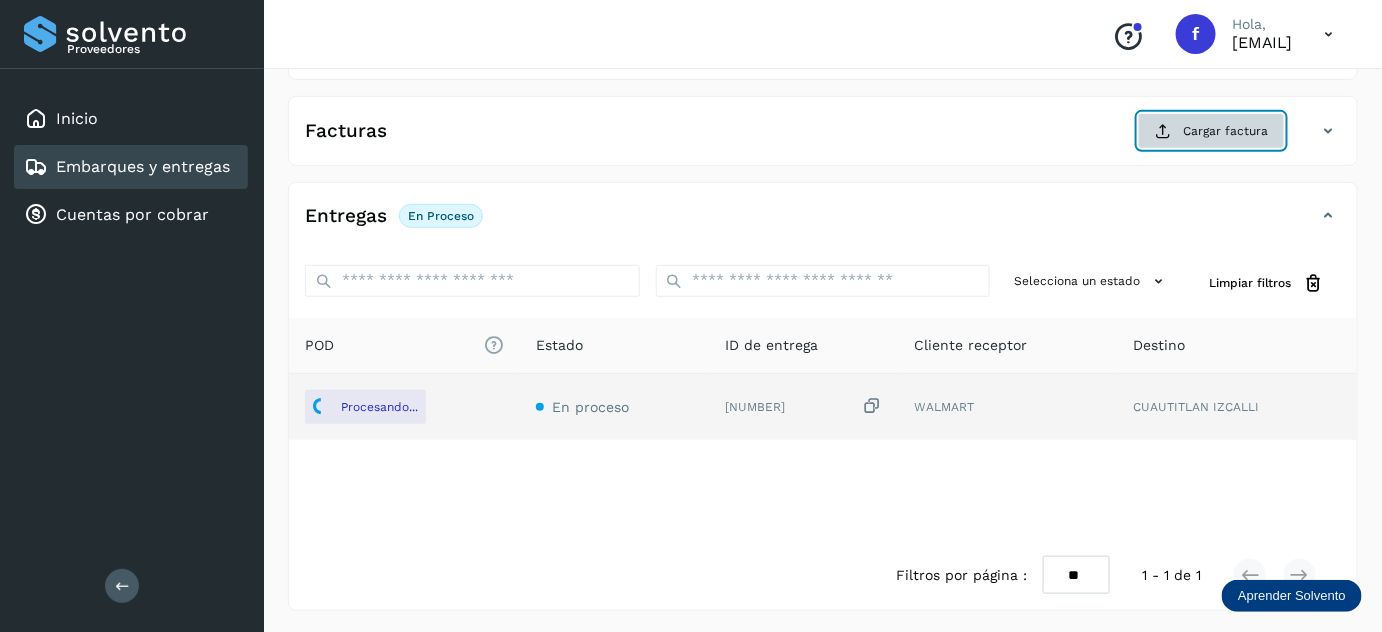 click on "Cargar factura" 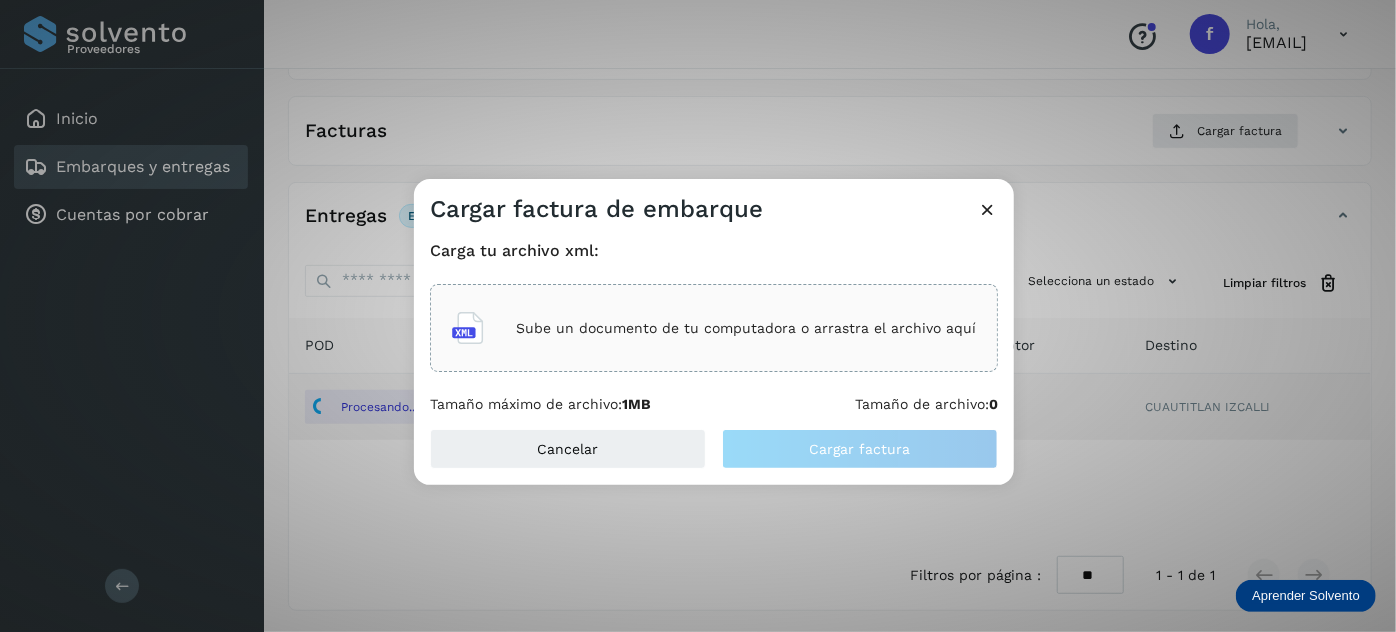 click on "Sube un documento de tu computadora o arrastra el archivo aquí" at bounding box center [746, 328] 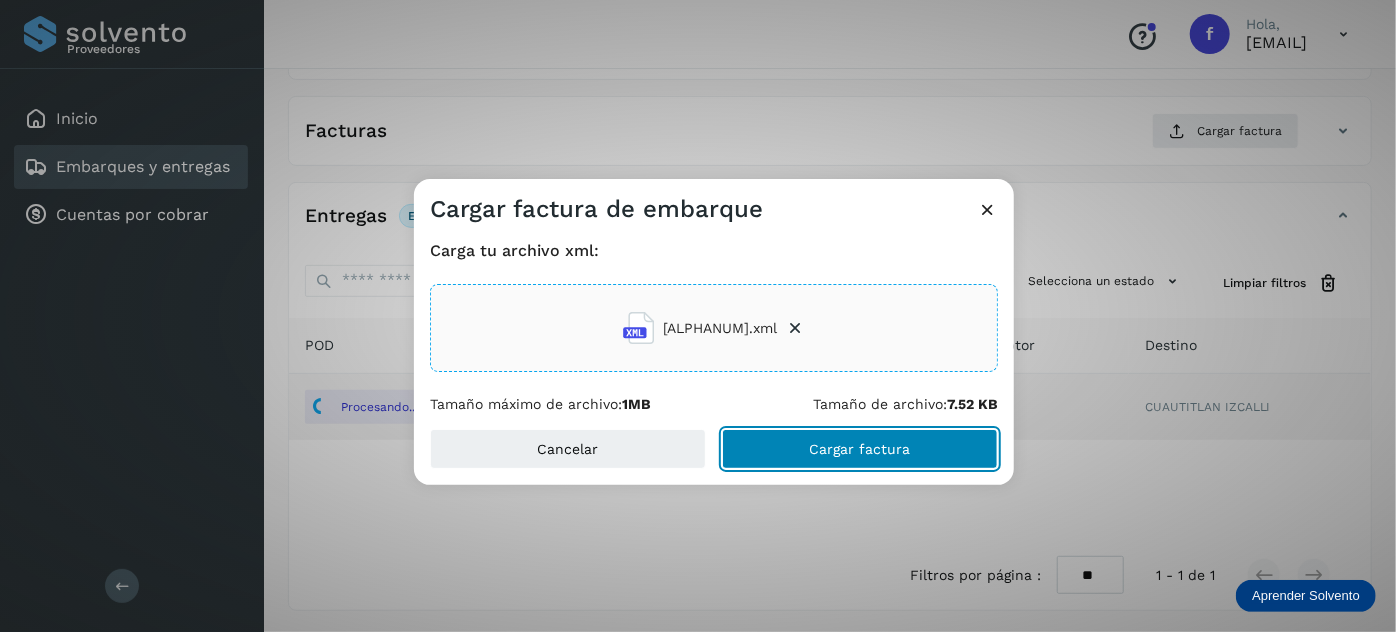 drag, startPoint x: 805, startPoint y: 446, endPoint x: 826, endPoint y: 391, distance: 58.872746 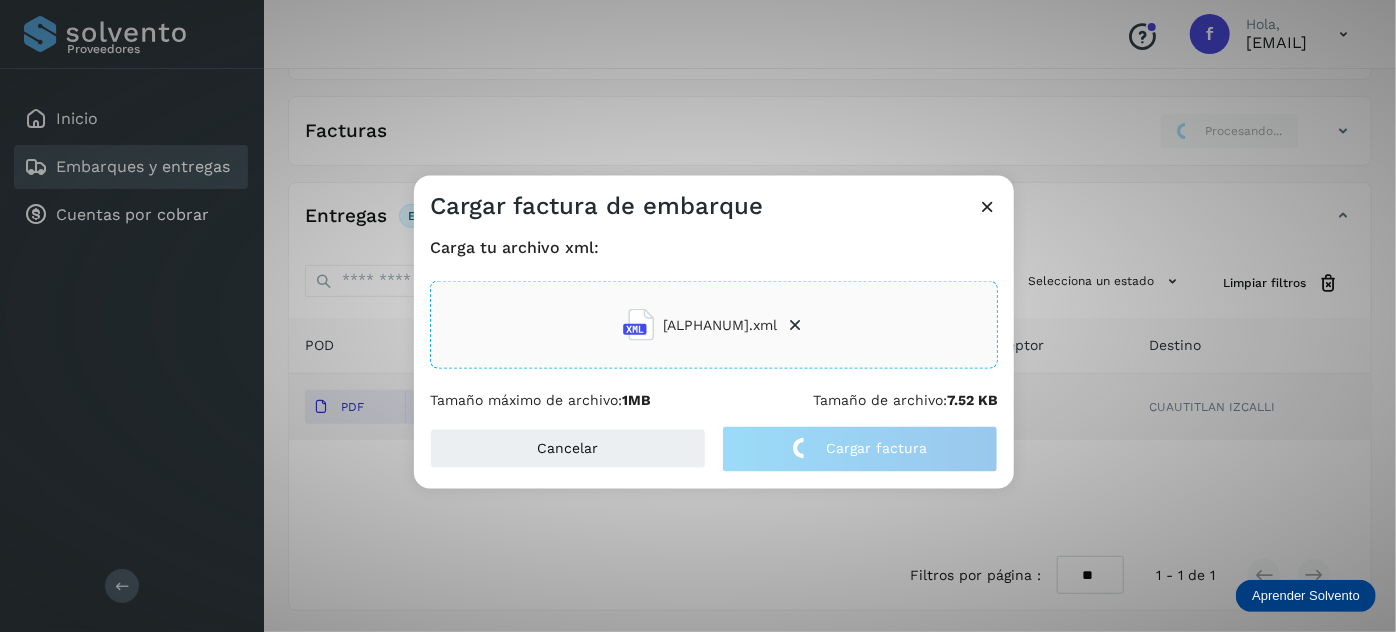 click on "Cargar factura de embarque Carga tu archivo xml: [ALPHANUM].xml Tamaño máximo de archivo:  1MB Tamaño de archivo:  7.52 KB Cancelar Cargar factura" 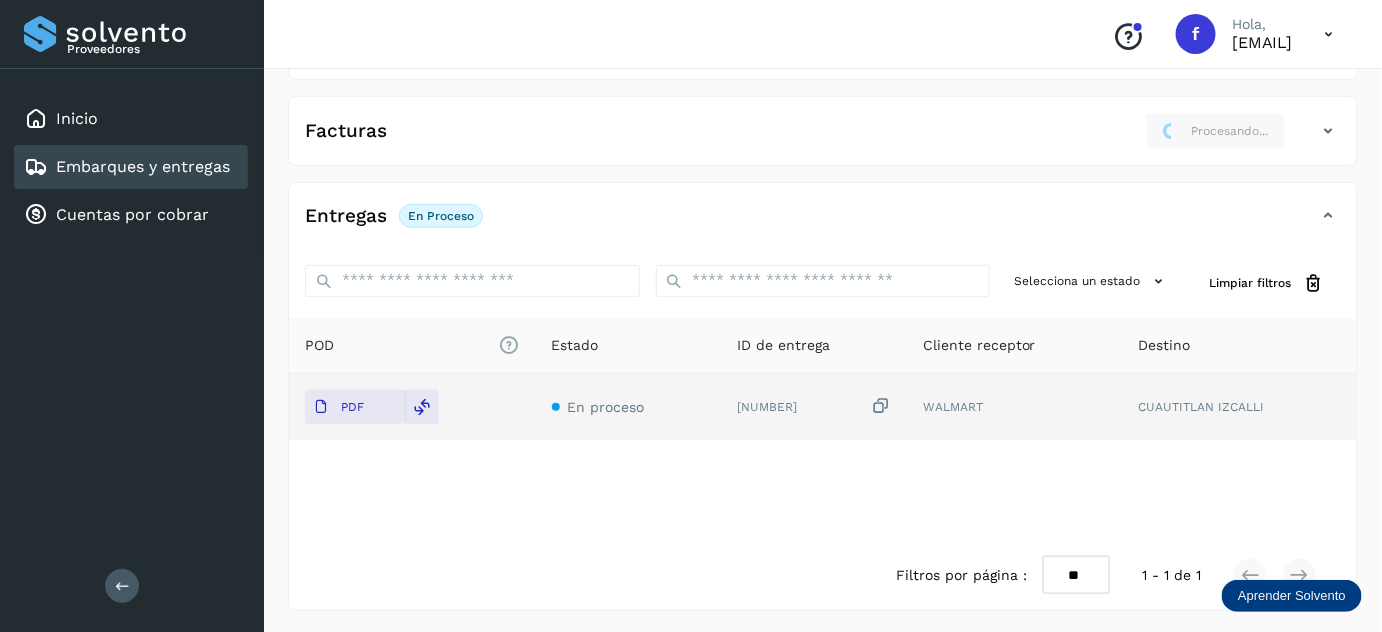 scroll, scrollTop: 0, scrollLeft: 0, axis: both 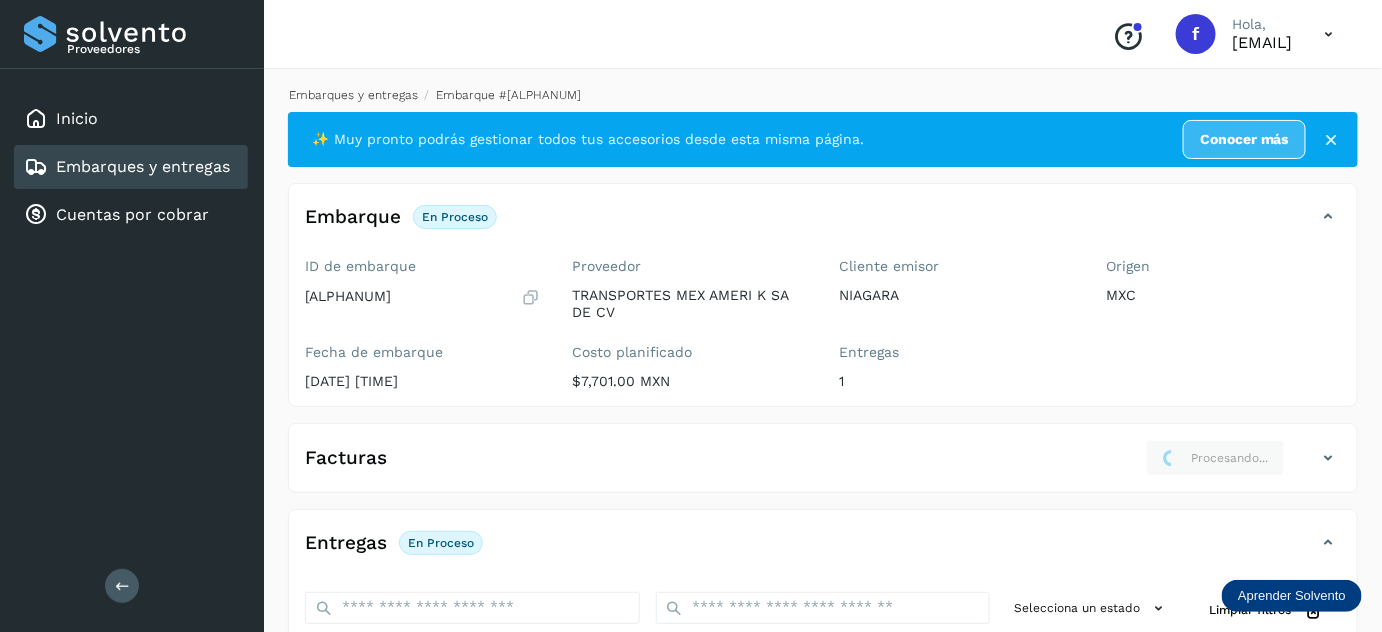 click on "Embarques y entregas" at bounding box center [353, 95] 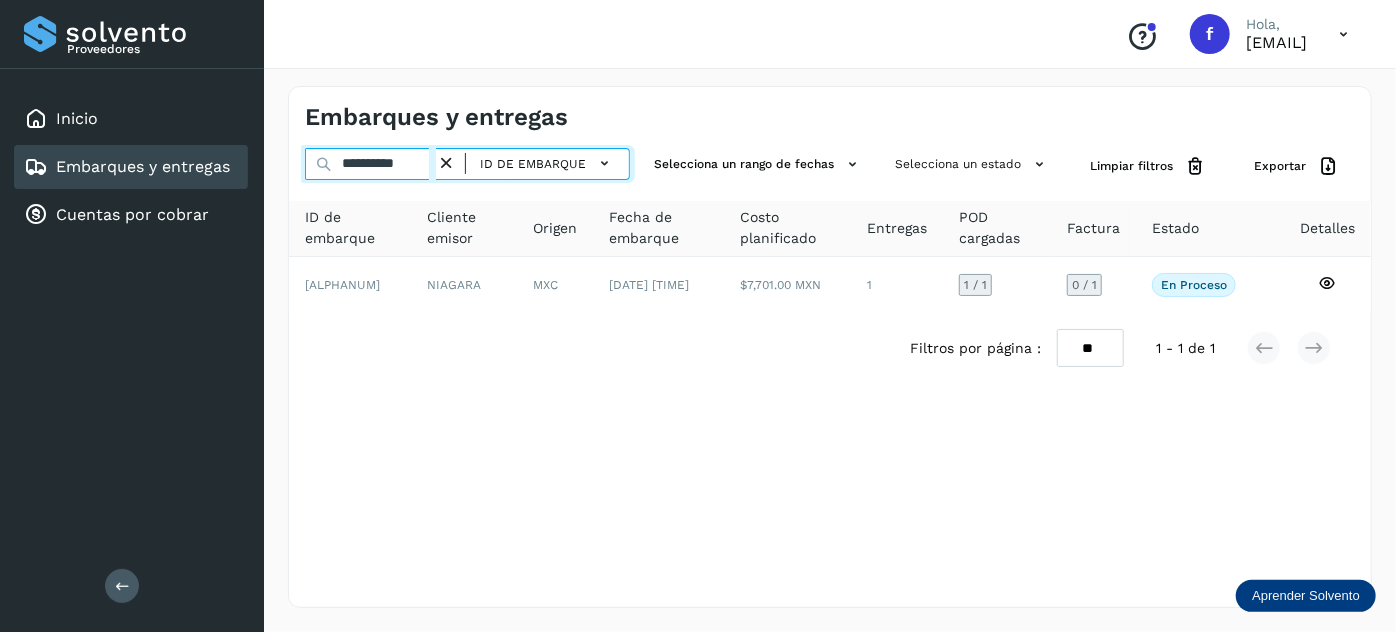 click on "**********" at bounding box center [370, 164] 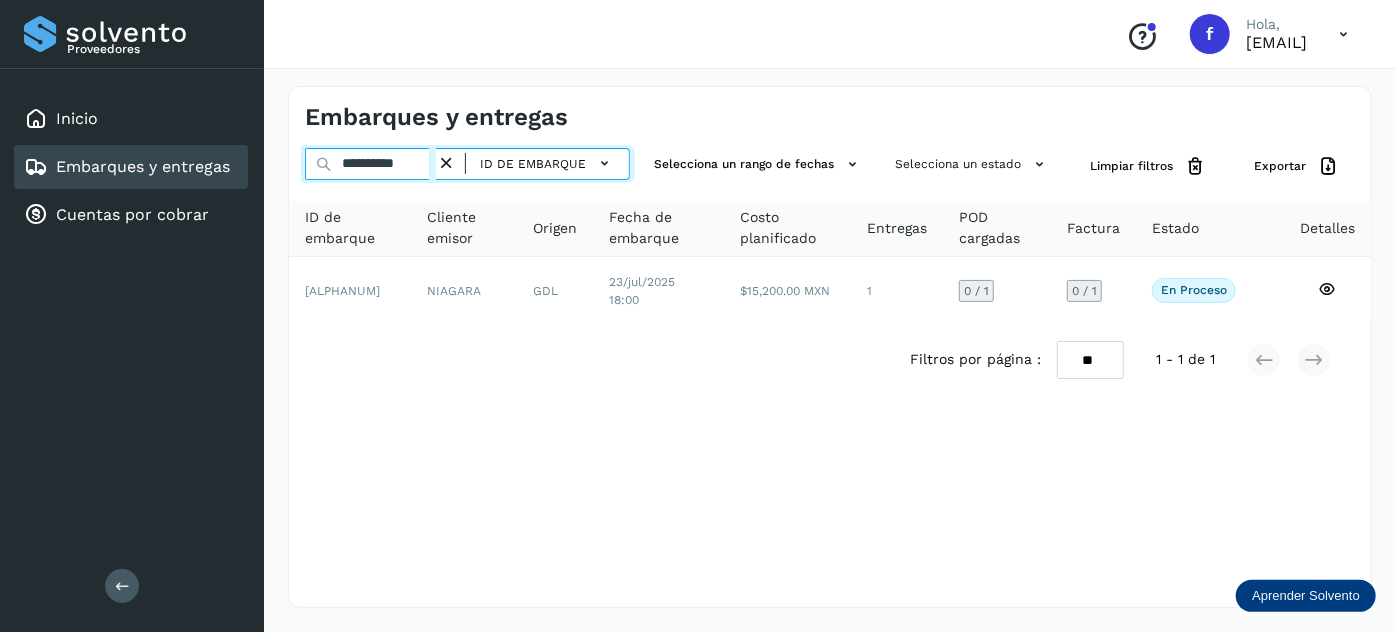 click on "**********" at bounding box center (370, 164) 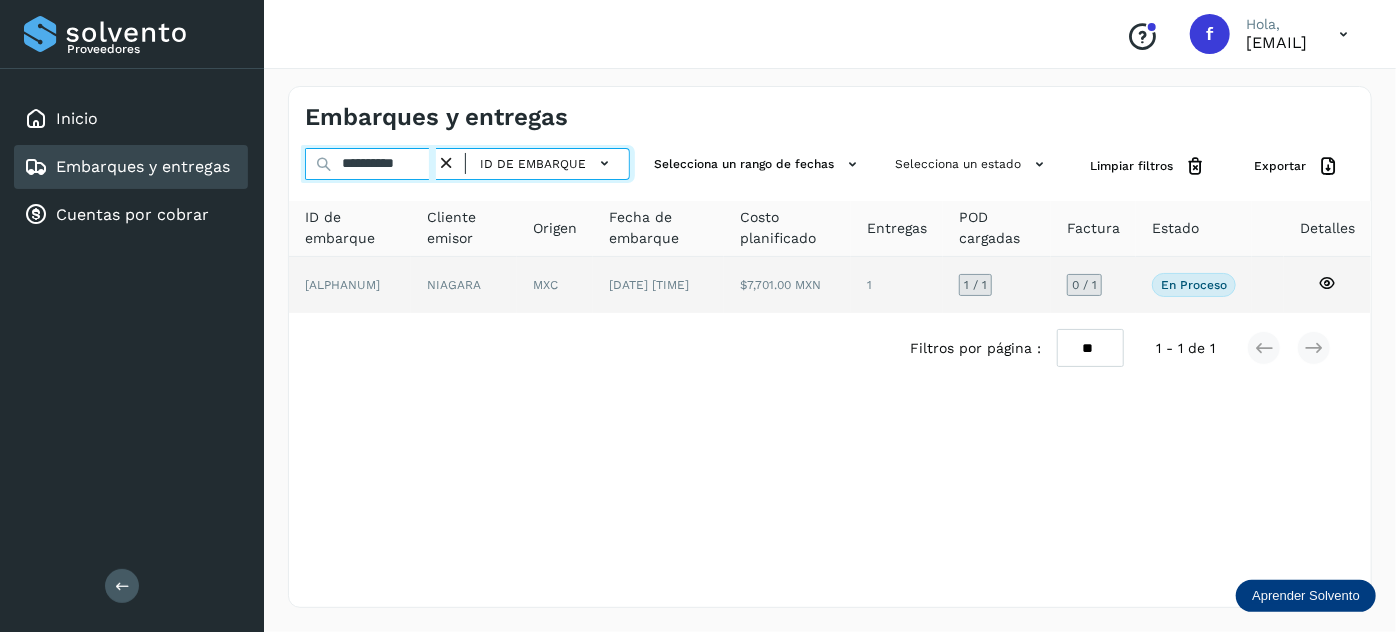 type on "**********" 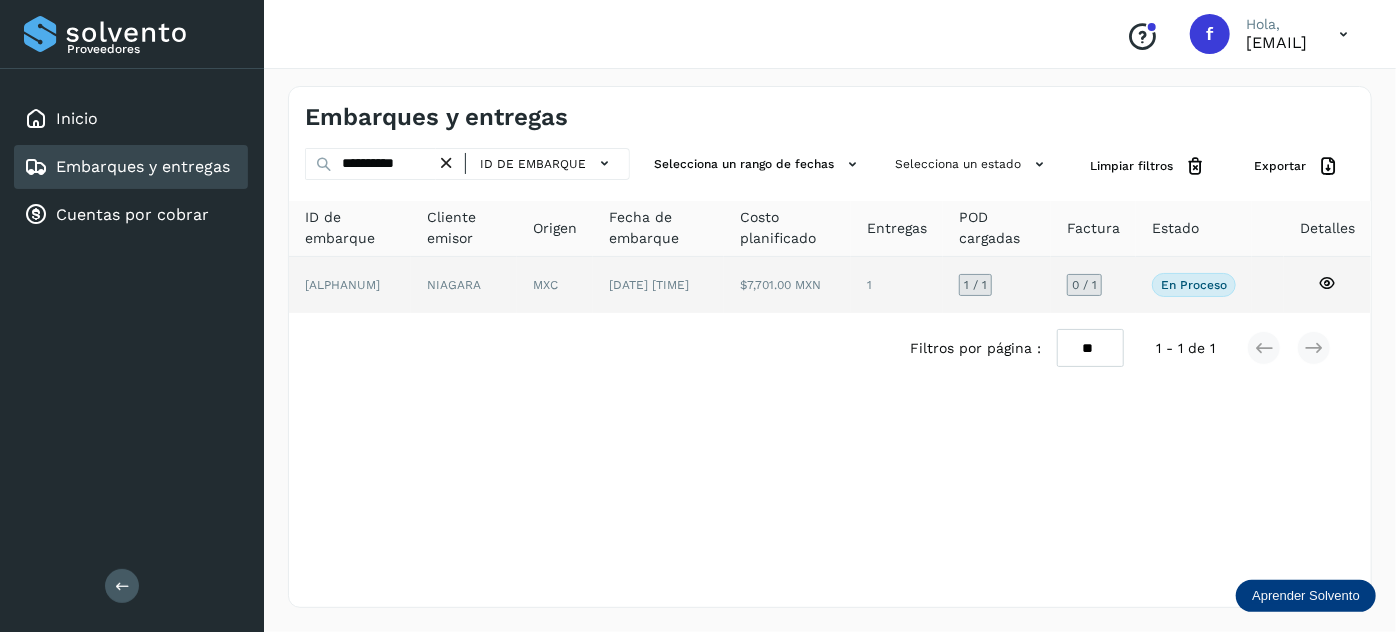 click on "1" 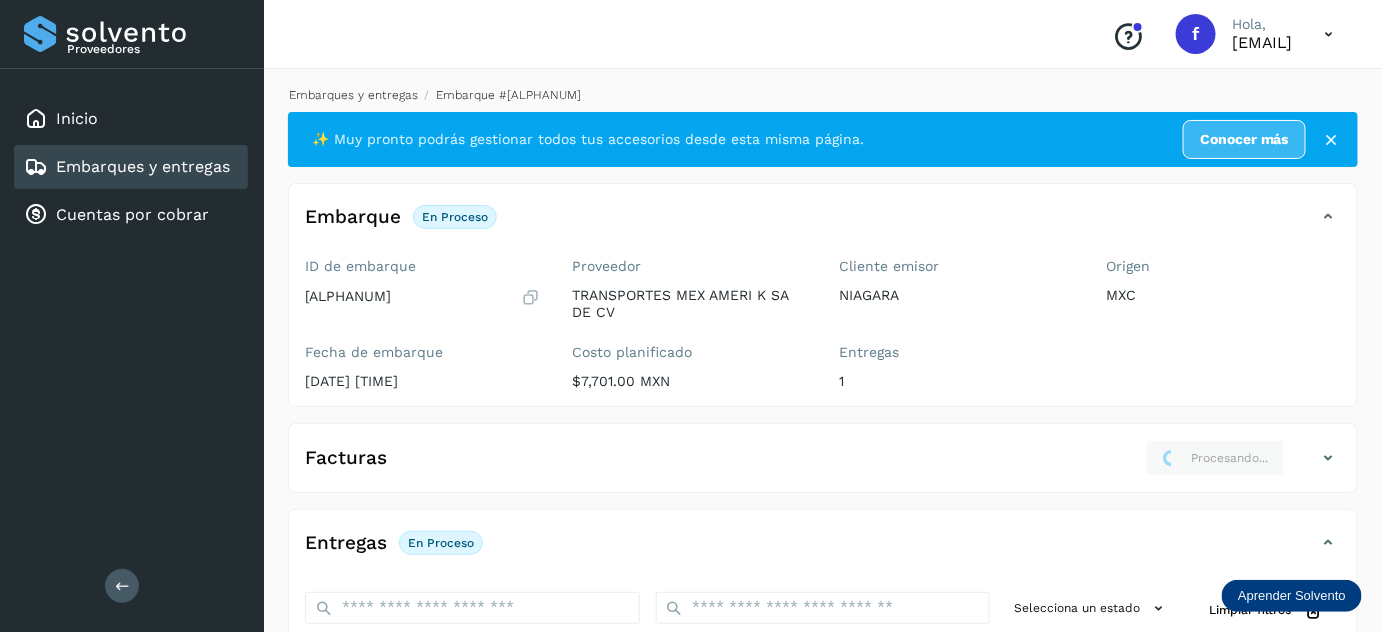 click on "Embarques y entregas" at bounding box center [353, 95] 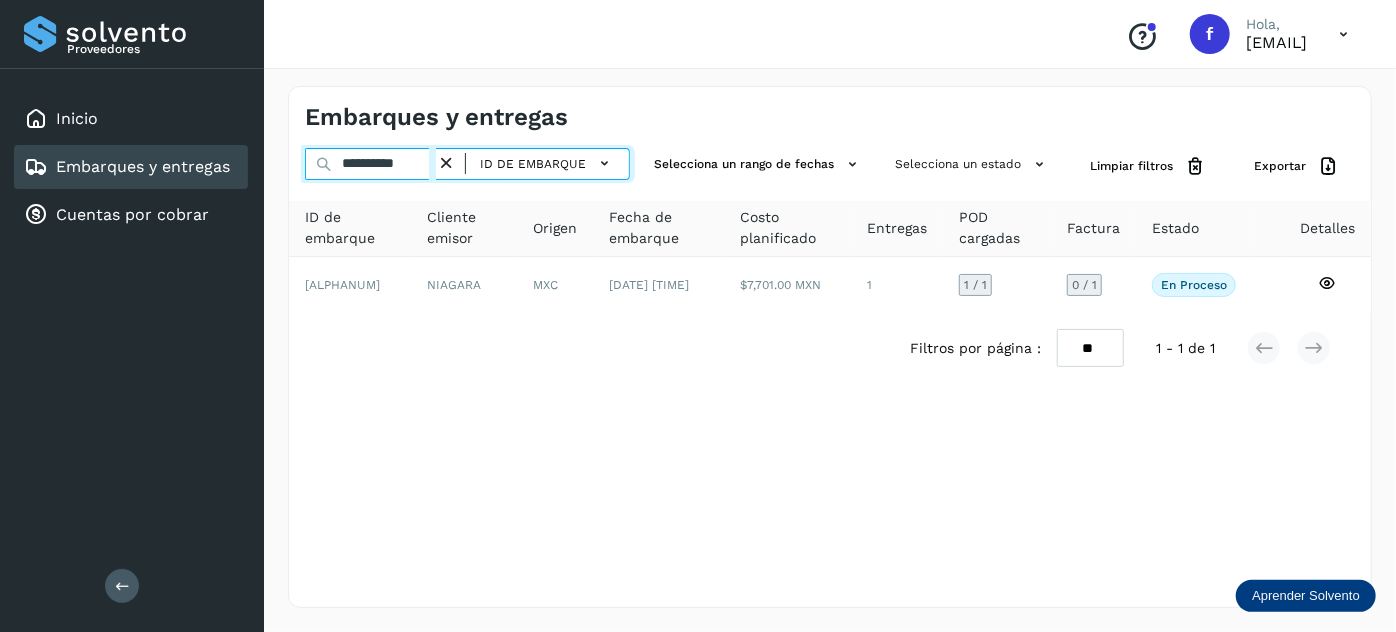 click on "**********" at bounding box center (370, 164) 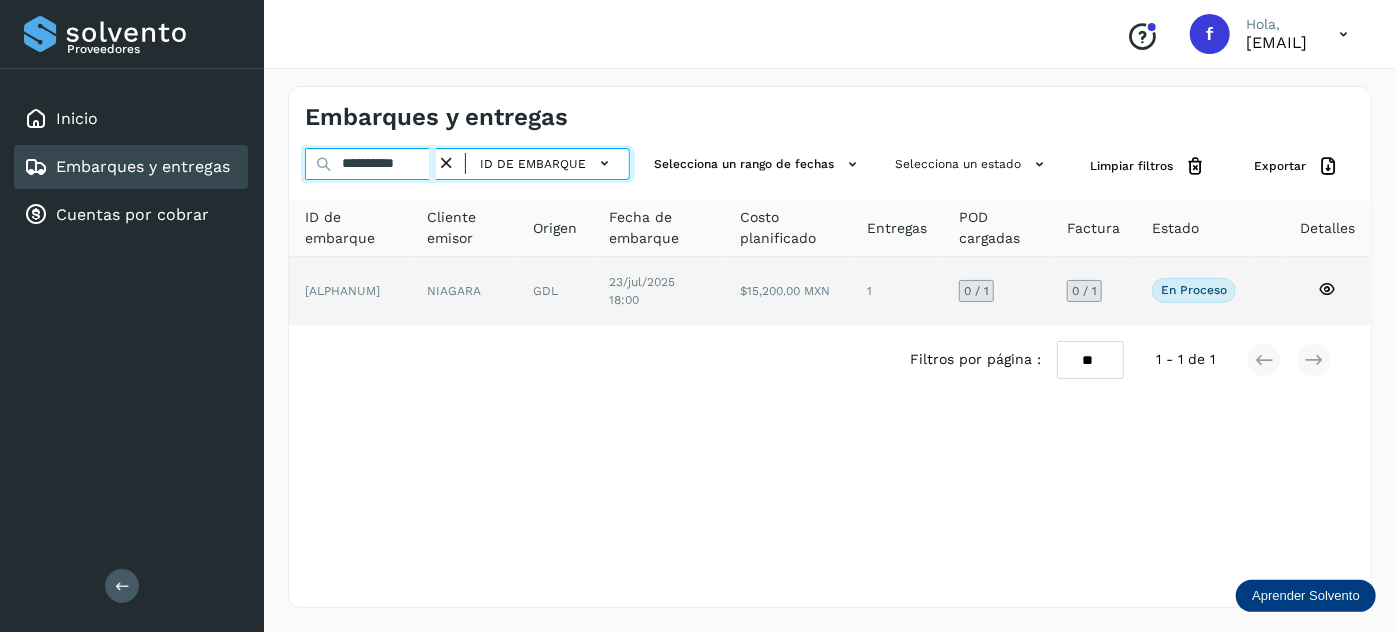 type on "**********" 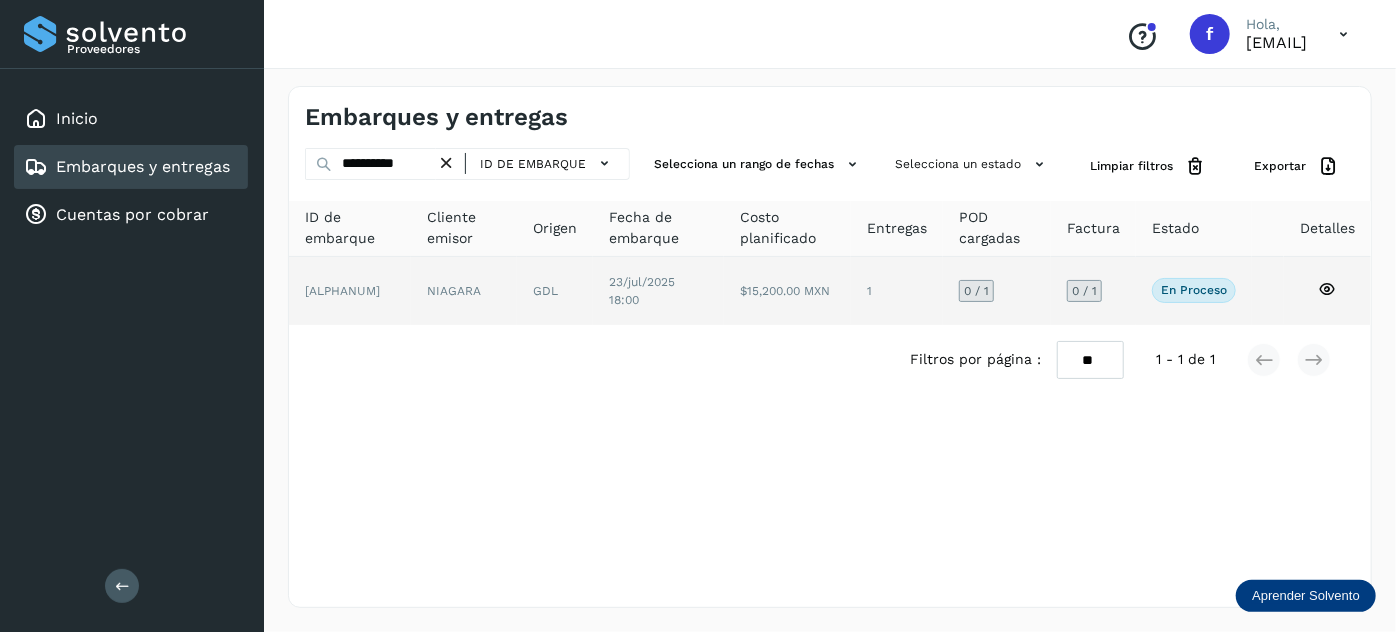 click on "$15,200.00 MXN" 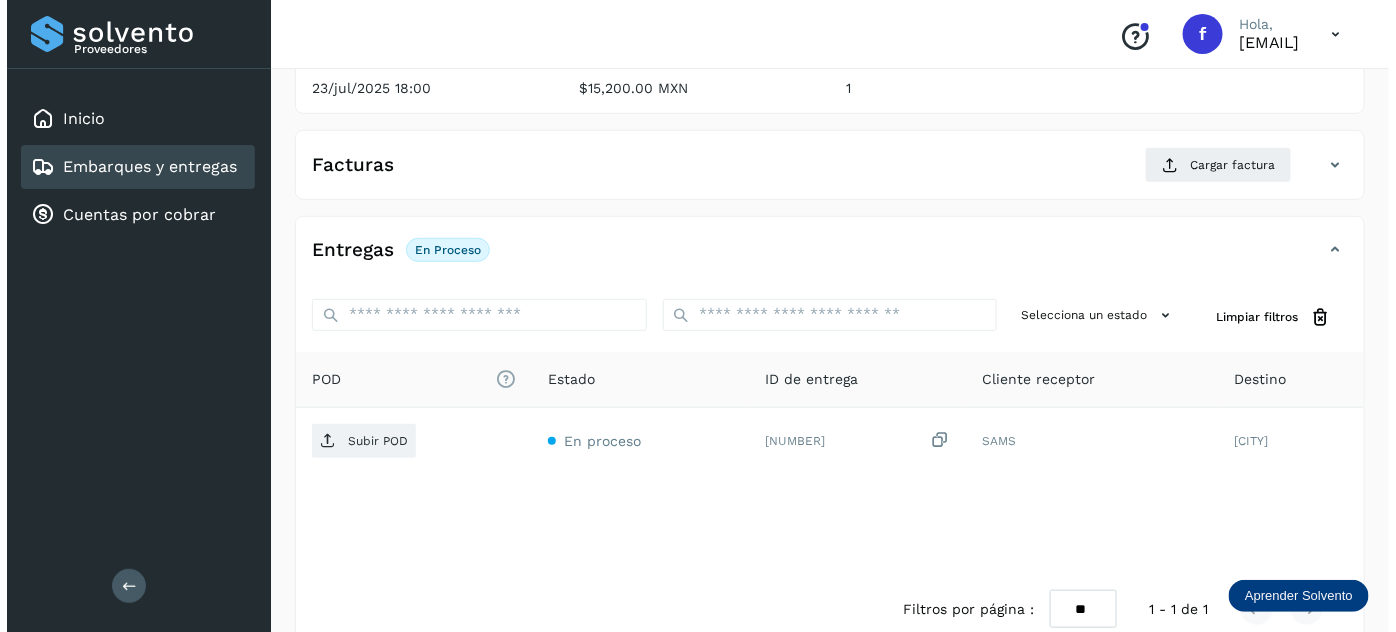 scroll, scrollTop: 327, scrollLeft: 0, axis: vertical 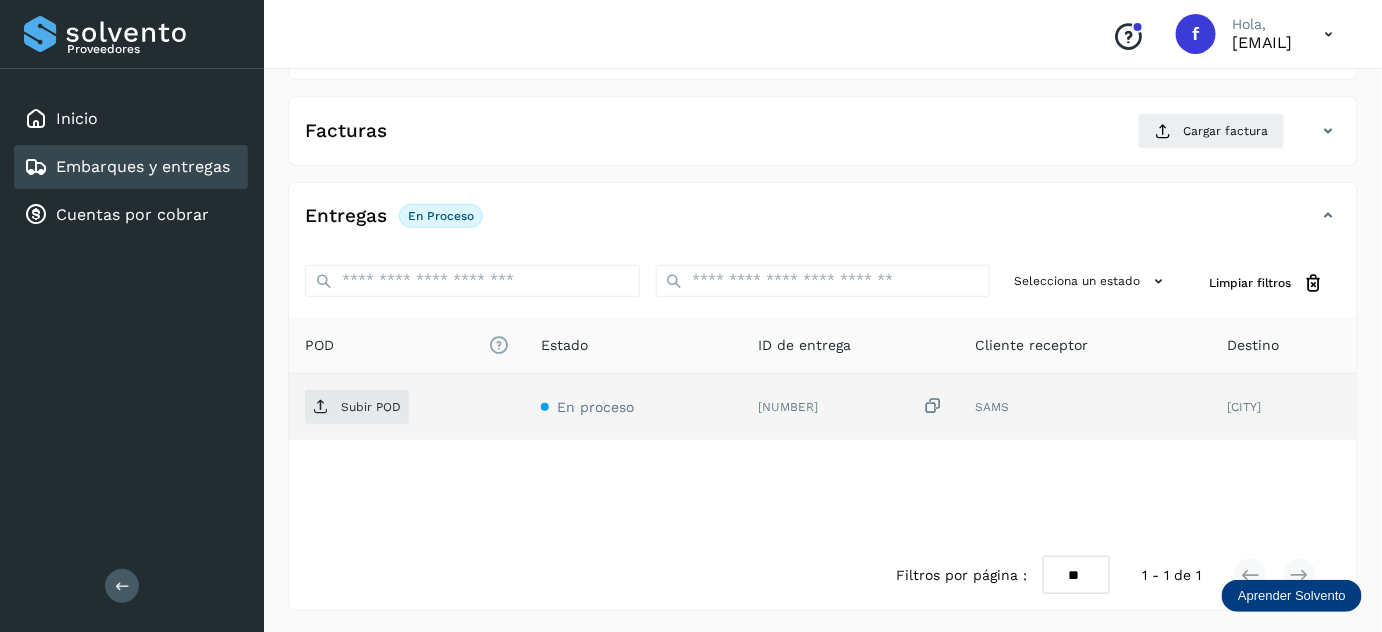 click at bounding box center (933, 406) 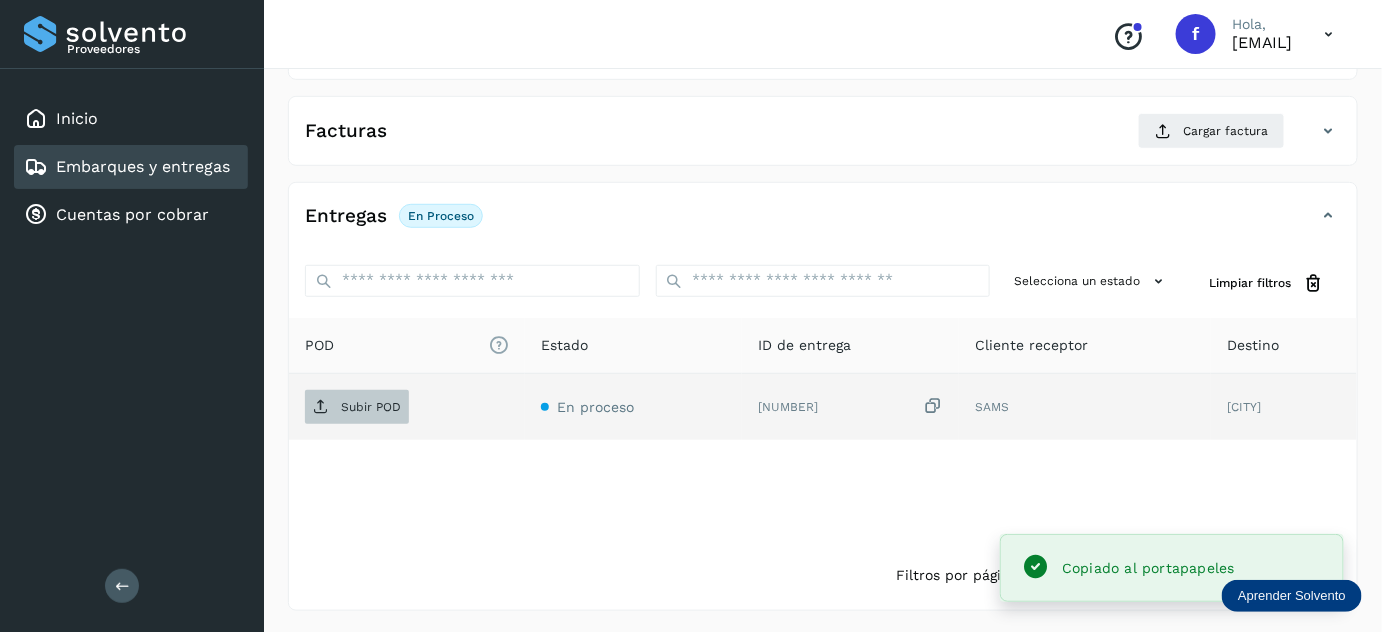 click on "Subir POD" at bounding box center (357, 407) 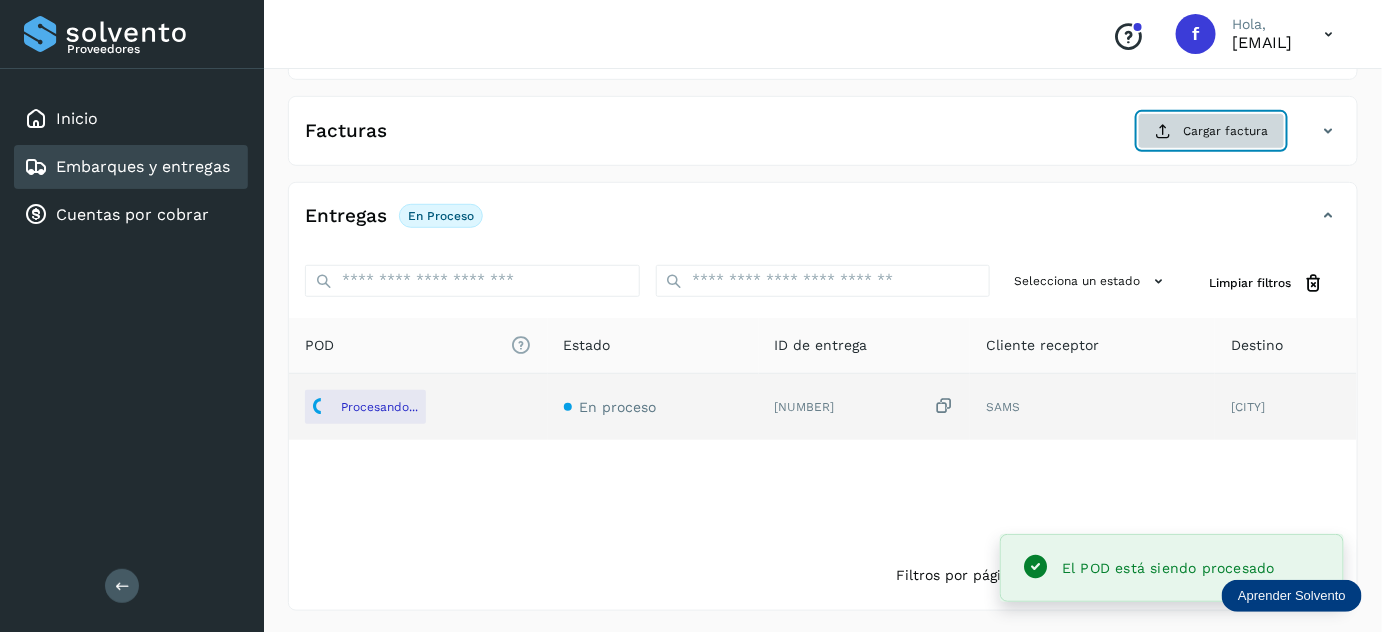 click on "Cargar factura" 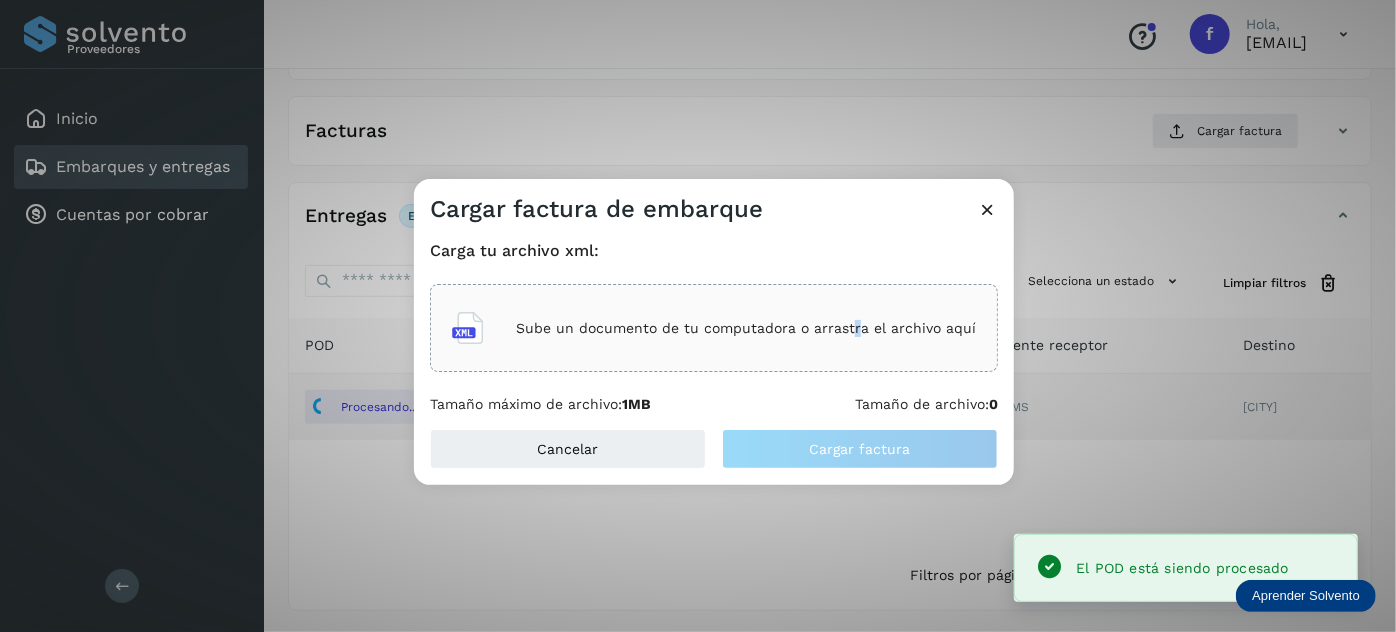 click on "Sube un documento de tu computadora o arrastra el archivo aquí" at bounding box center [714, 328] 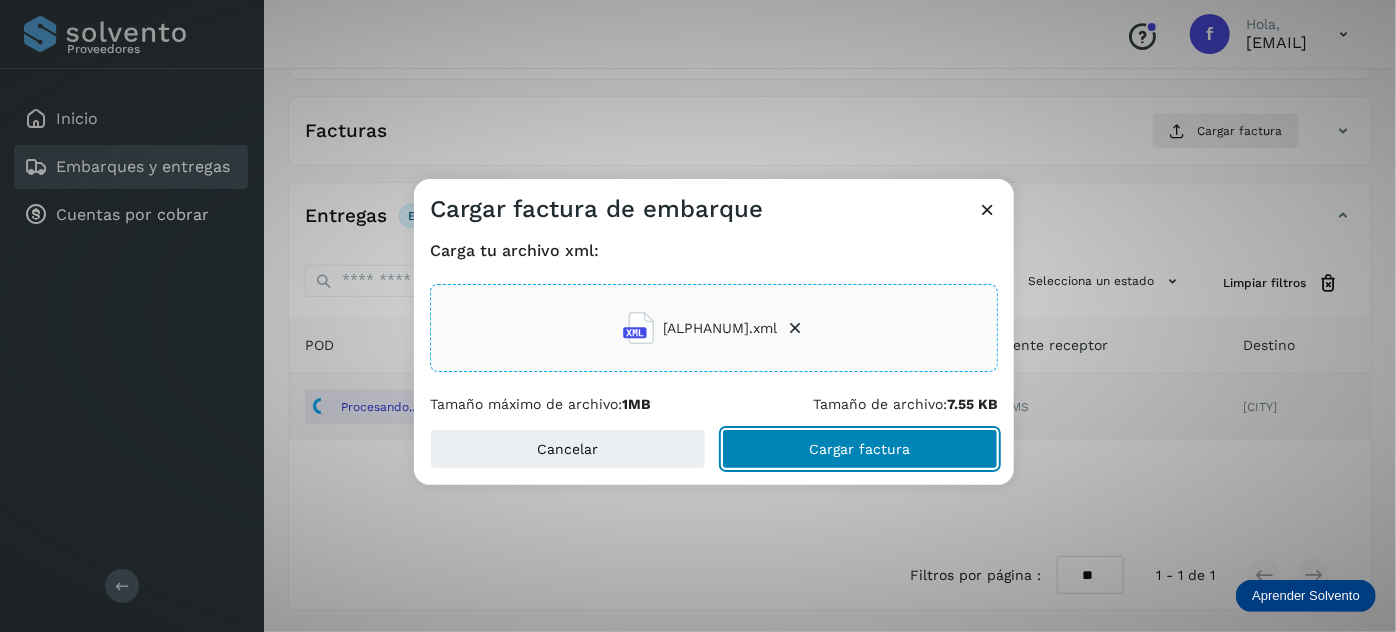 click on "Cargar factura" 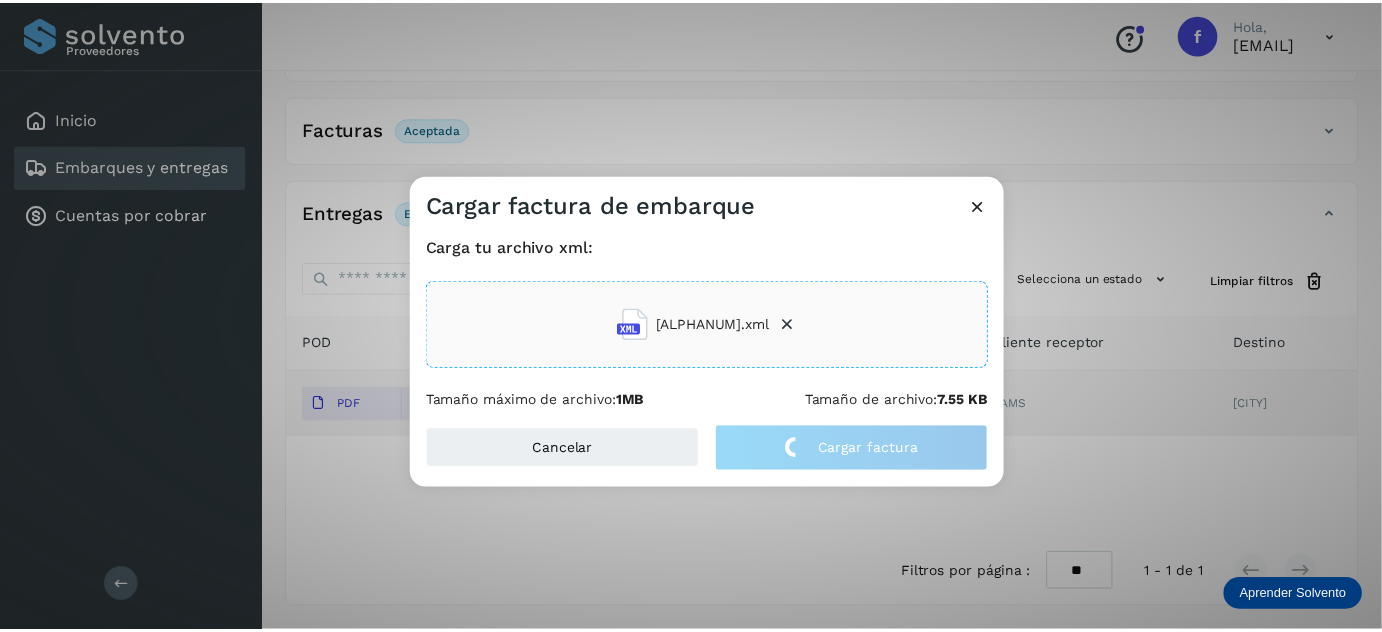 scroll, scrollTop: 325, scrollLeft: 0, axis: vertical 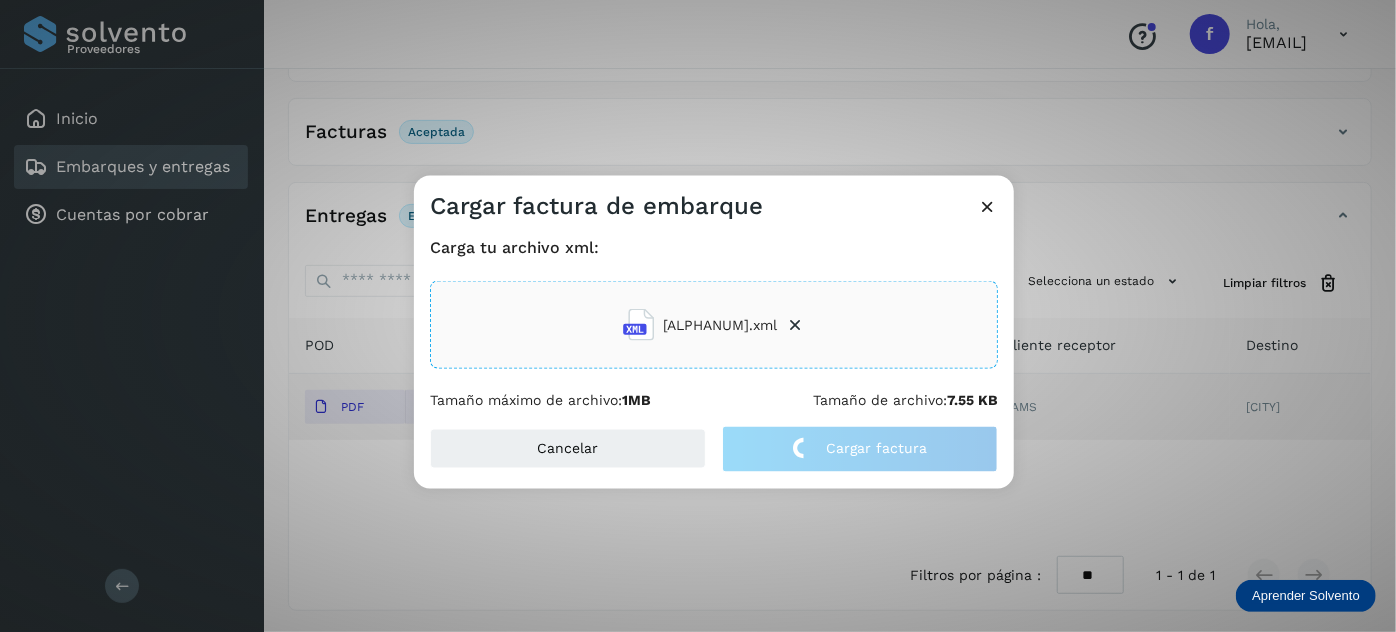 drag, startPoint x: 630, startPoint y: 122, endPoint x: 631, endPoint y: 77, distance: 45.01111 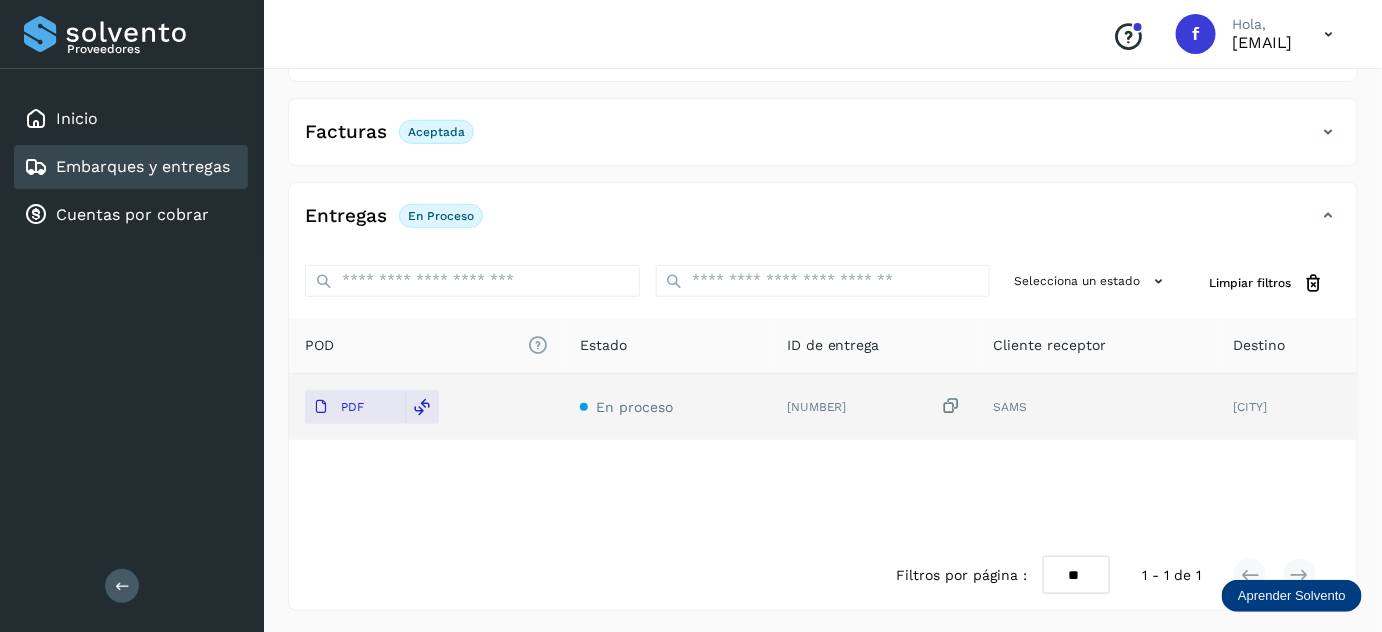 scroll, scrollTop: 0, scrollLeft: 0, axis: both 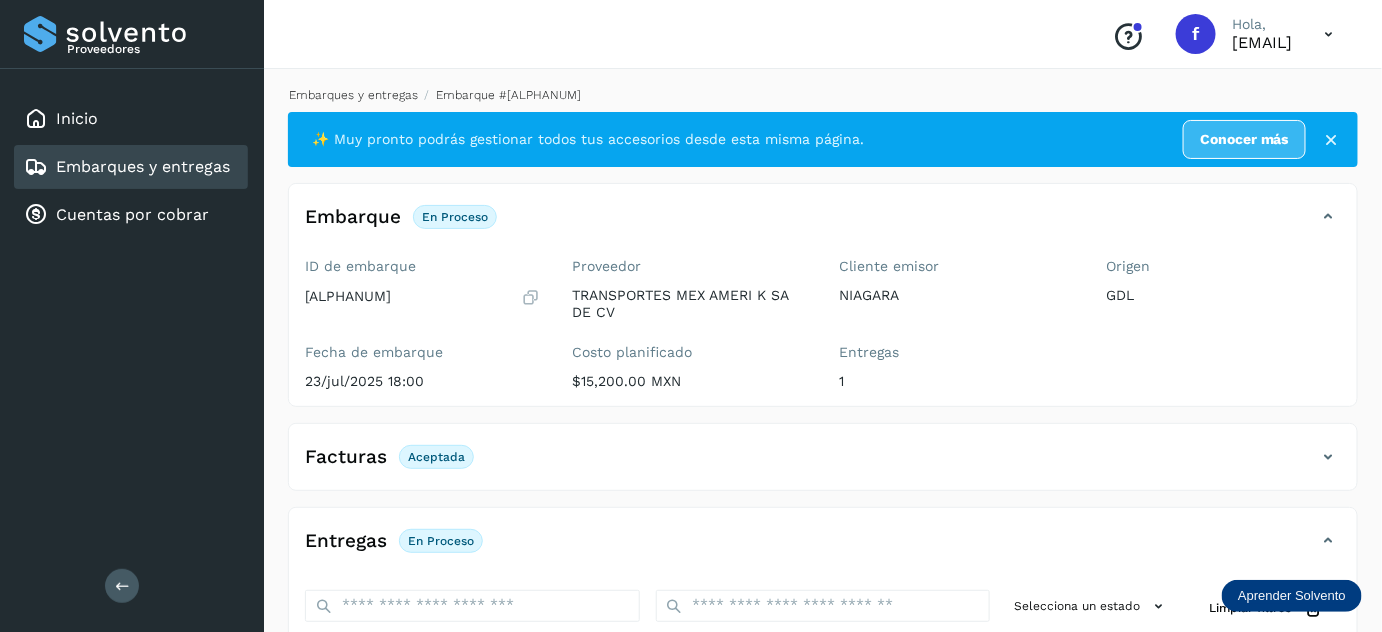 click on "Embarques y entregas" at bounding box center [353, 95] 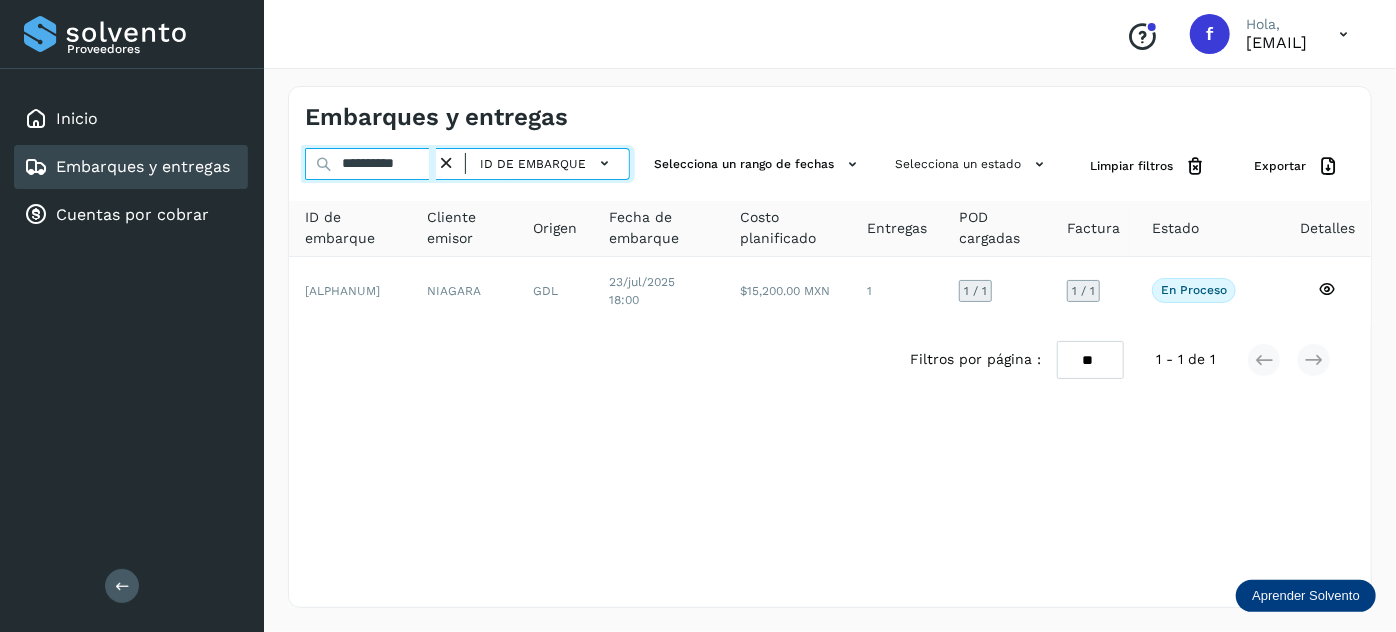click on "**********" at bounding box center (370, 164) 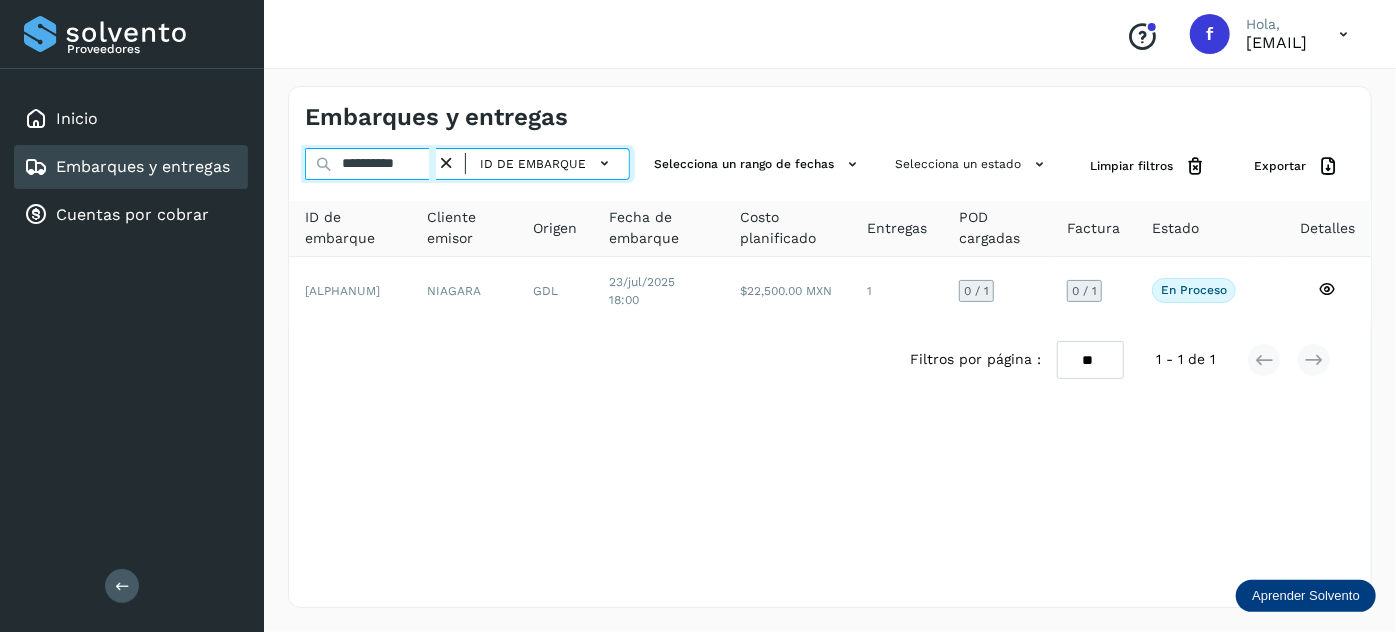 type on "**********" 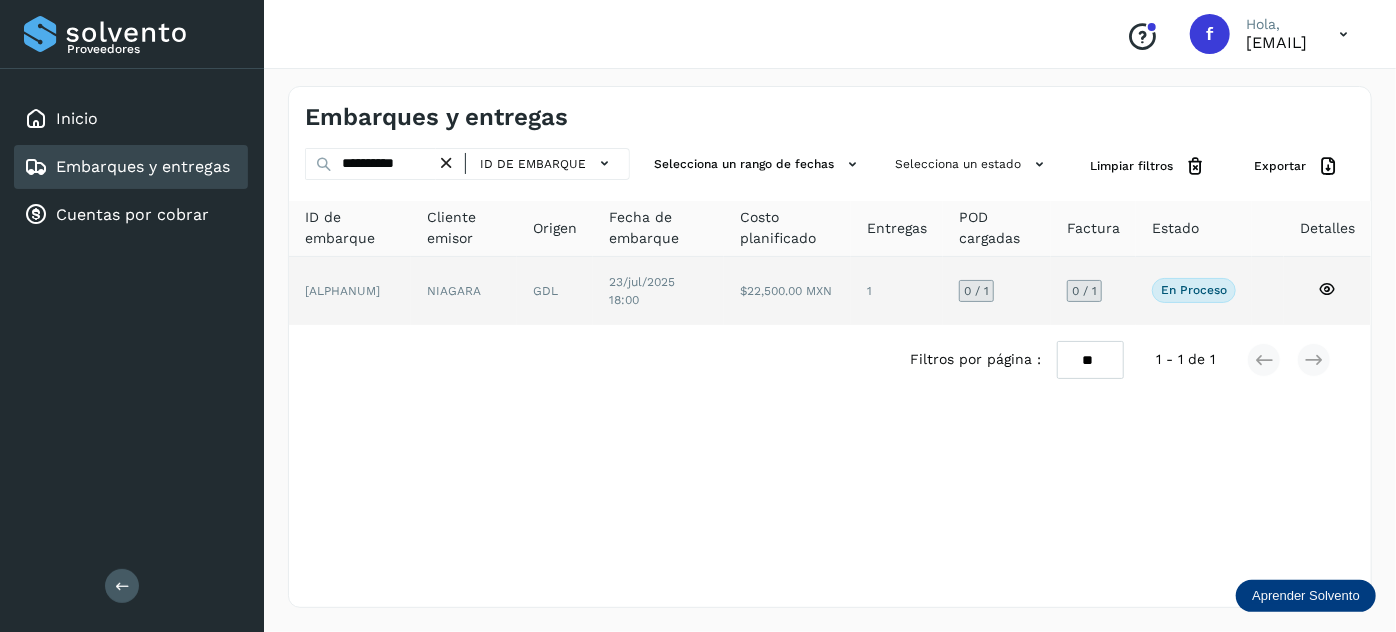 click on "23/jul/2025 18:00" 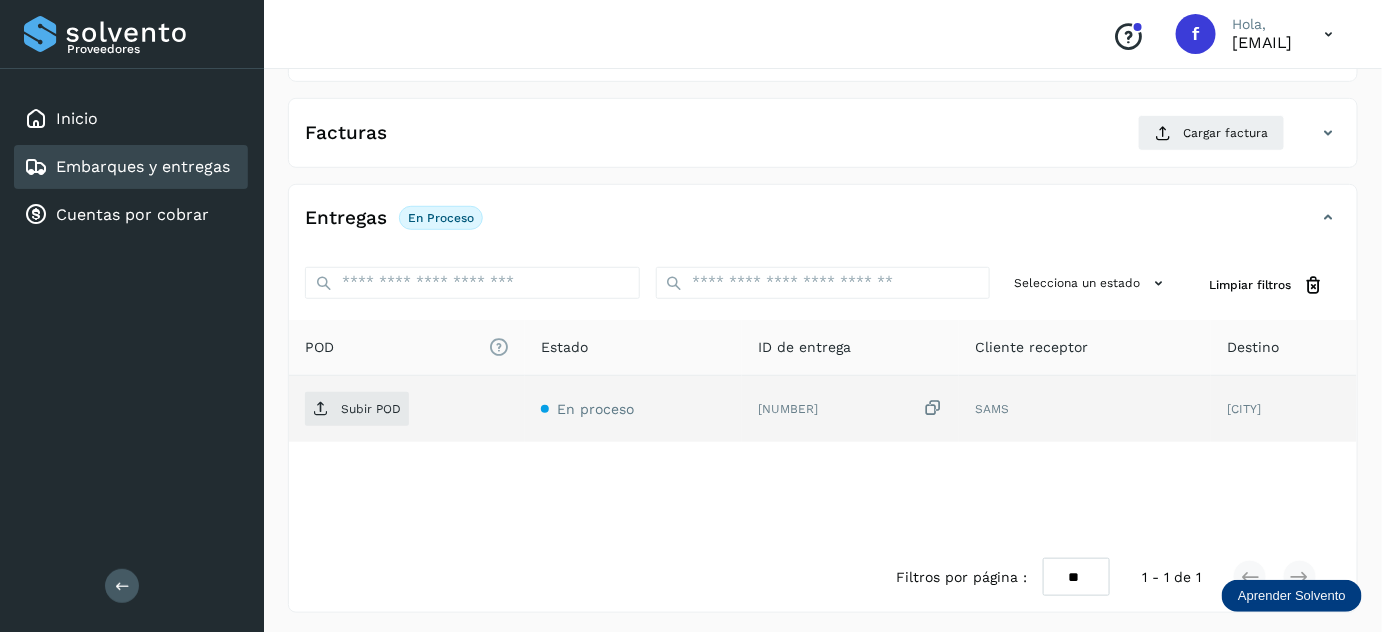 scroll, scrollTop: 327, scrollLeft: 0, axis: vertical 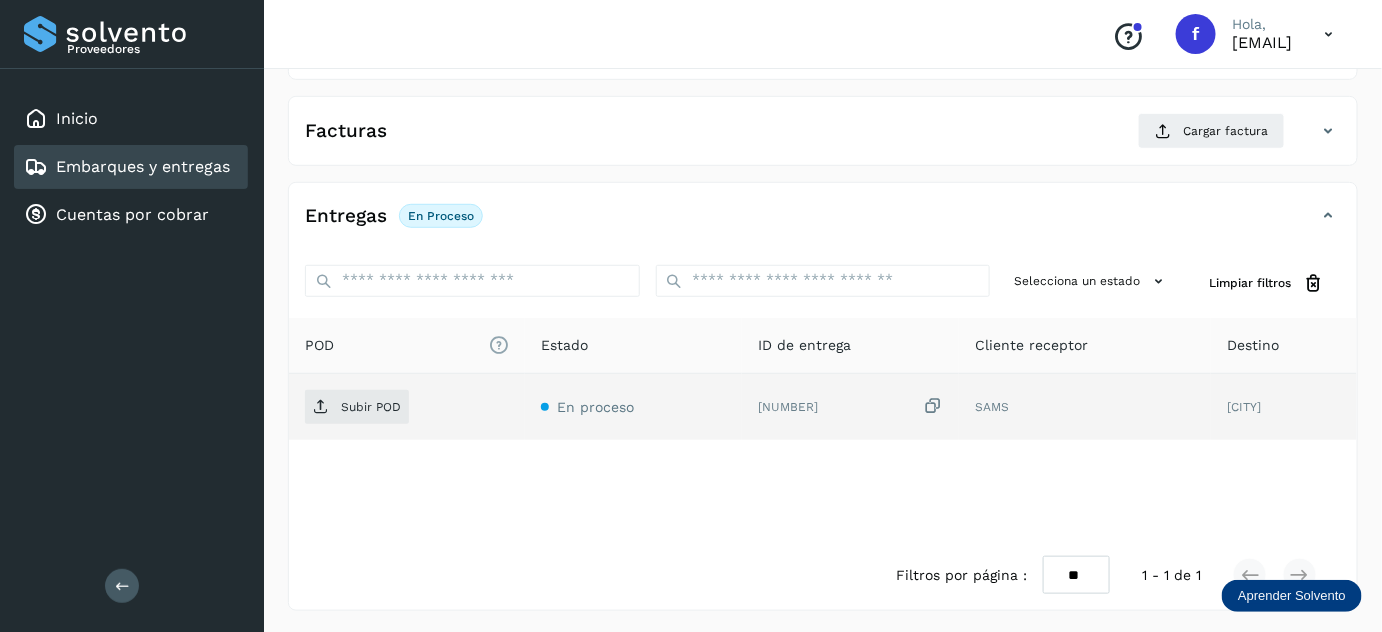 drag, startPoint x: 885, startPoint y: 402, endPoint x: 880, endPoint y: 412, distance: 11.18034 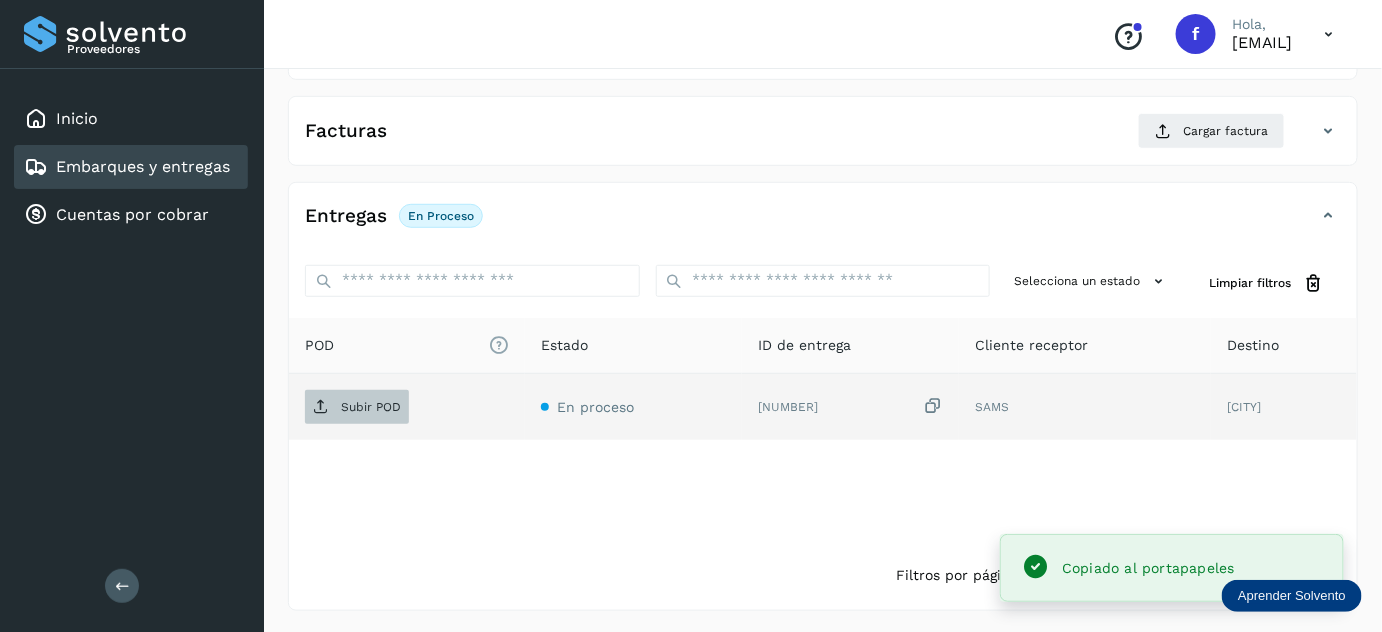 click on "Subir POD" at bounding box center (357, 407) 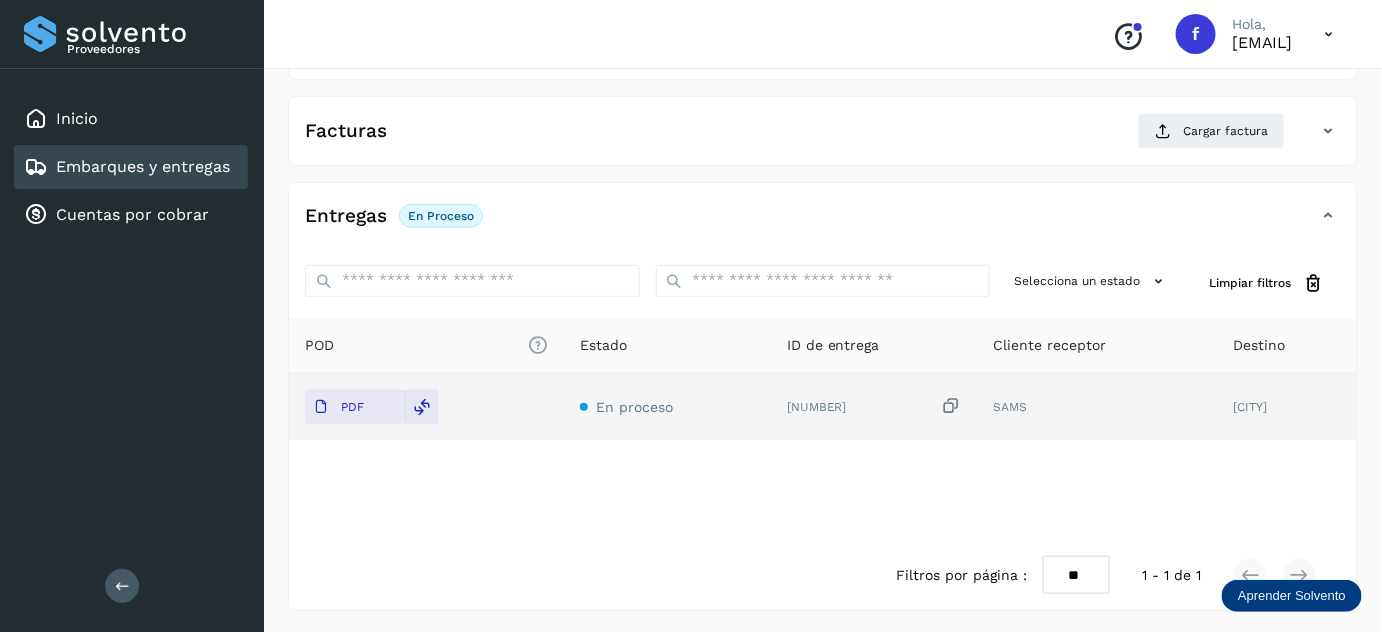 scroll, scrollTop: 0, scrollLeft: 0, axis: both 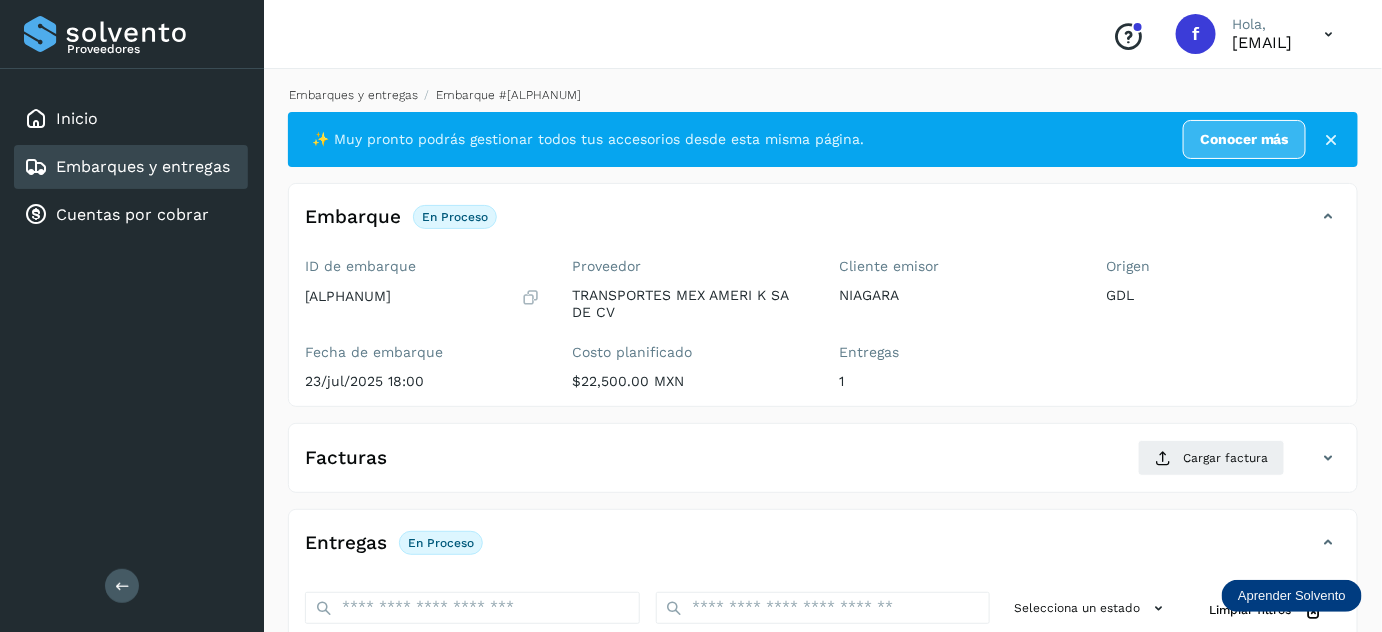 click on "Embarques y entregas" at bounding box center (353, 95) 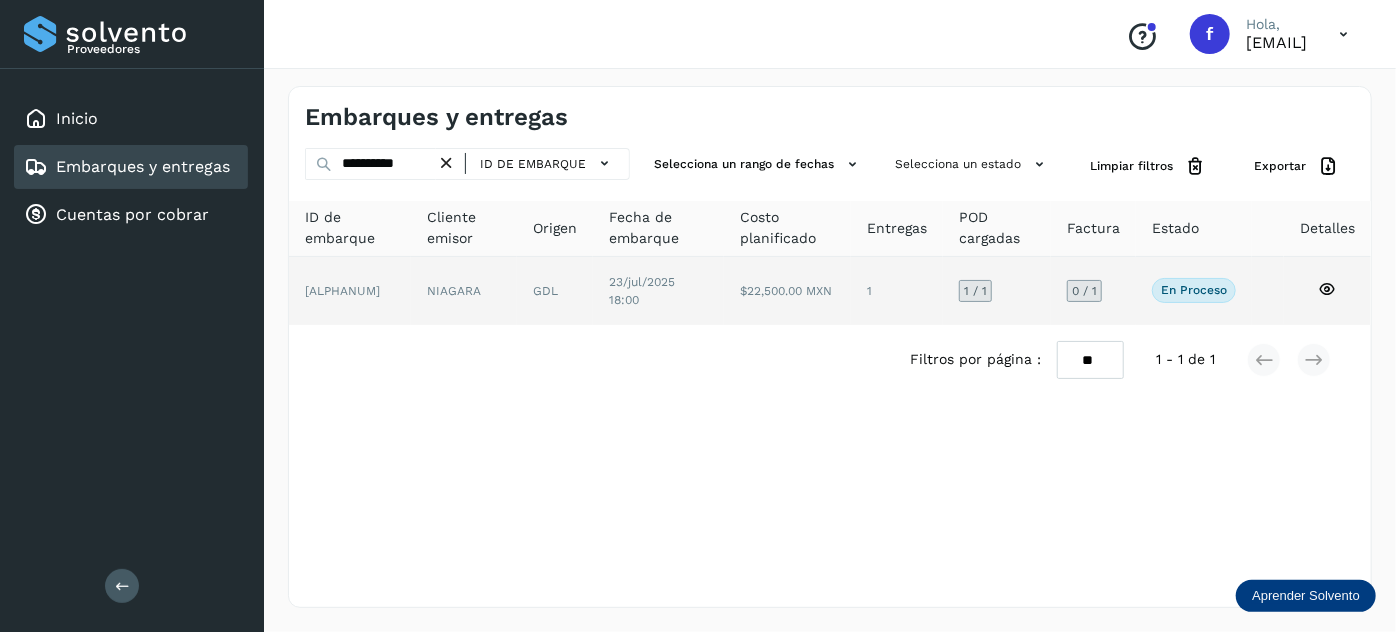 click on "$22,500.00 MXN" 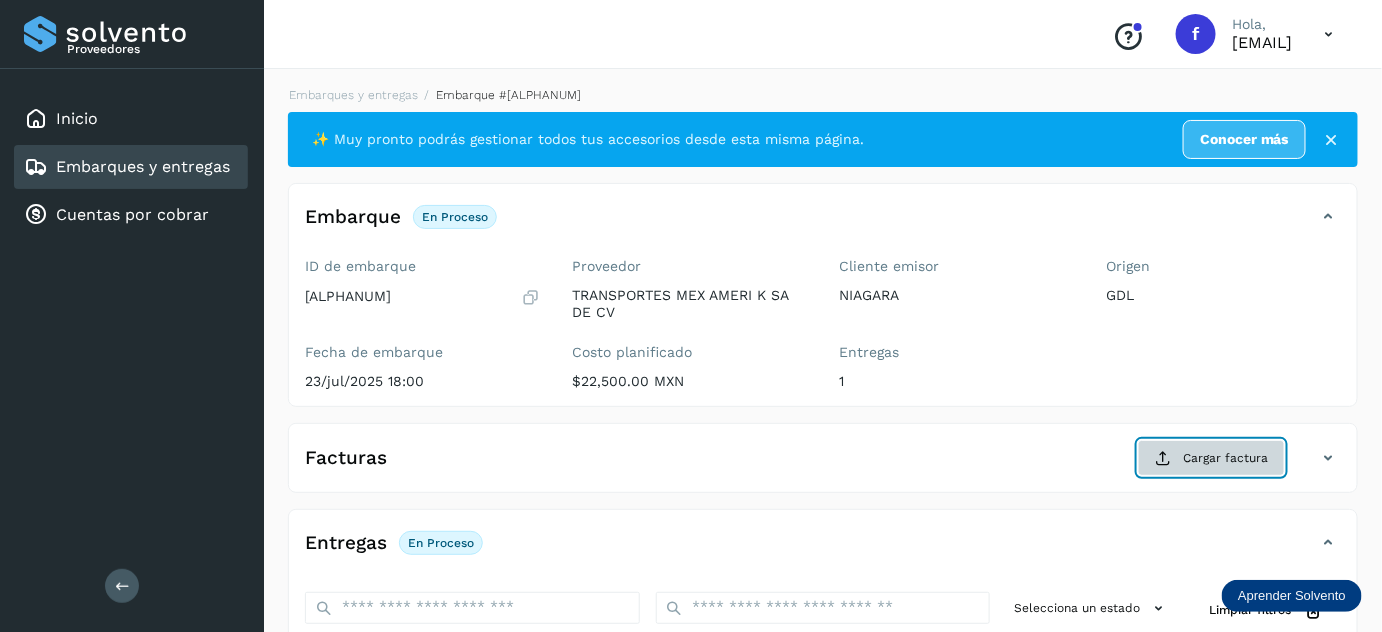 click on "Cargar factura" at bounding box center [1211, 458] 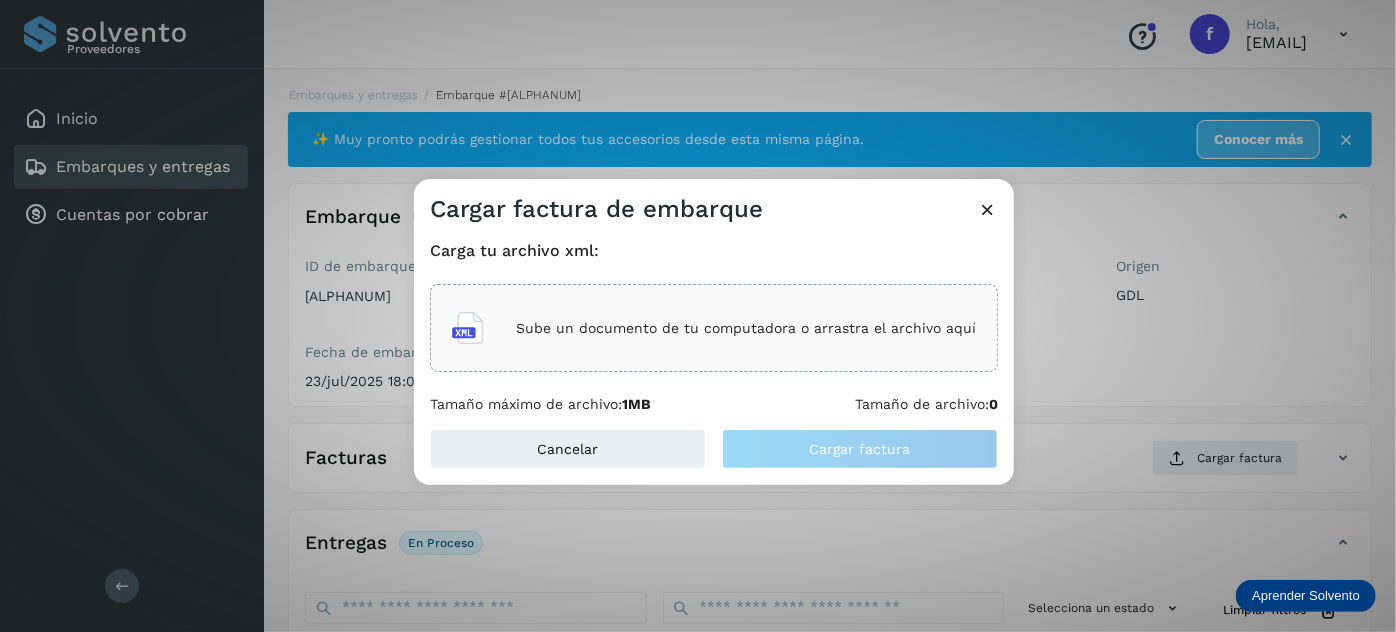 click on "Sube un documento de tu computadora o arrastra el archivo aquí" at bounding box center (746, 328) 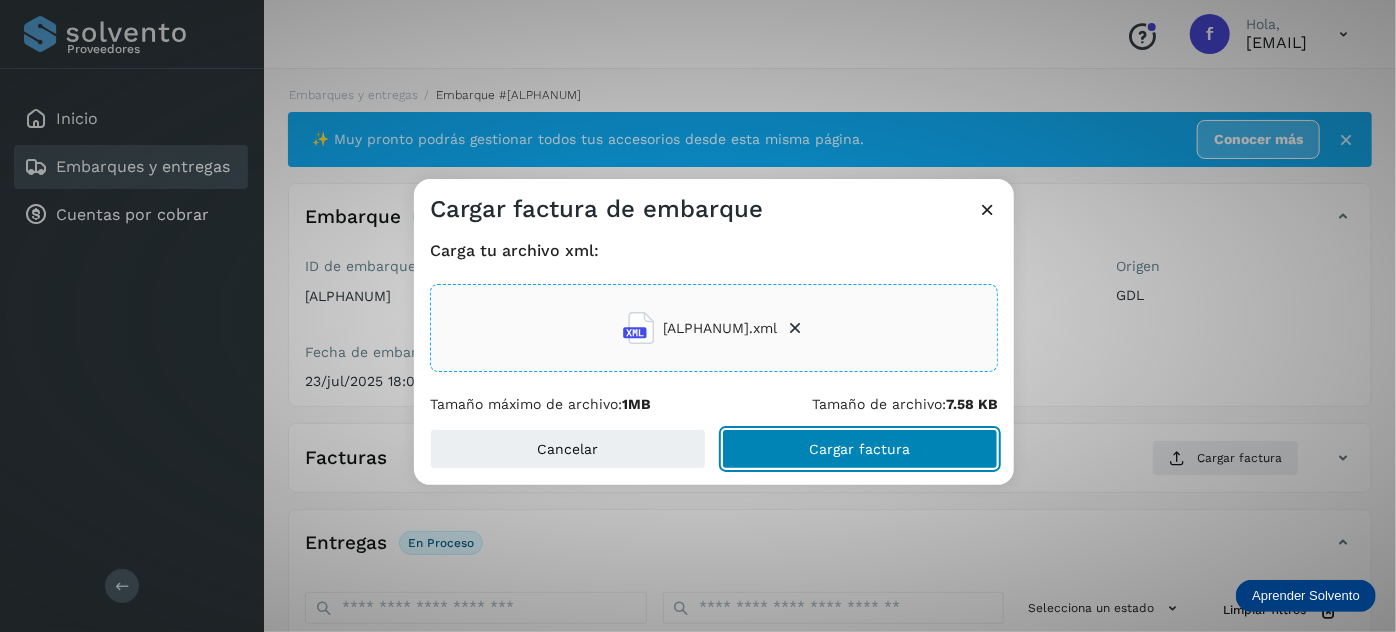 click on "Cargar factura" 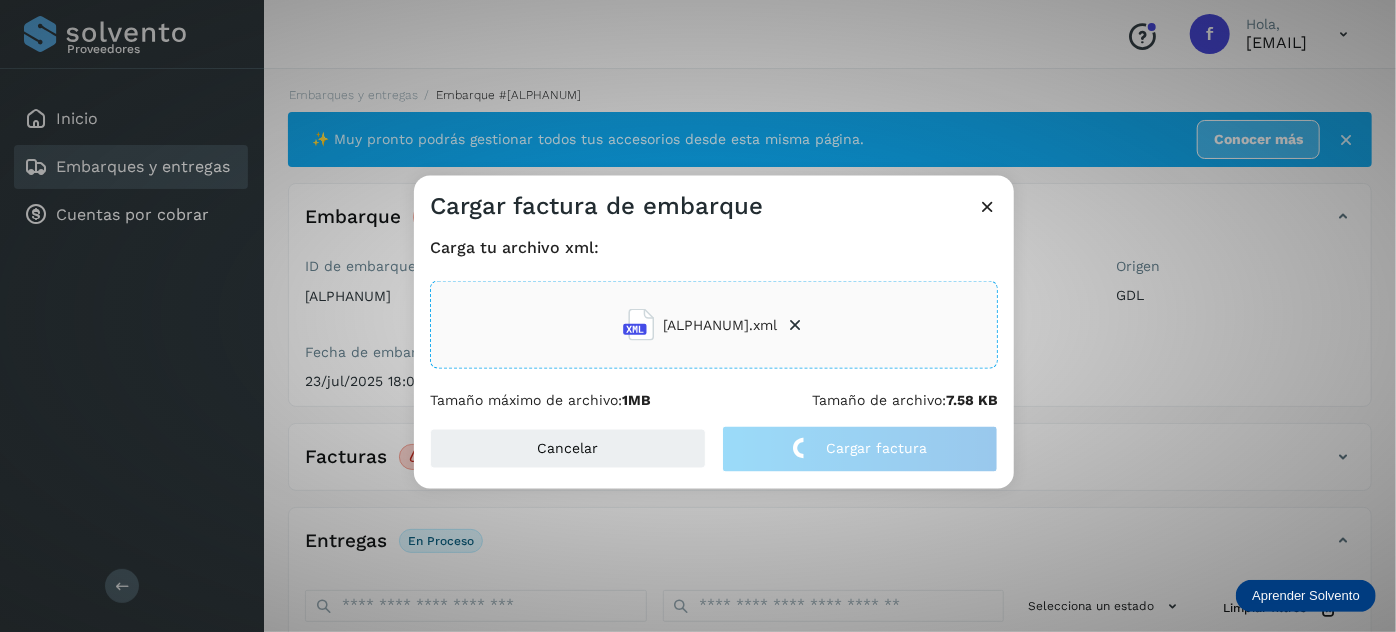 drag, startPoint x: 438, startPoint y: 74, endPoint x: 466, endPoint y: 58, distance: 32.24903 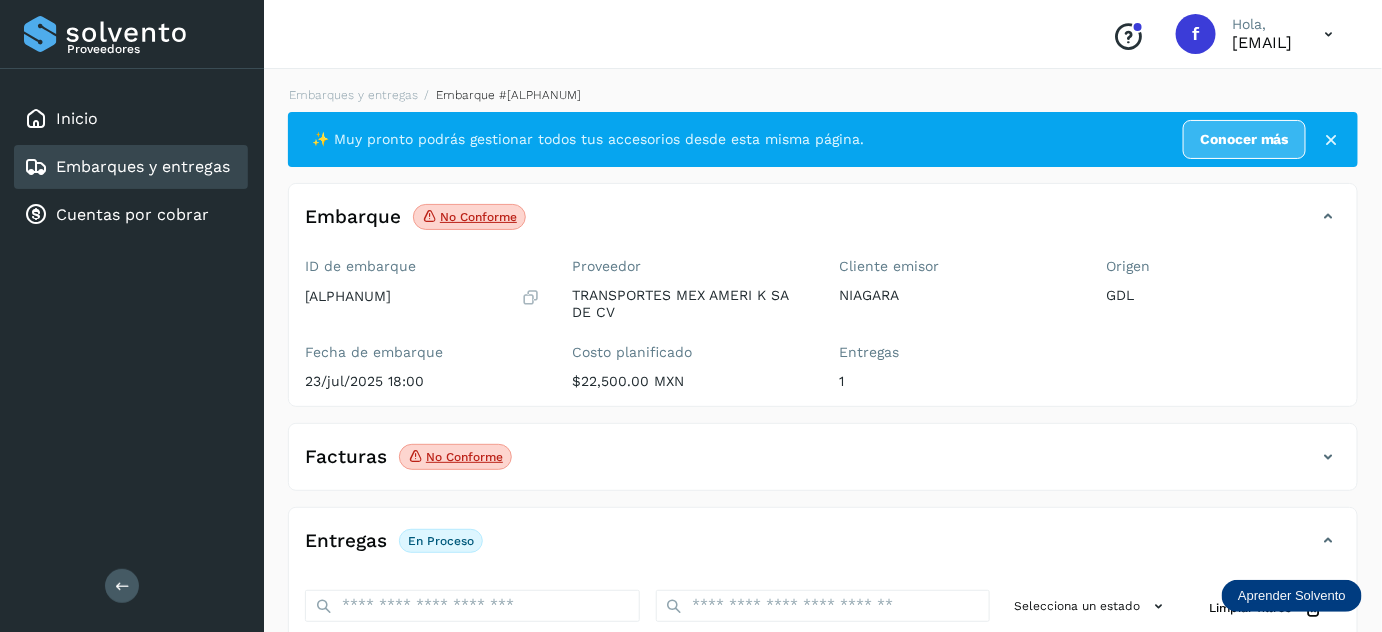 click on "Embarques y entregas Embarque #[ALPHANUM]  ✨ Muy pronto podrás gestionar todos tus accesorios desde esta misma página. Conocer más Embarque No conforme
Verifica el estado de la factura o entregas asociadas a este embarque
ID de embarque [ALPHANUM] Fecha de embarque [DATE] [TIME] Proveedor TRANSPORTES MEX AMERI K SA DE CV Costo planificado  $22,500.00 MXN  Cliente emisor NIAGARA Entregas 1 Origen [CITY] Facturas No conforme Estado No conforme Entregas En proceso Selecciona un estado Limpiar filtros POD
El tamaño máximo de archivo es de 20 Mb.
Estado ID de entrega Cliente receptor Destino PDF En proceso [NUMBER]  SAMS PUERTO VALLARTA SAMS [NUMBER] PDF Destino: [CITY] En proceso Filtros por página : ** ** ** 1 - 1 de 1" at bounding box center (823, 511) 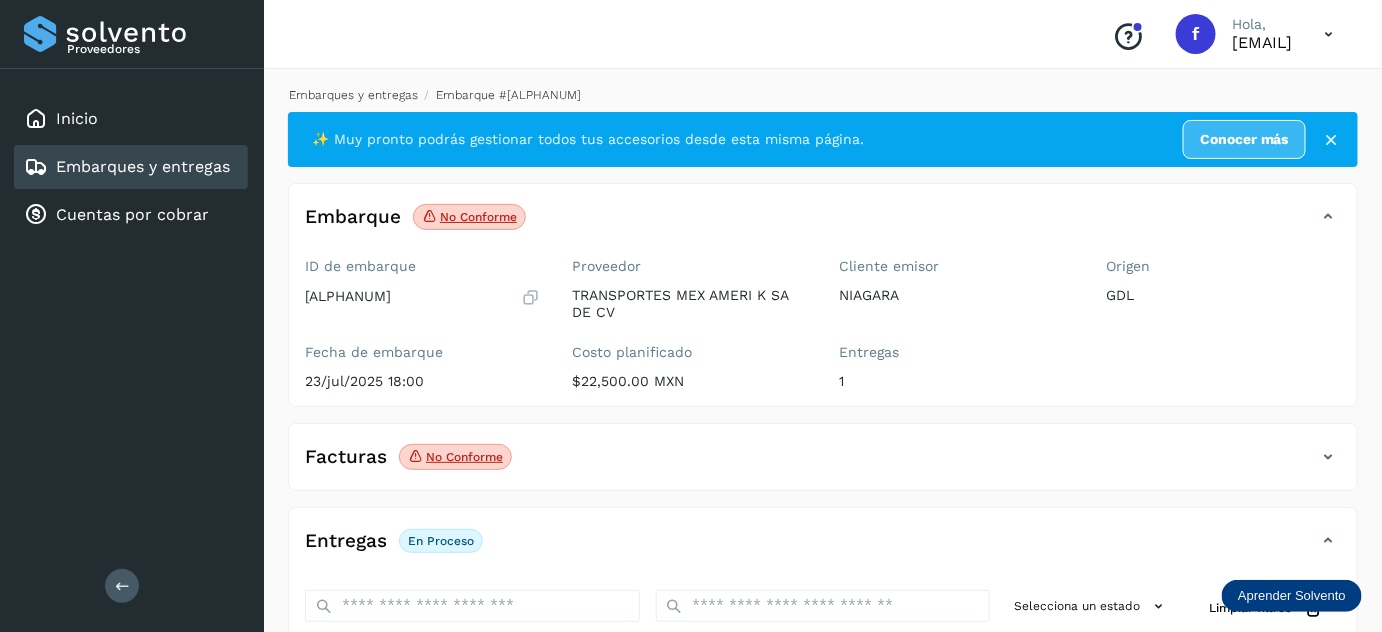 click on "Embarques y entregas" at bounding box center (353, 95) 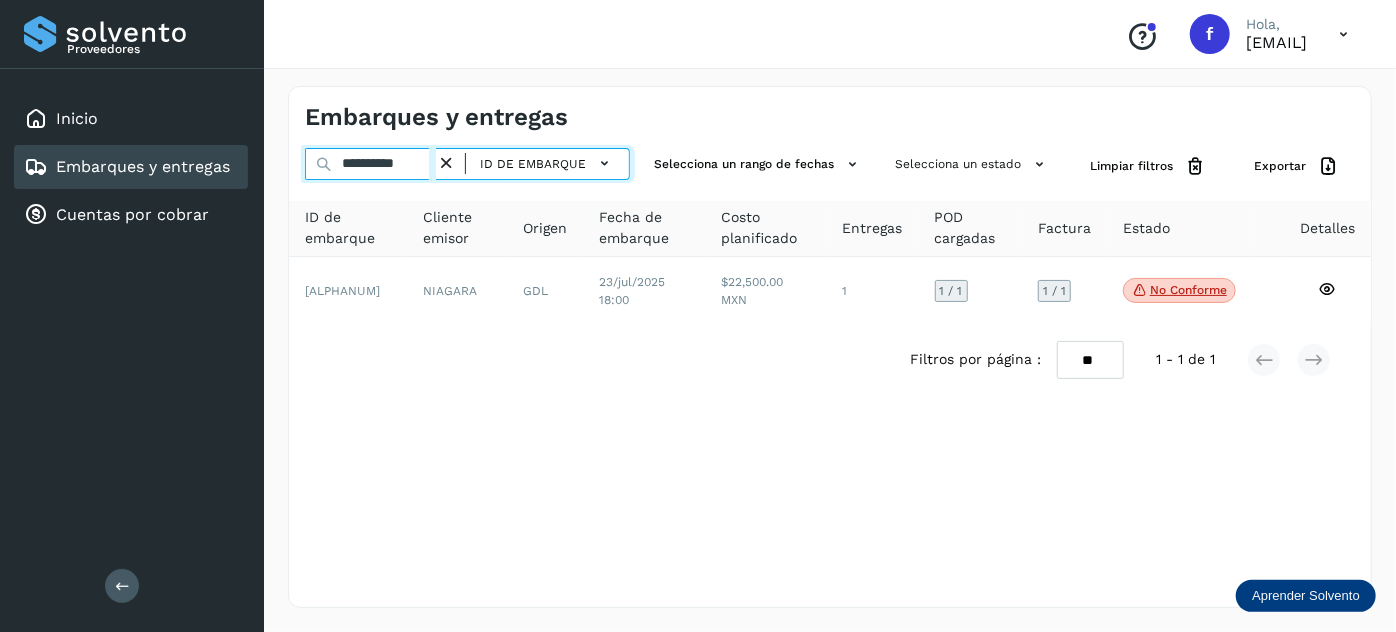 click on "**********" at bounding box center [370, 164] 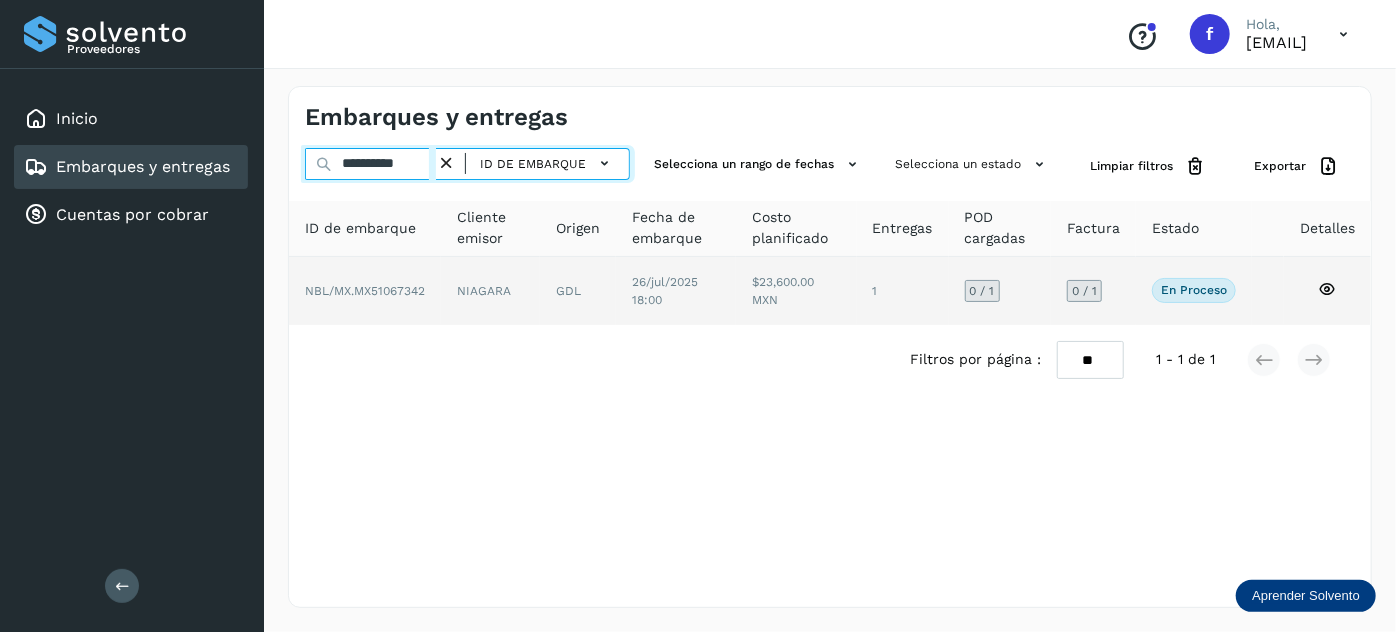 type on "**********" 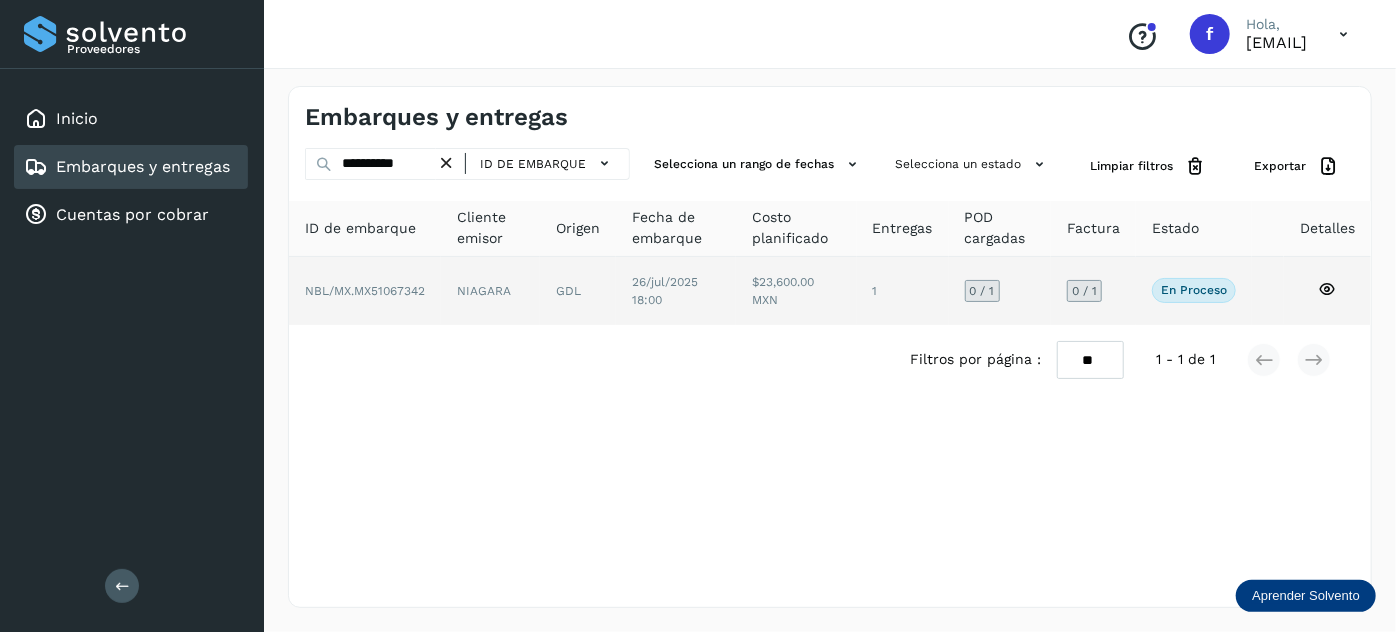 click on "GDL" 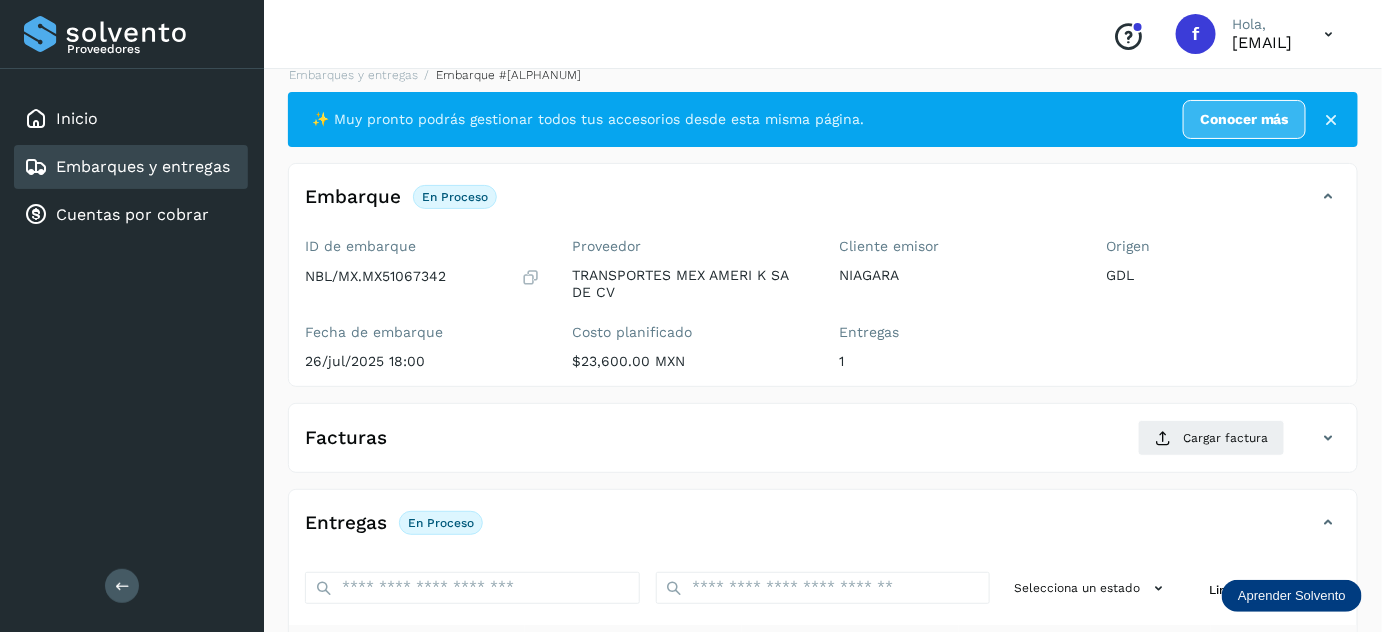scroll, scrollTop: 327, scrollLeft: 0, axis: vertical 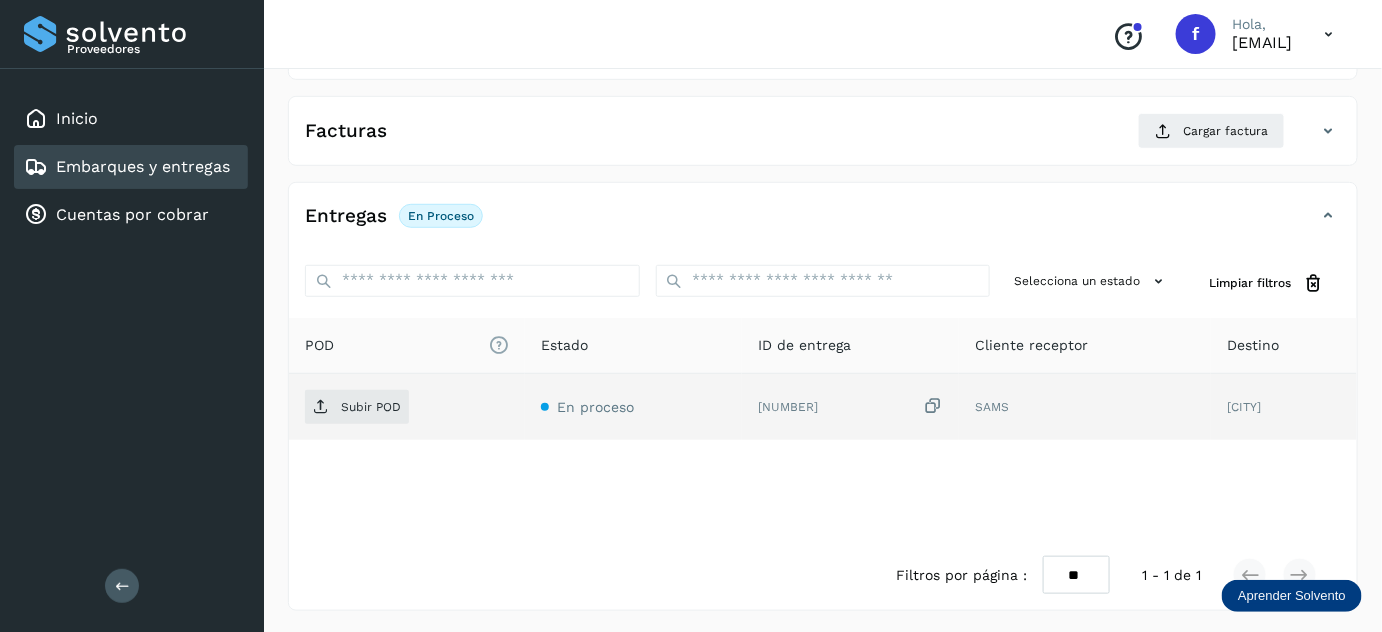 click at bounding box center [933, 406] 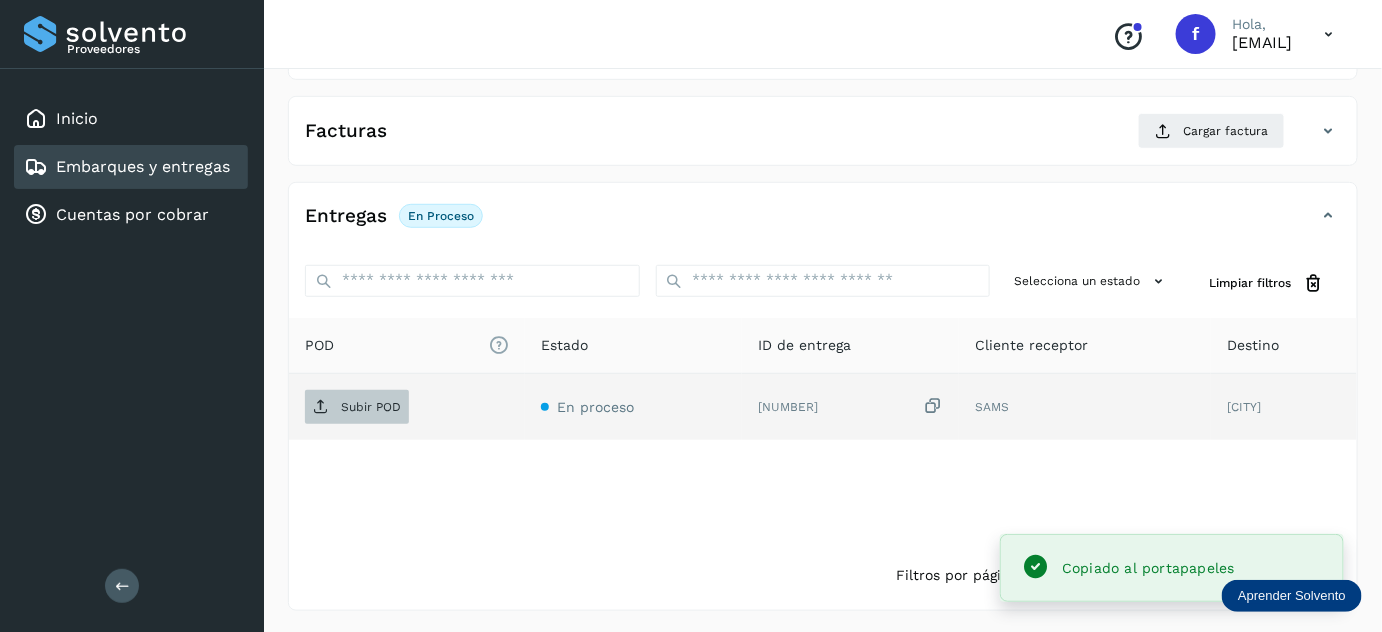 click on "Subir POD" at bounding box center [357, 407] 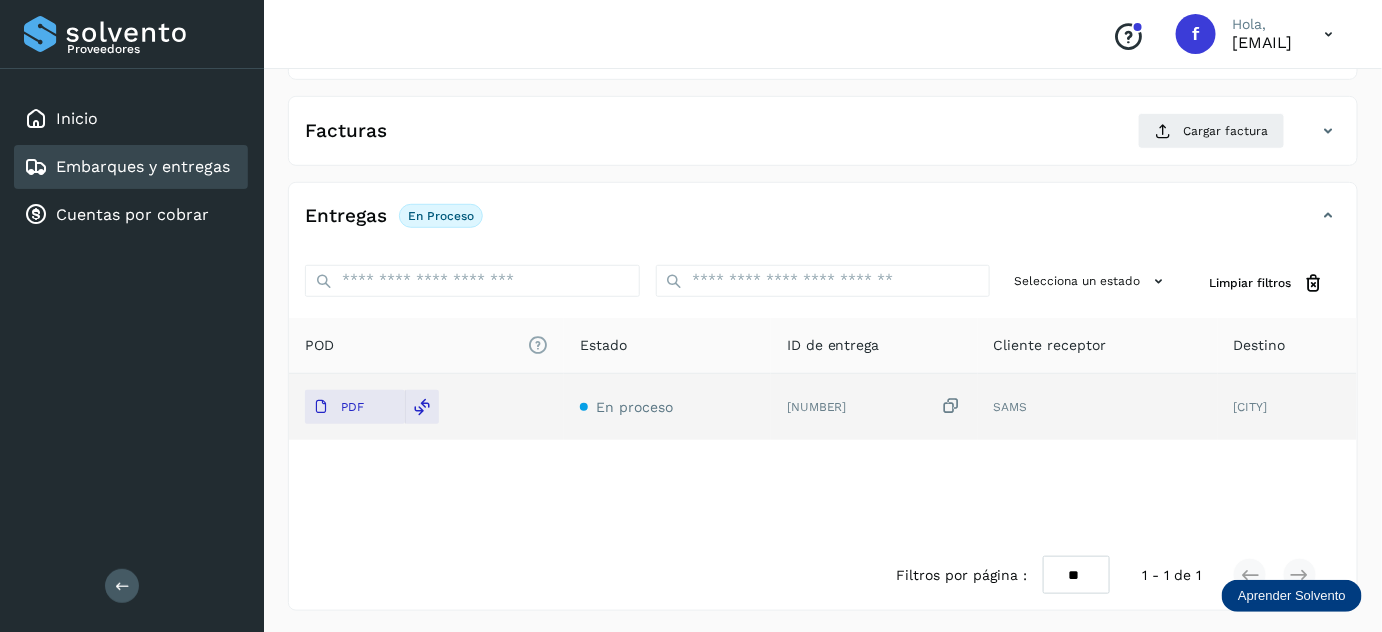 scroll, scrollTop: 0, scrollLeft: 0, axis: both 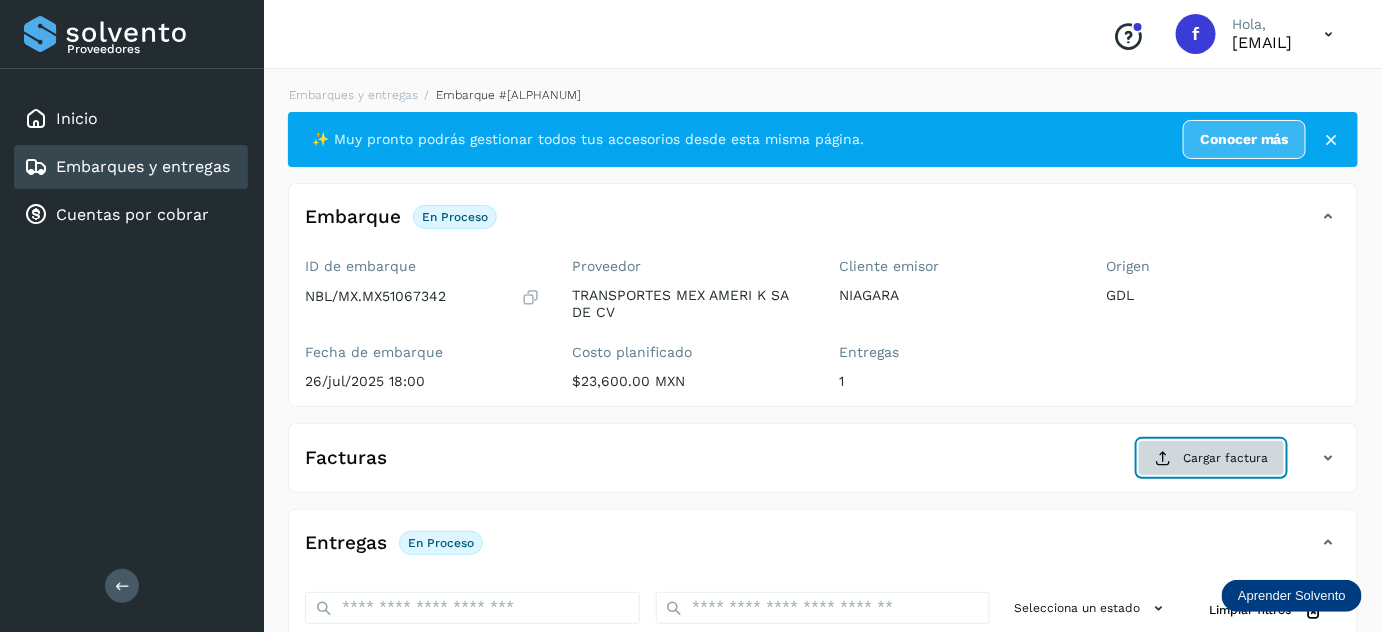 click on "Cargar factura" 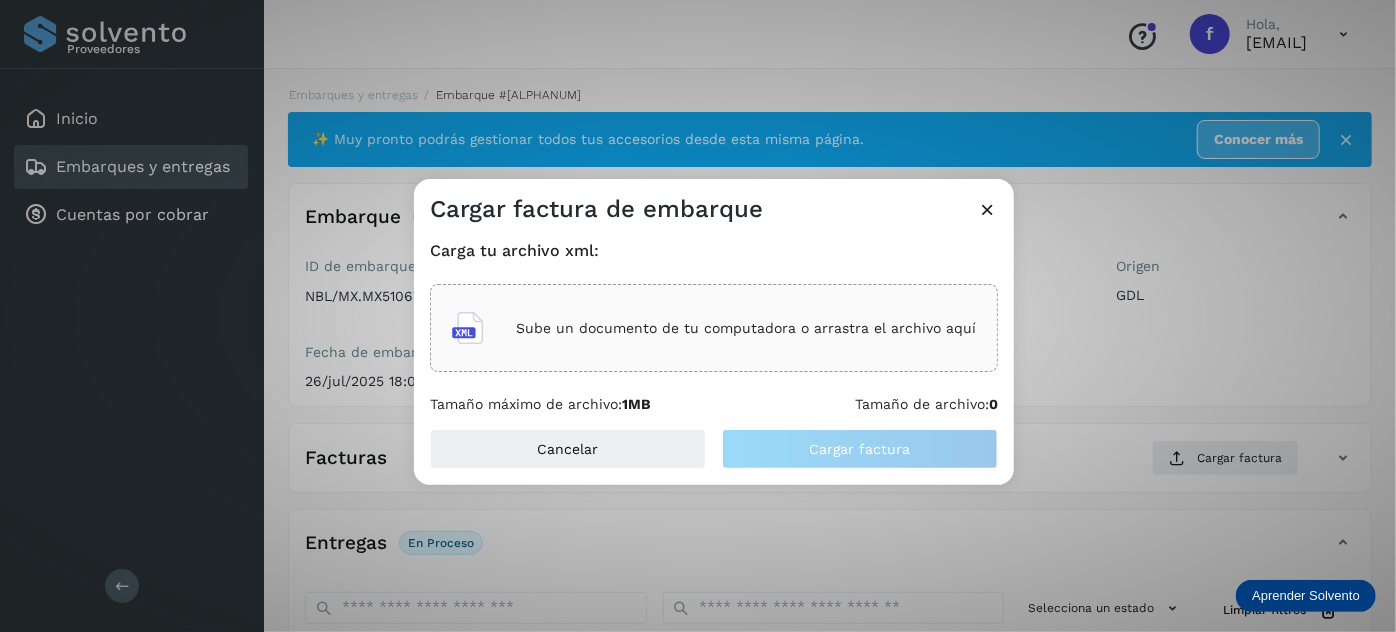 click on "Sube un documento de tu computadora o arrastra el archivo aquí" at bounding box center (746, 328) 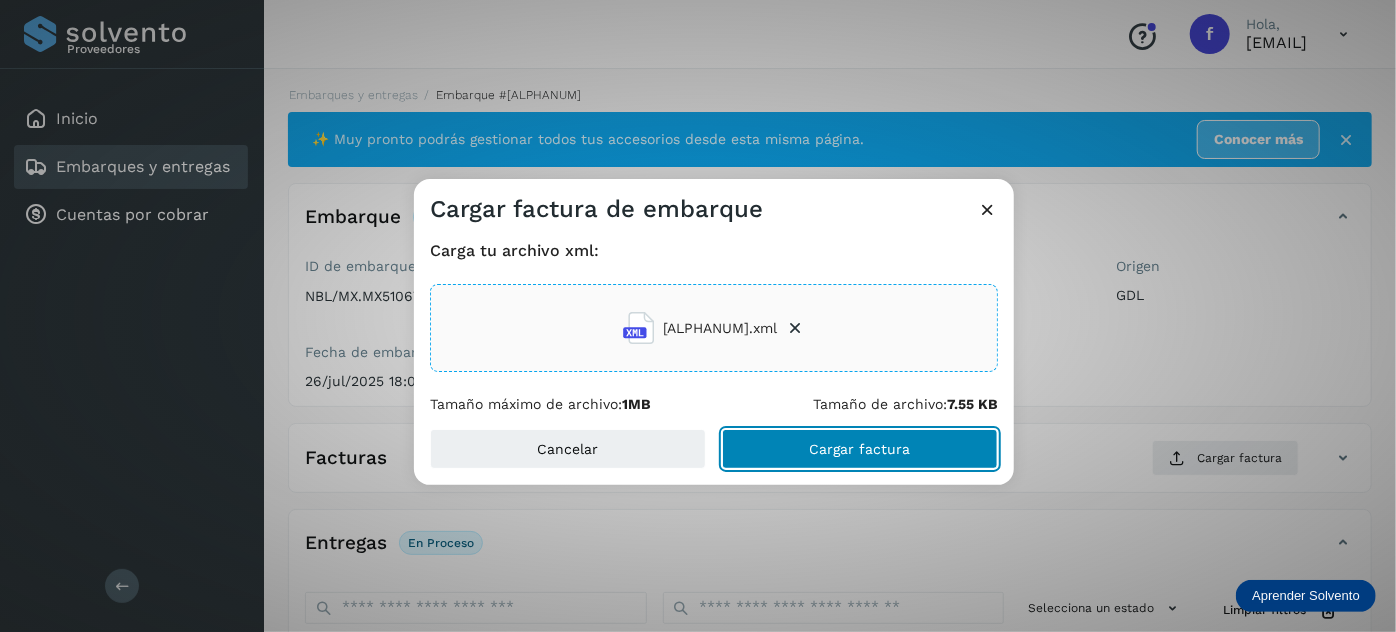 click on "Cargar factura" 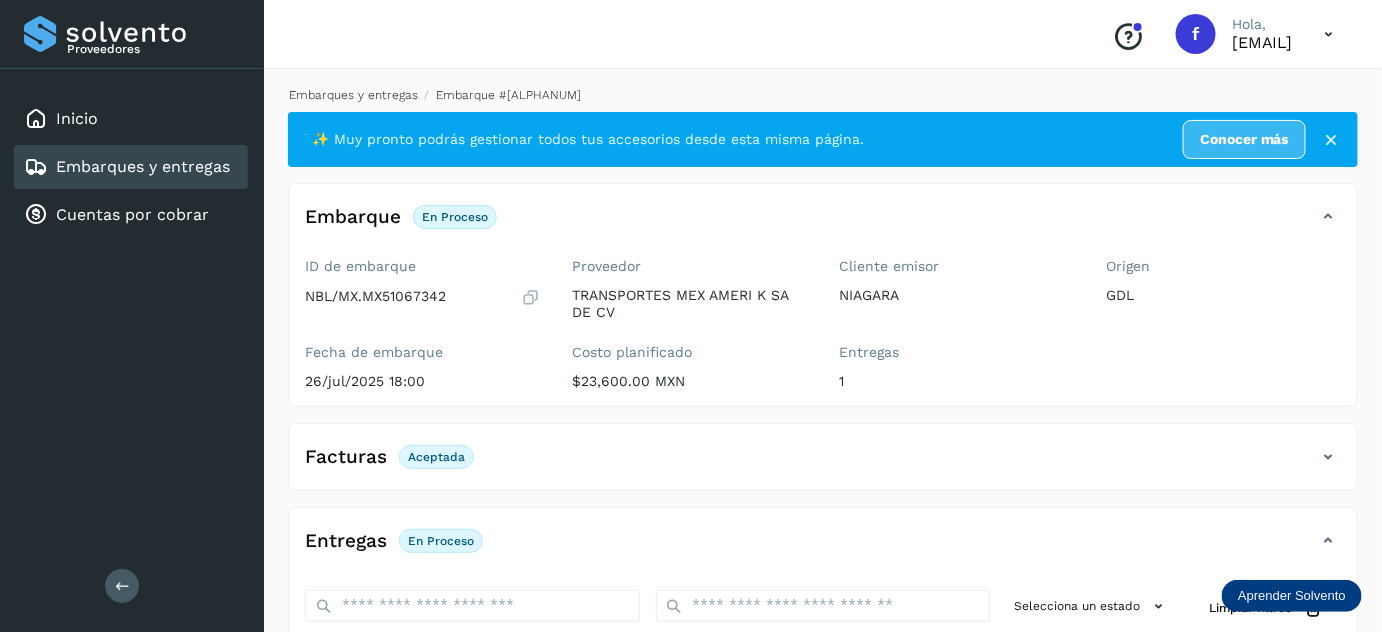 click on "Embarques y entregas" at bounding box center [353, 95] 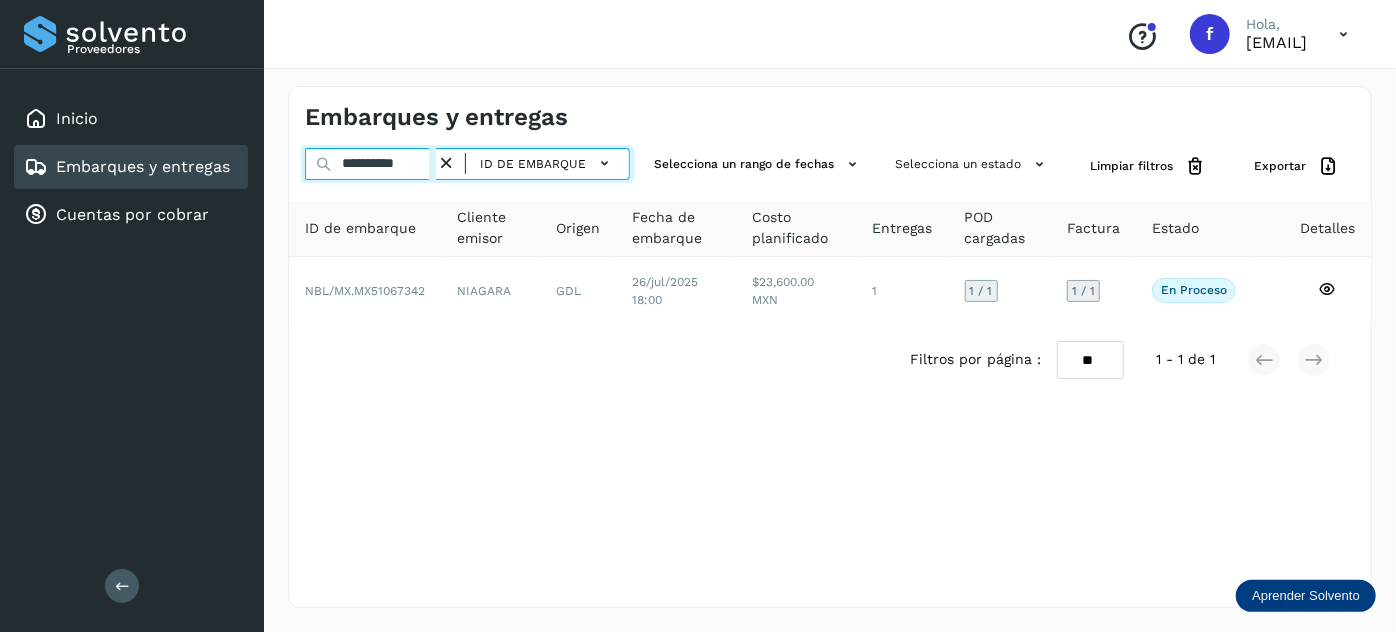 click on "**********" at bounding box center [370, 164] 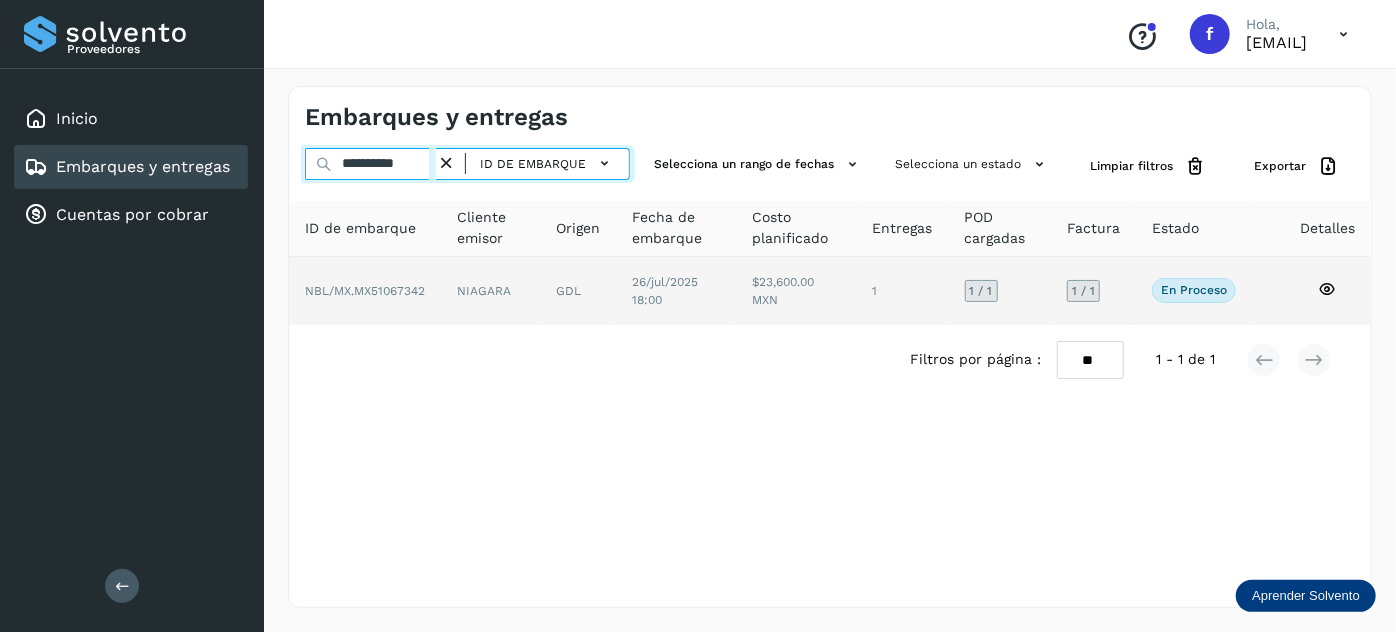 paste 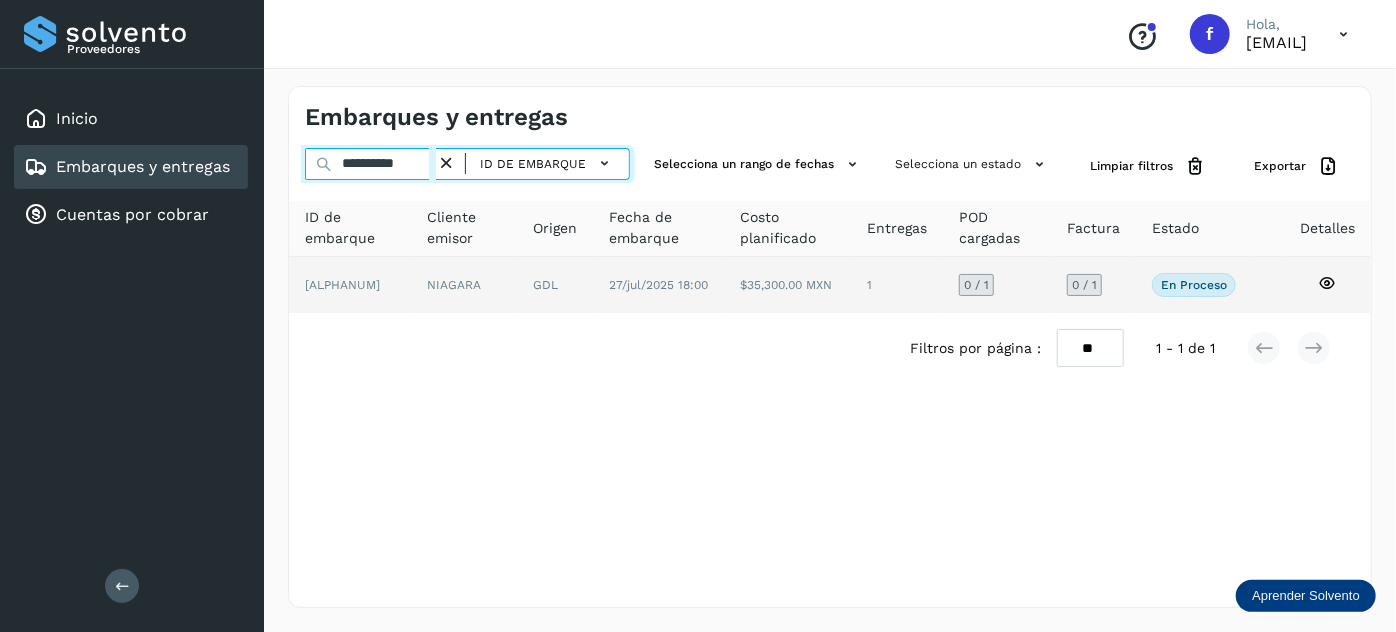 type on "**********" 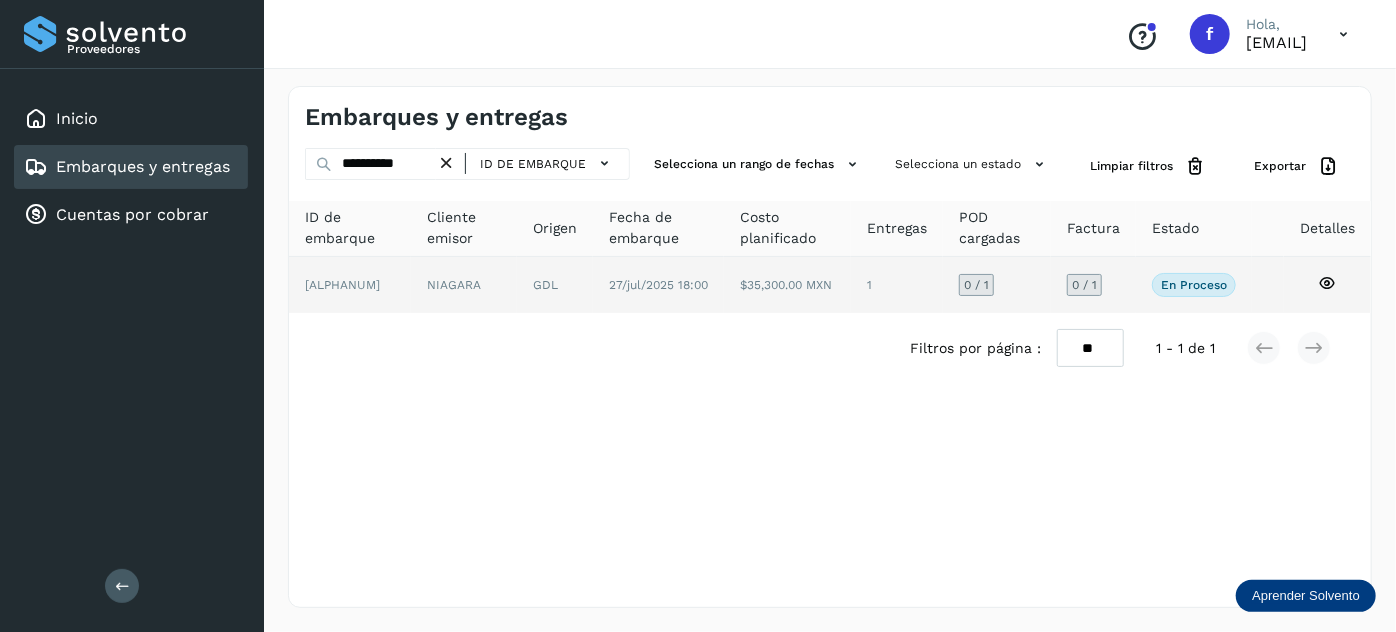 click on "$35,300.00 MXN" 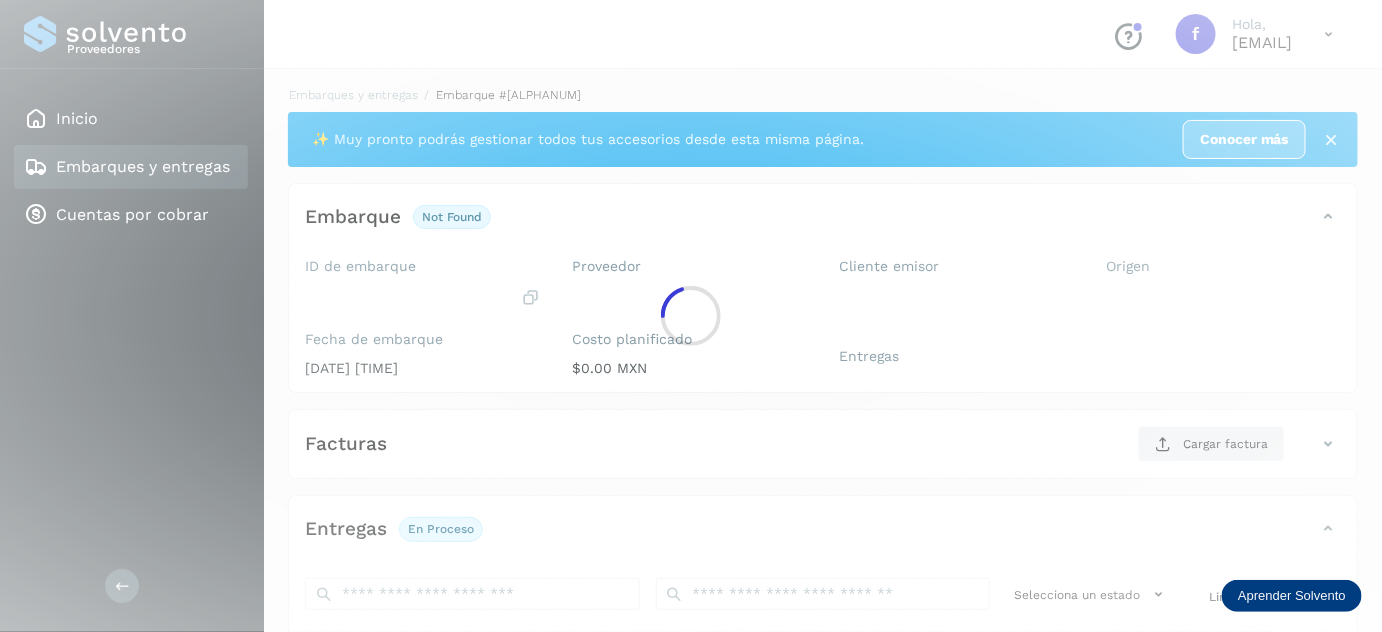 scroll, scrollTop: 314, scrollLeft: 0, axis: vertical 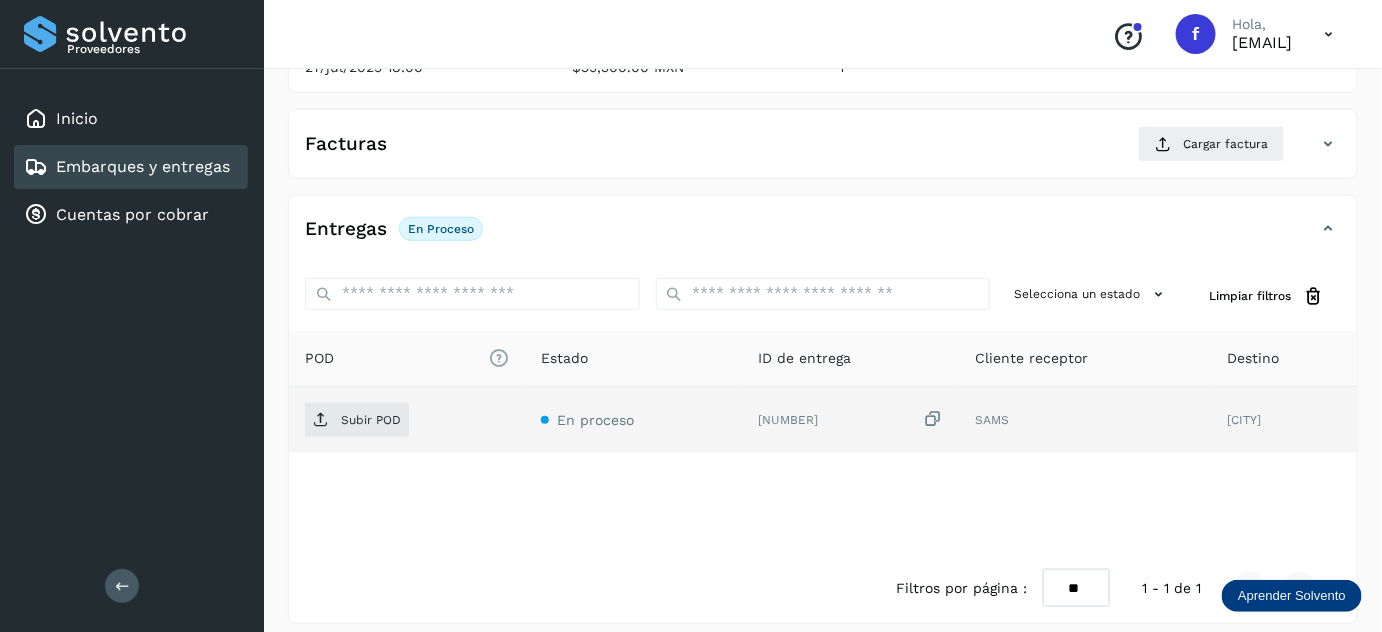 click at bounding box center [933, 419] 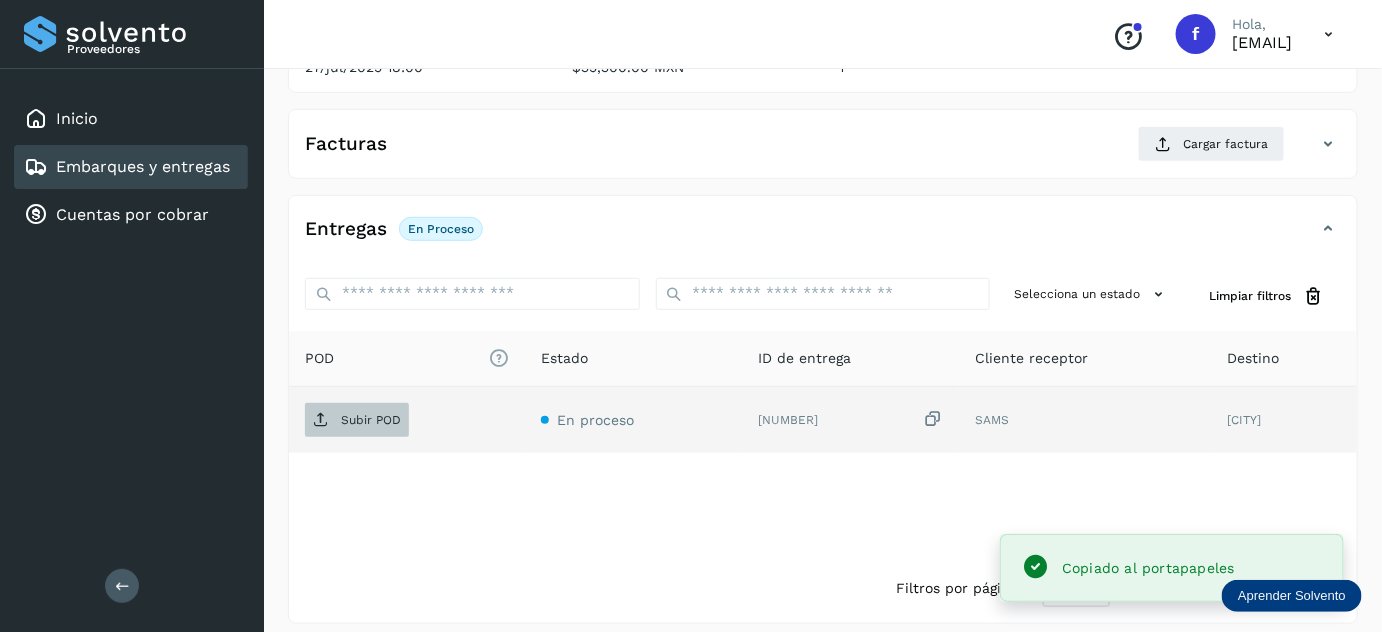 click on "Subir POD" at bounding box center (371, 420) 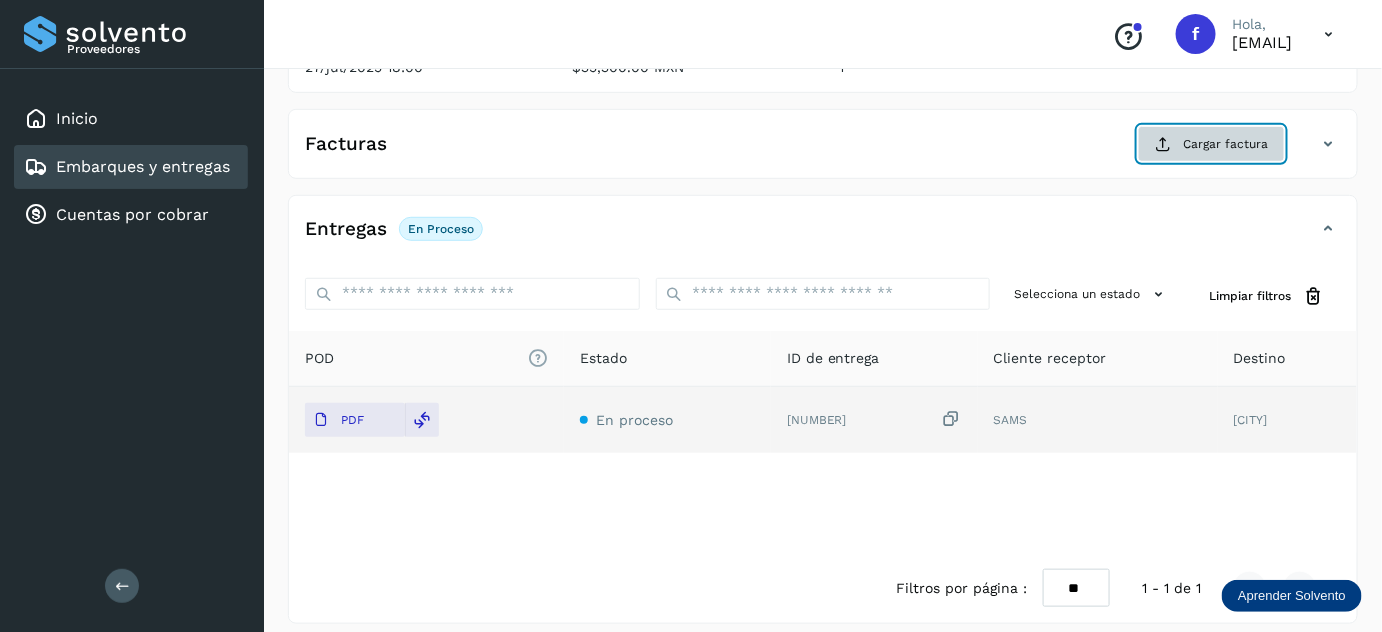 click on "Cargar factura" 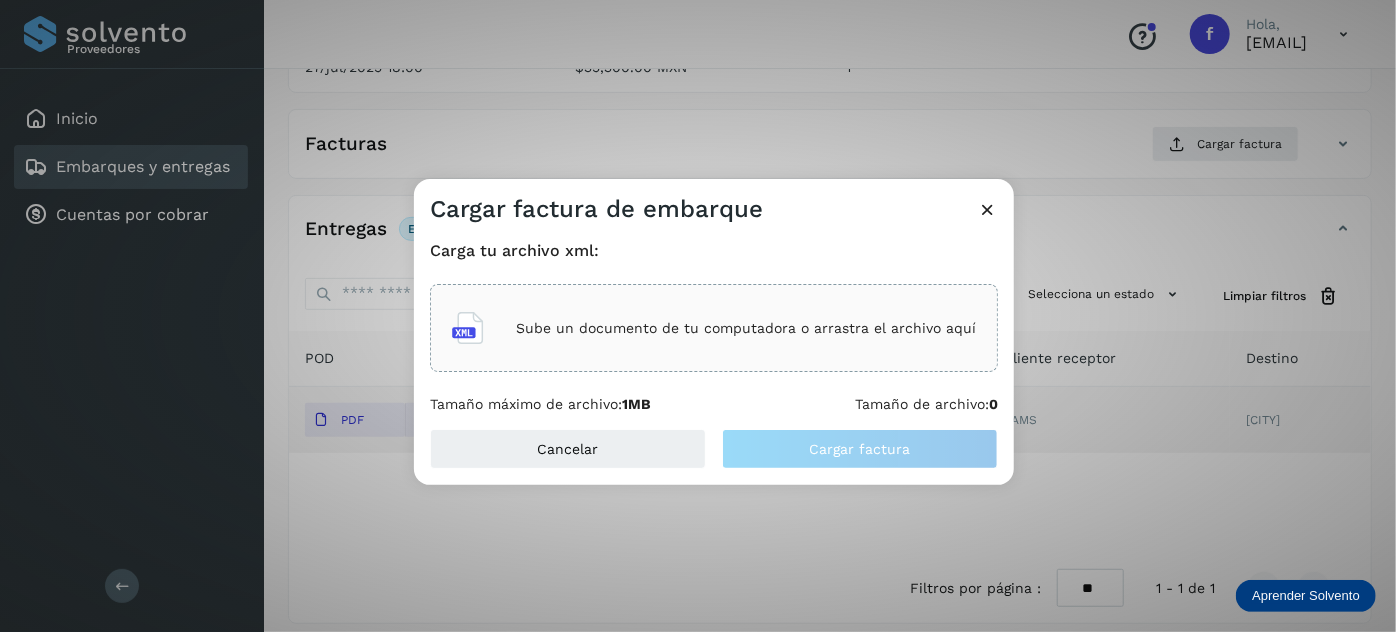 click on "Sube un documento de tu computadora o arrastra el archivo aquí" 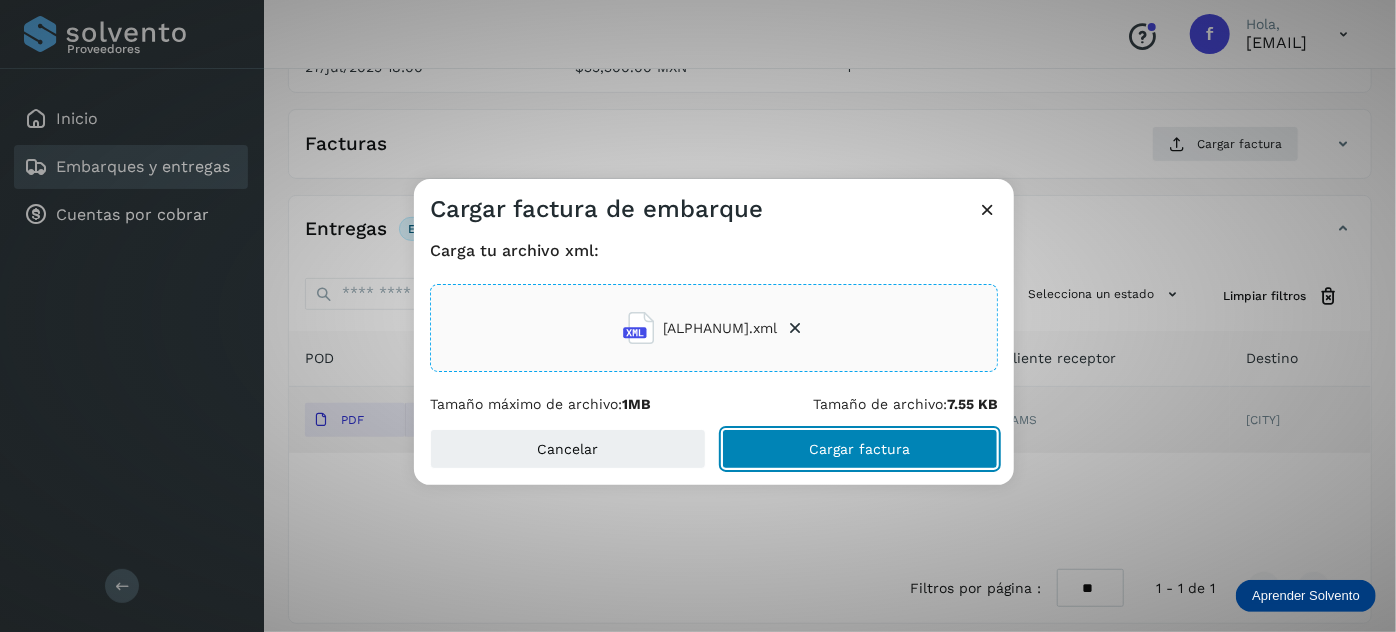 click on "Cargar factura" 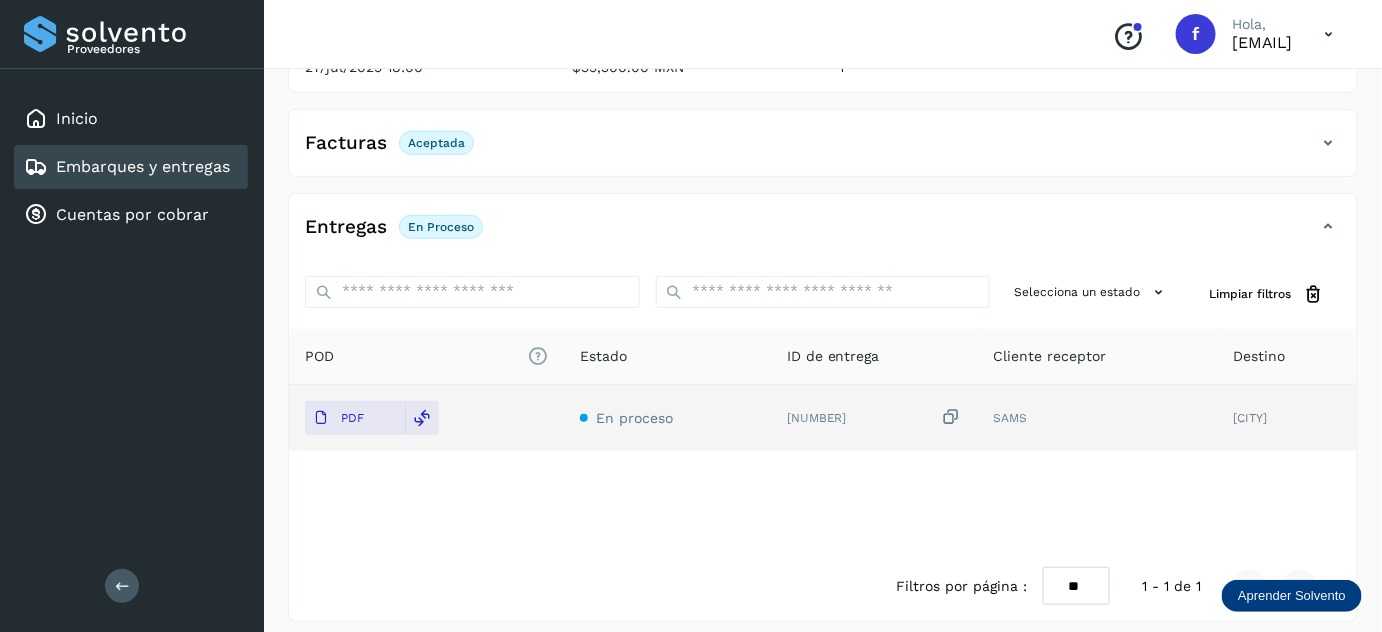 scroll, scrollTop: 0, scrollLeft: 0, axis: both 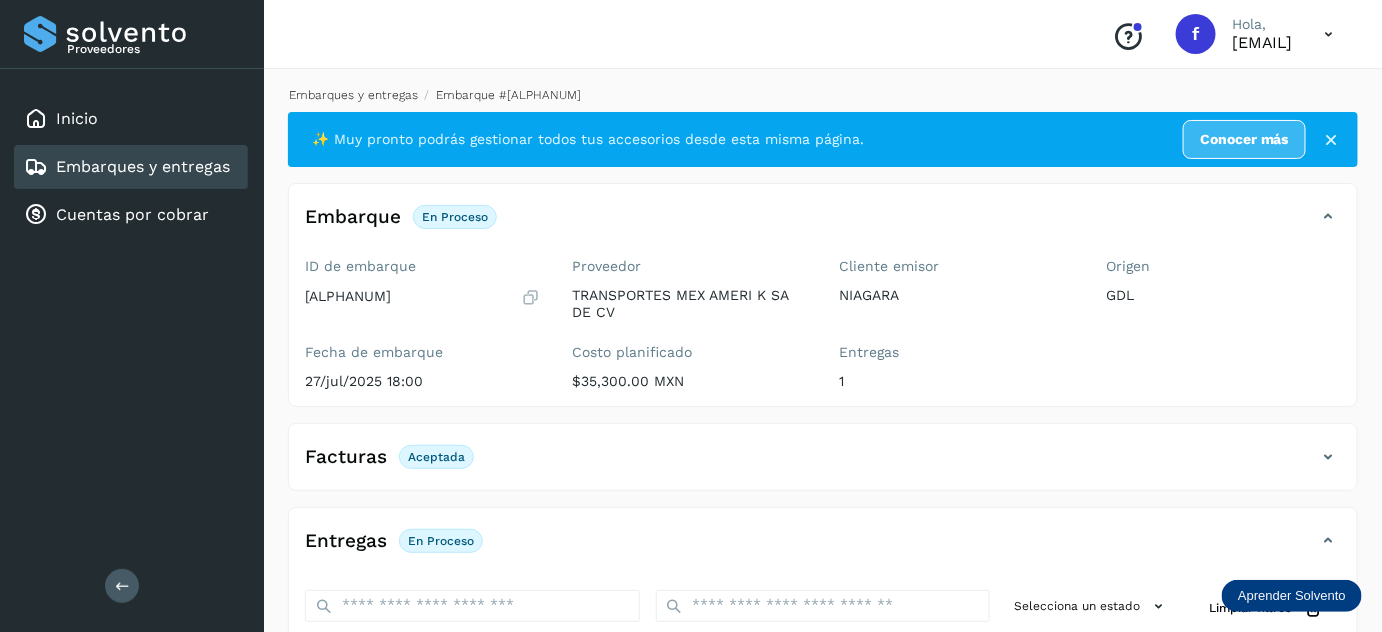click on "Embarques y entregas" at bounding box center [353, 95] 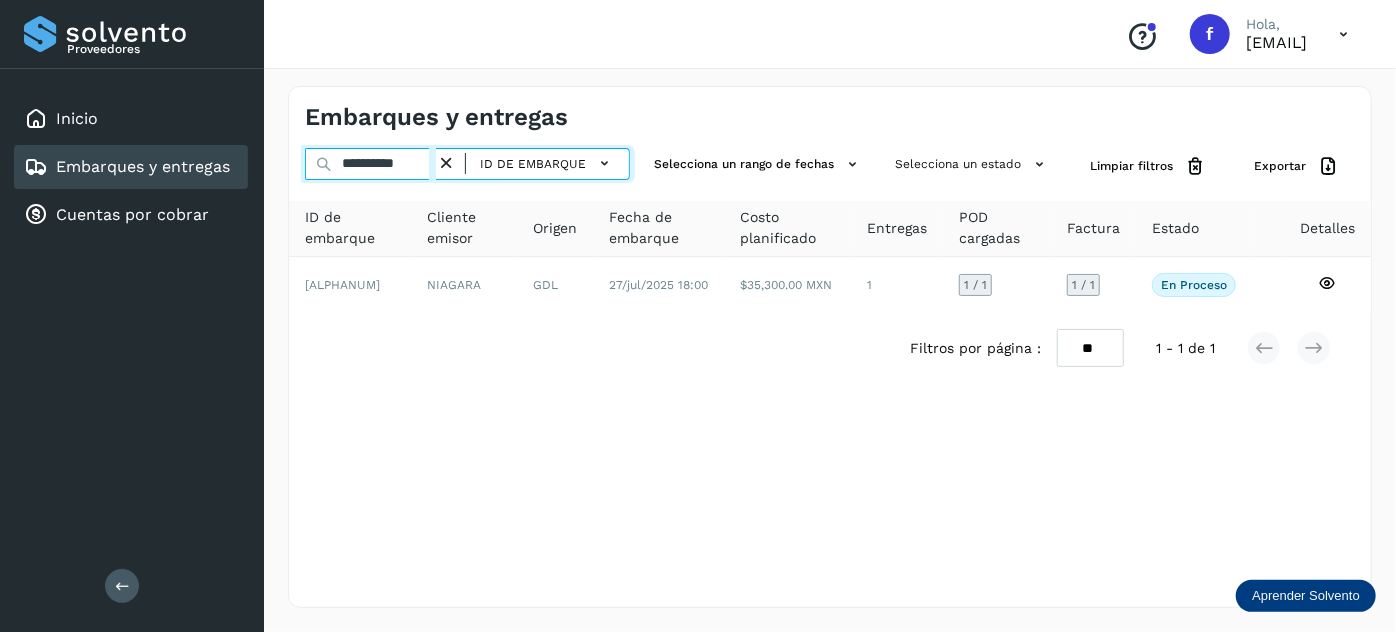 click on "**********" at bounding box center [370, 164] 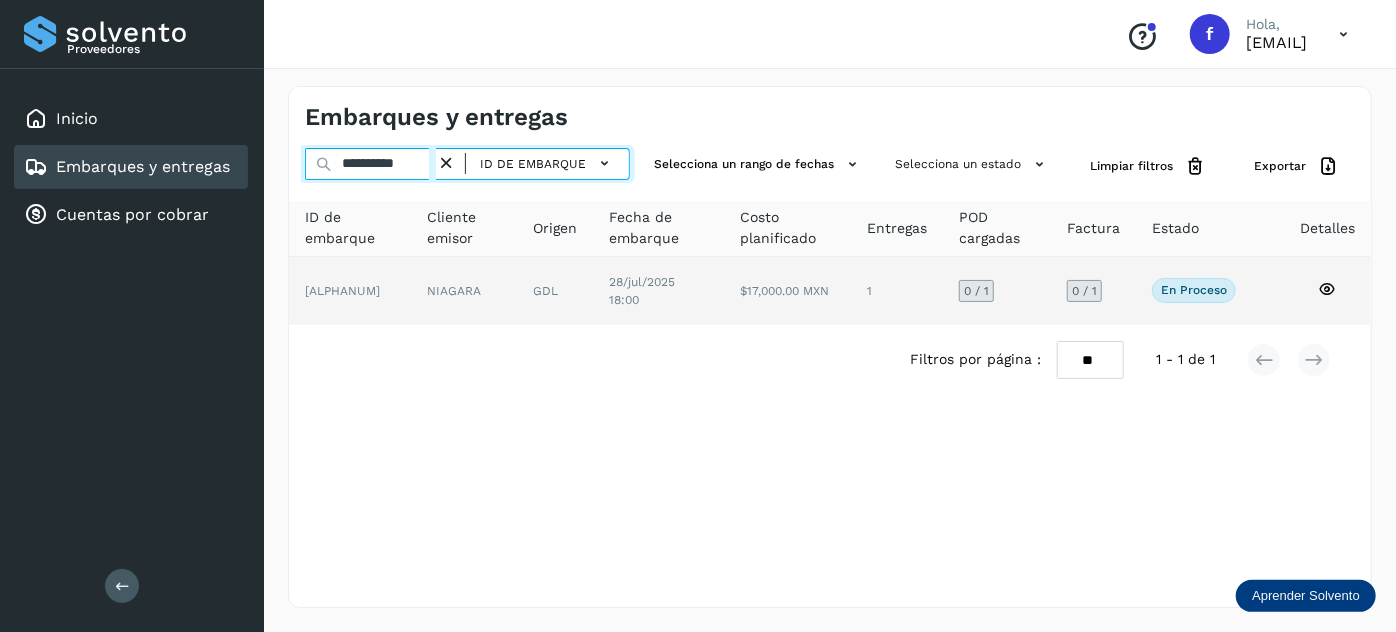 type on "**********" 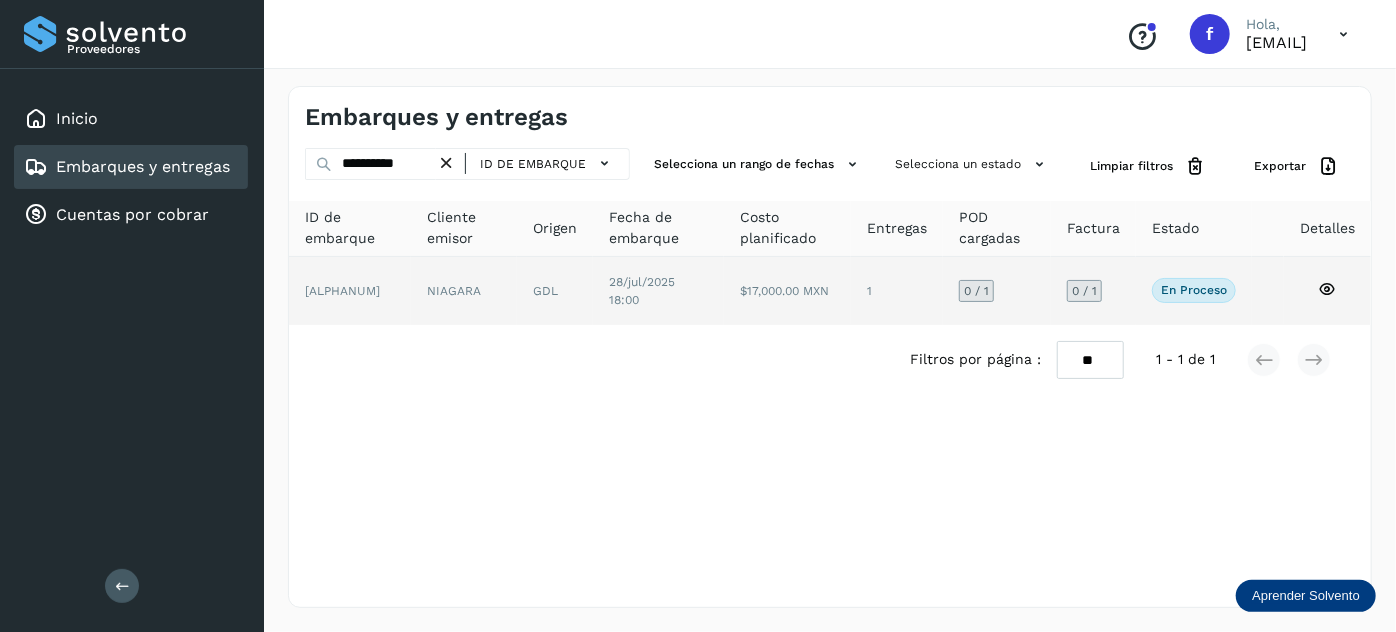 click on "GDL" 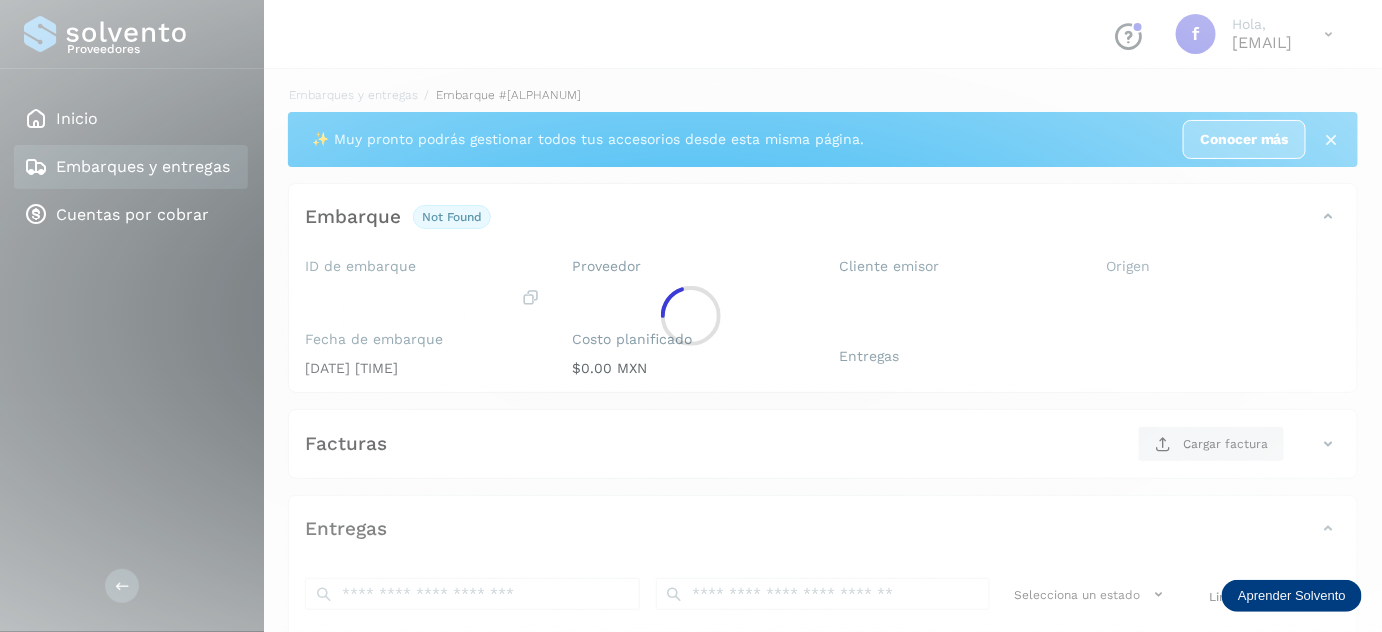scroll, scrollTop: 327, scrollLeft: 0, axis: vertical 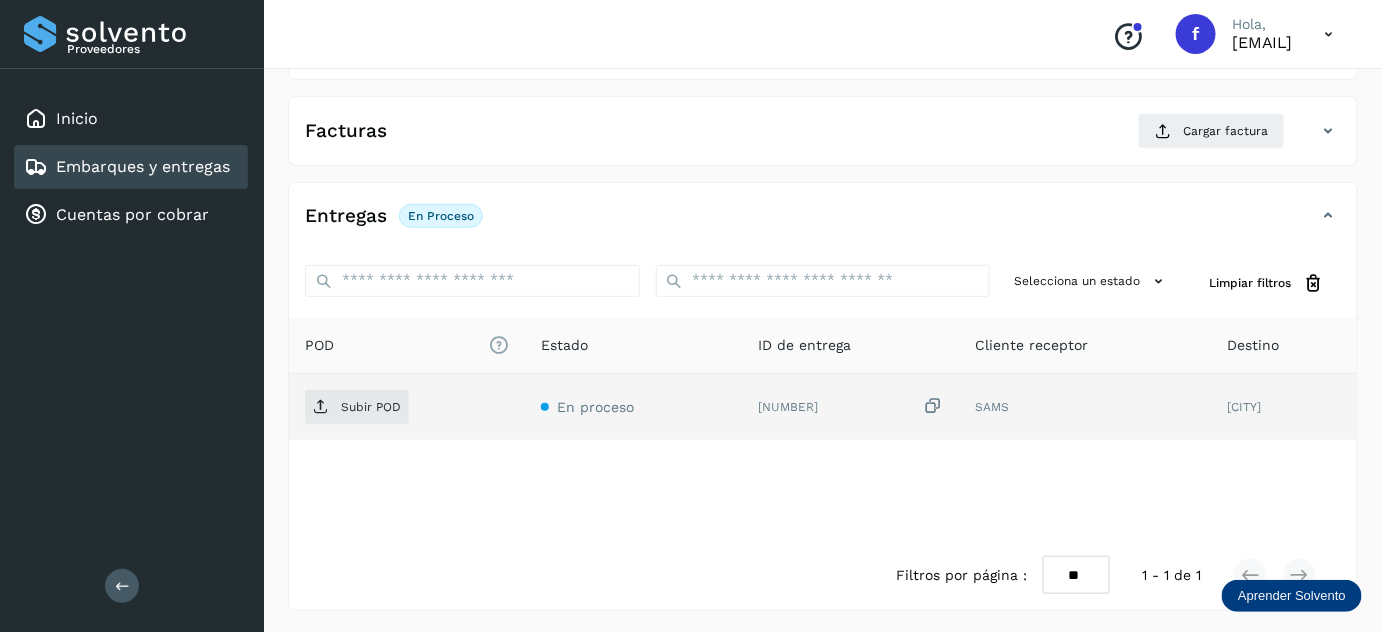 click at bounding box center [933, 406] 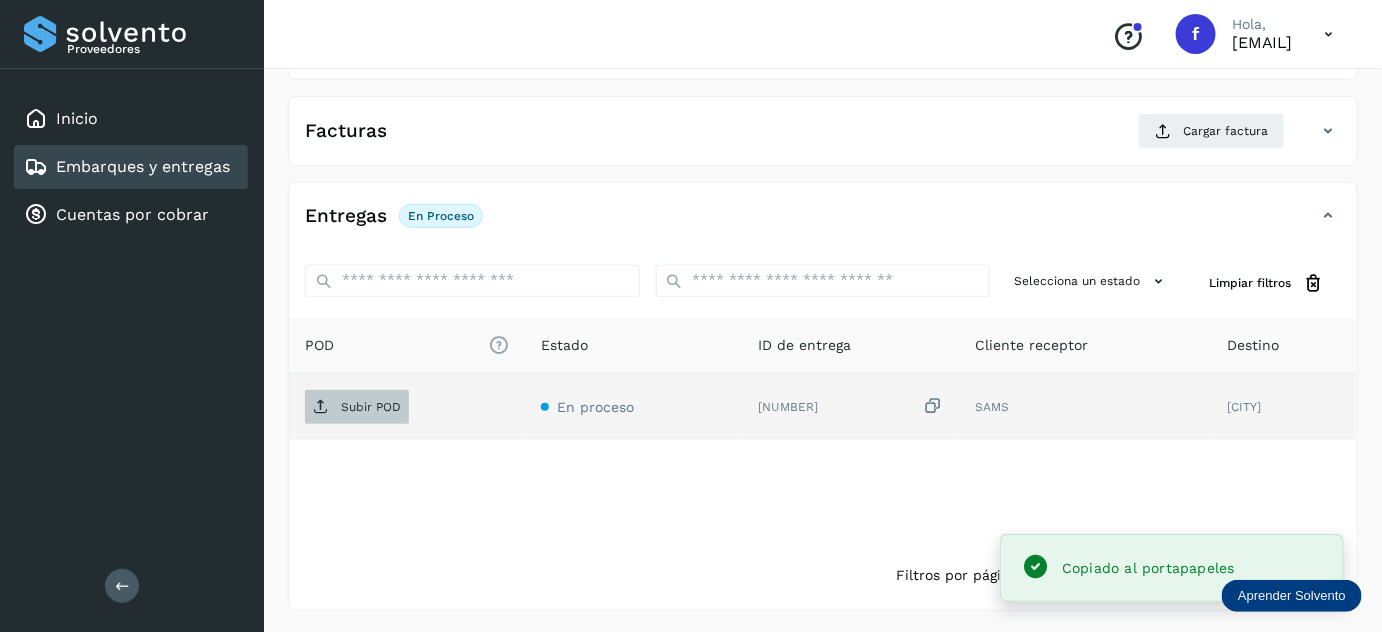 click on "Subir POD" at bounding box center [357, 407] 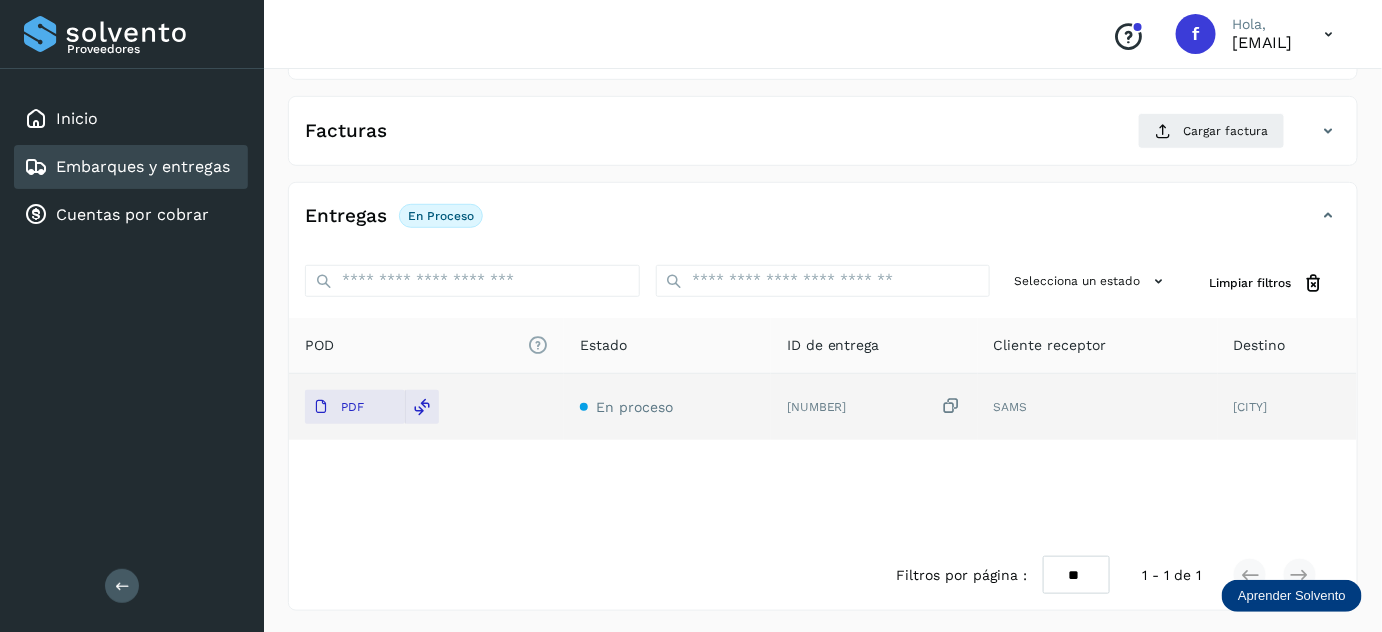 scroll, scrollTop: 0, scrollLeft: 0, axis: both 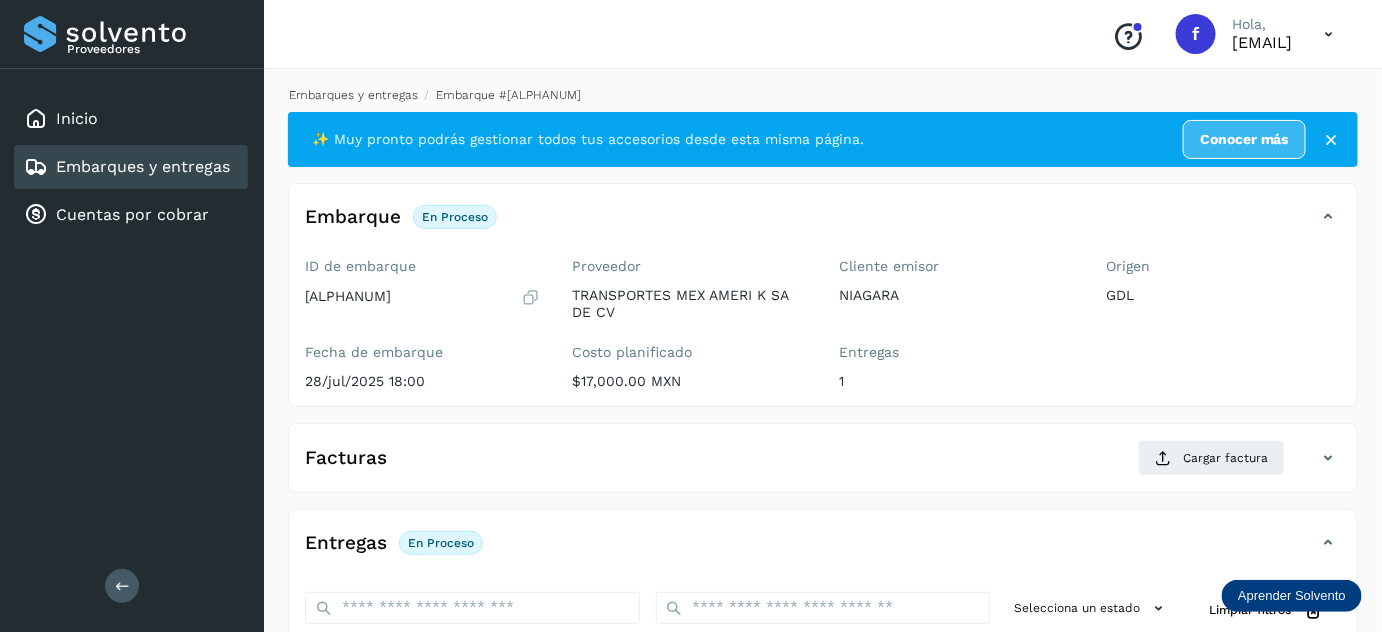 click on "Embarques y entregas" at bounding box center (353, 95) 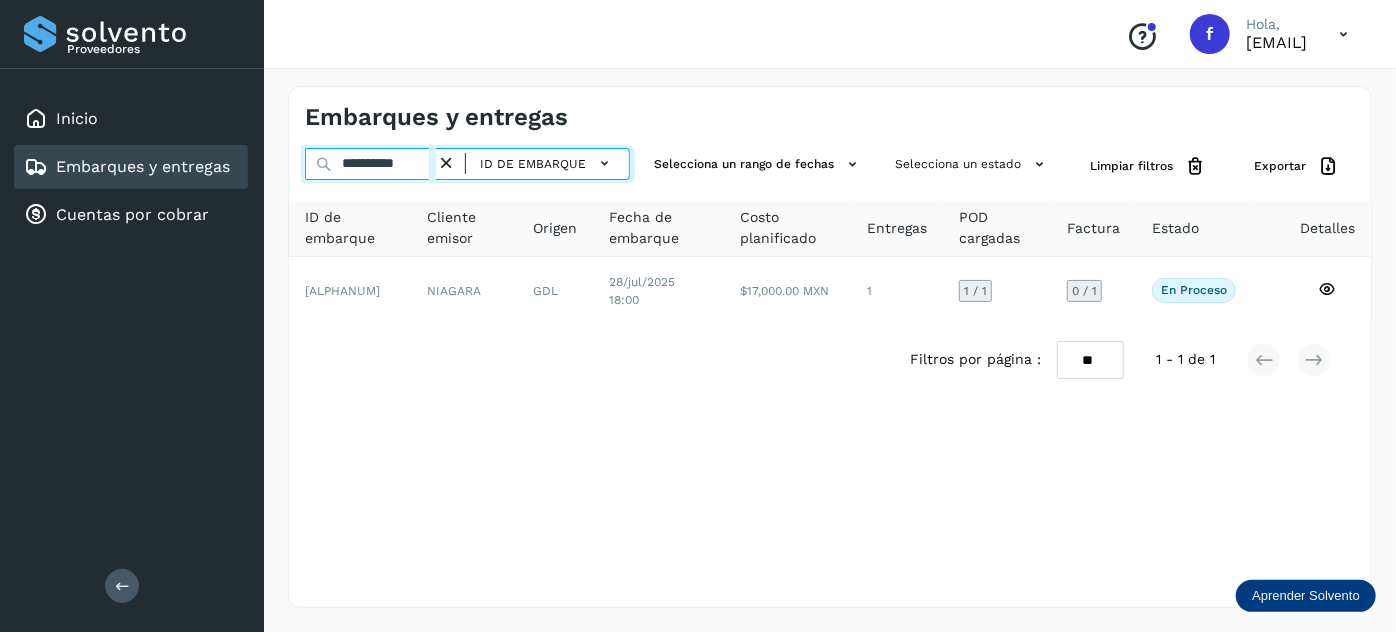 click on "**********" at bounding box center [370, 164] 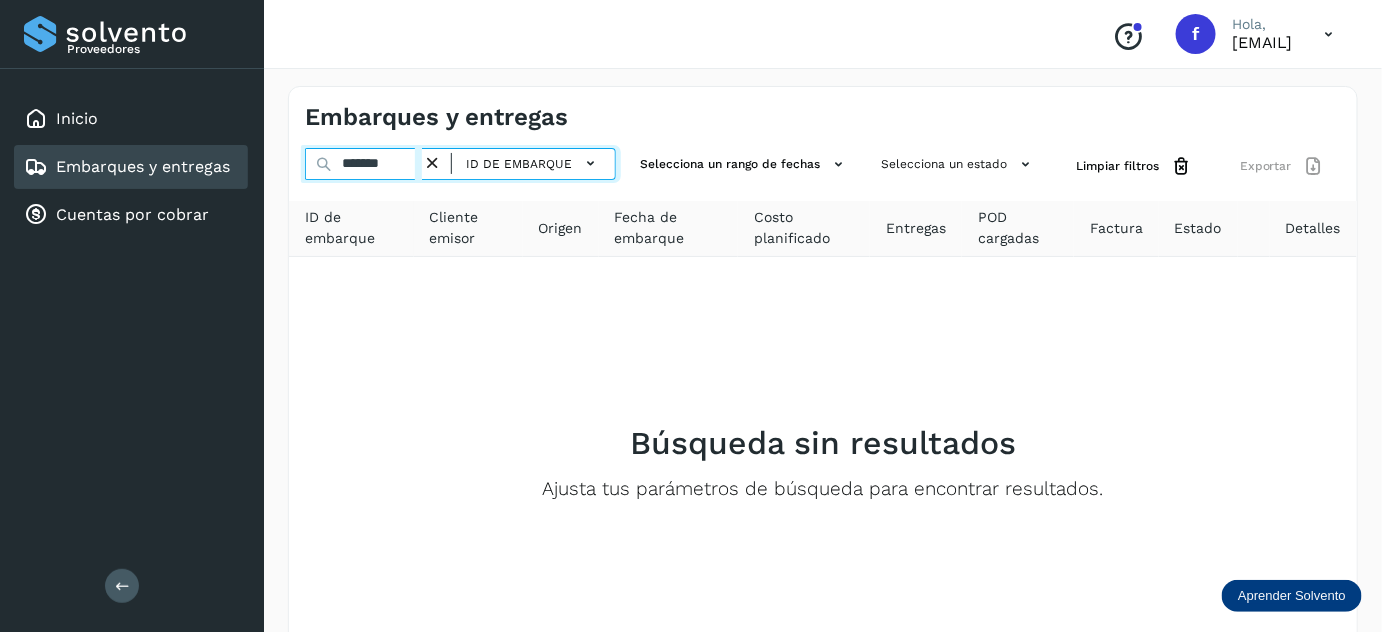 click on "*******" at bounding box center [363, 164] 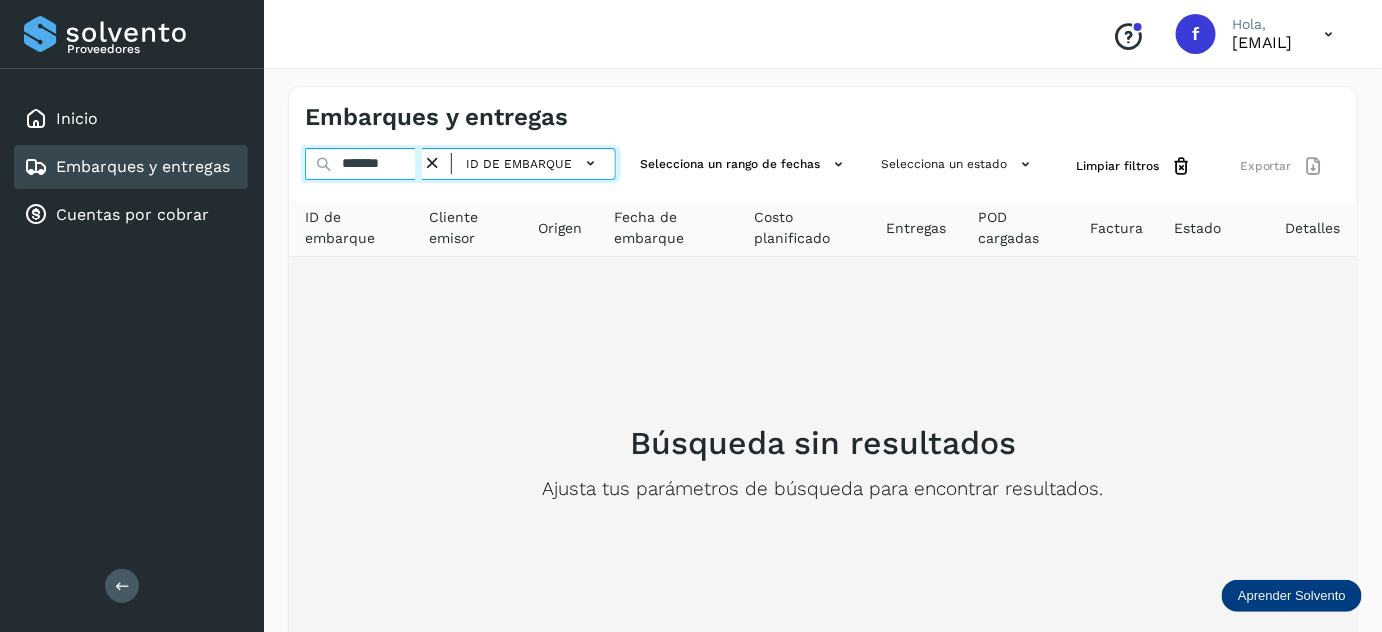 paste on "***" 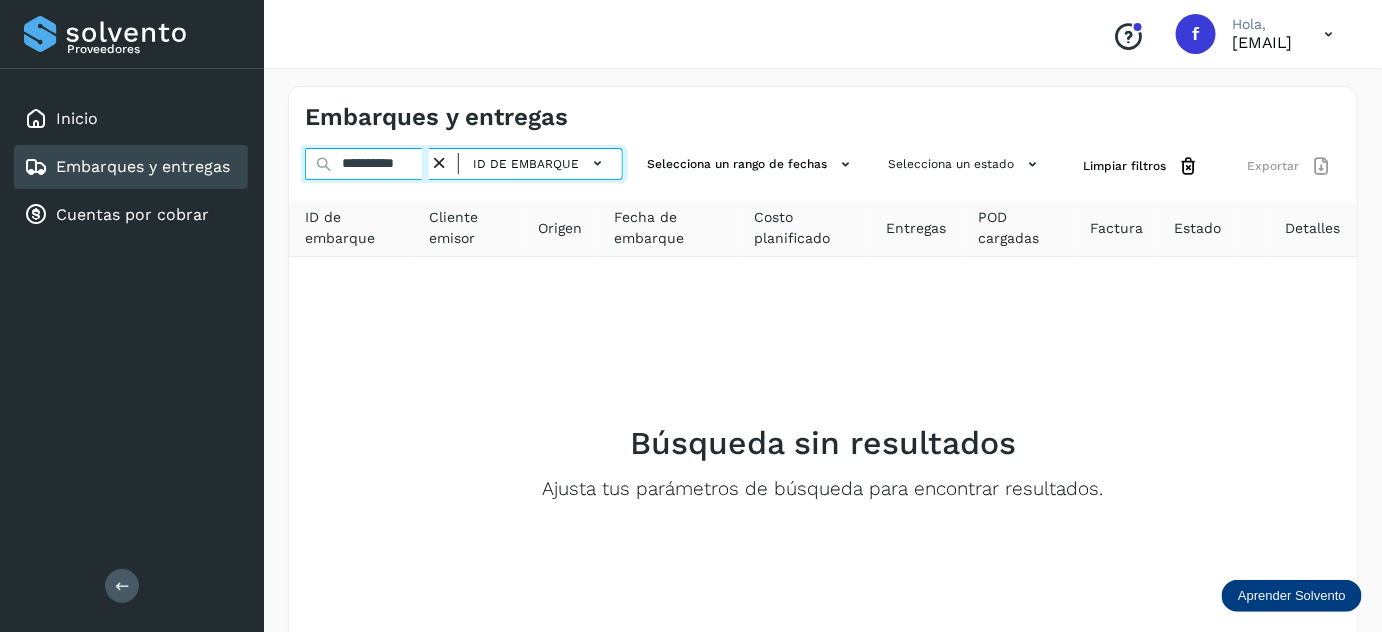 scroll, scrollTop: 0, scrollLeft: 0, axis: both 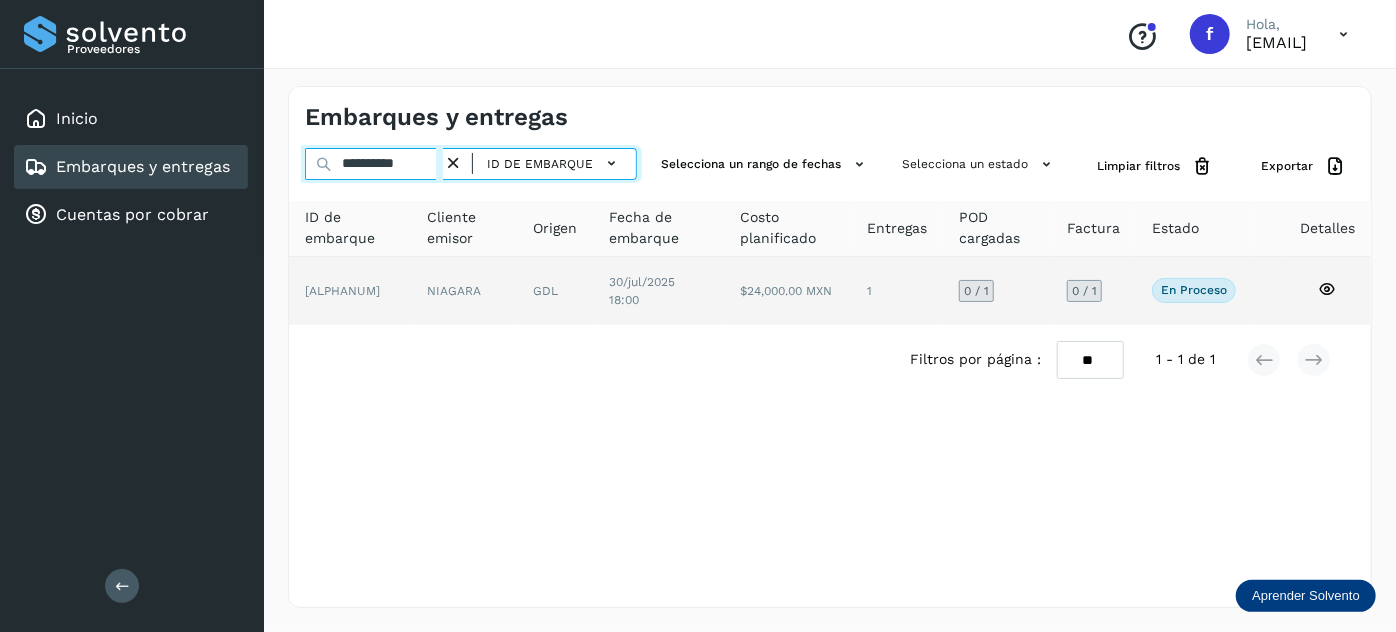 type on "**********" 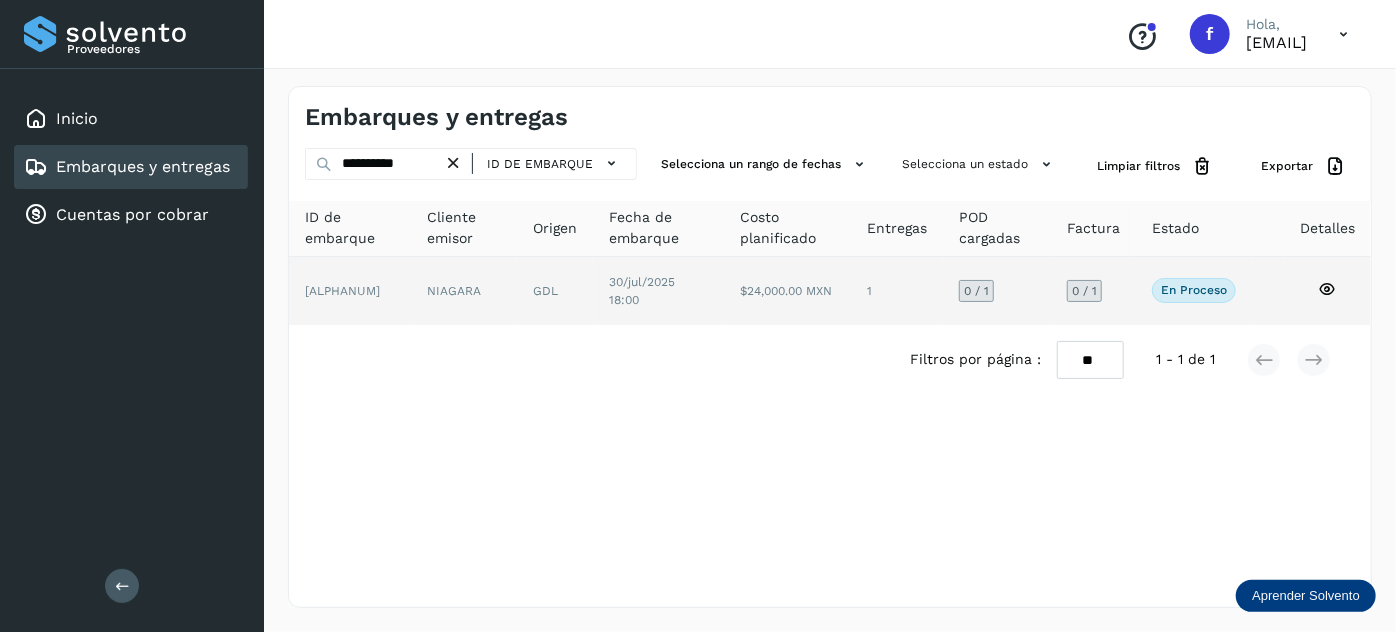 click on "$24,000.00 MXN" 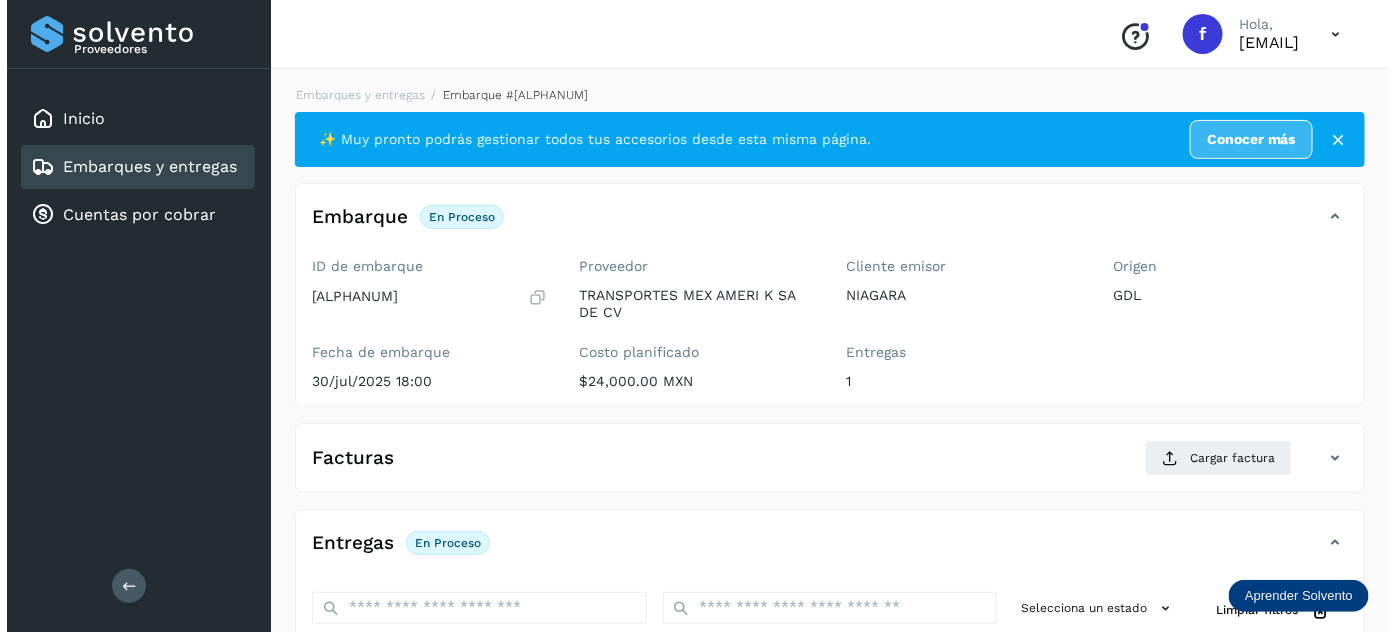 scroll, scrollTop: 327, scrollLeft: 0, axis: vertical 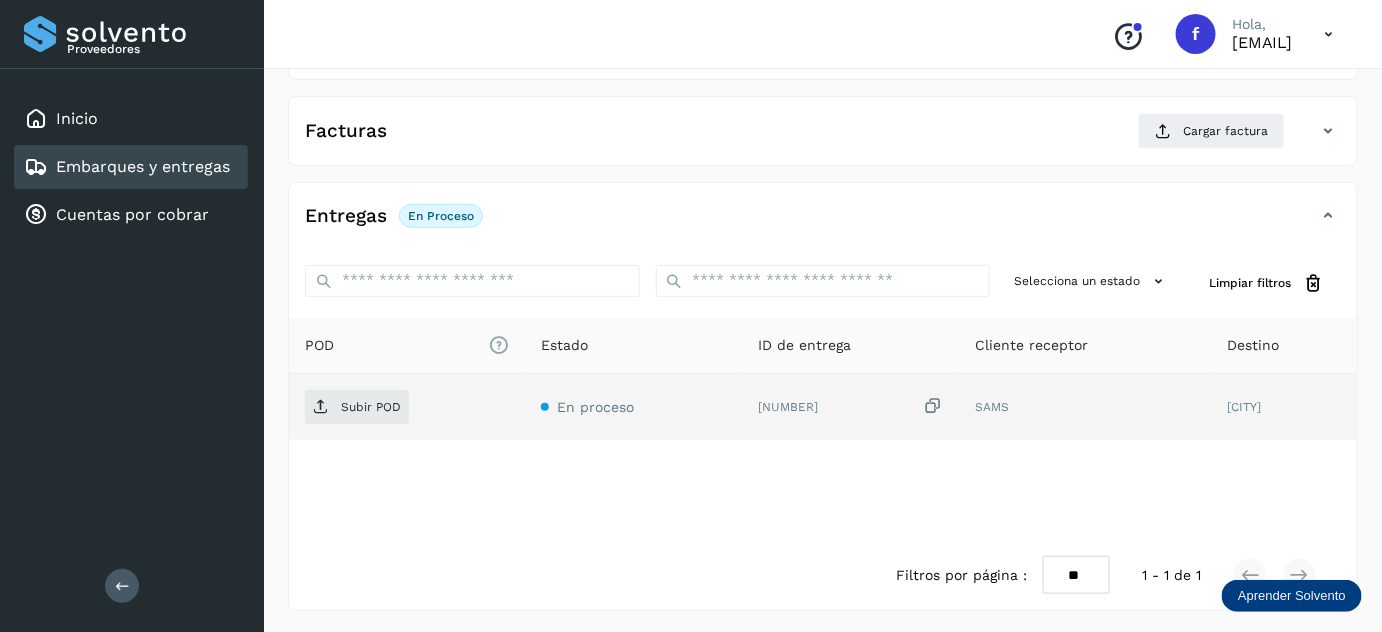 click at bounding box center (933, 406) 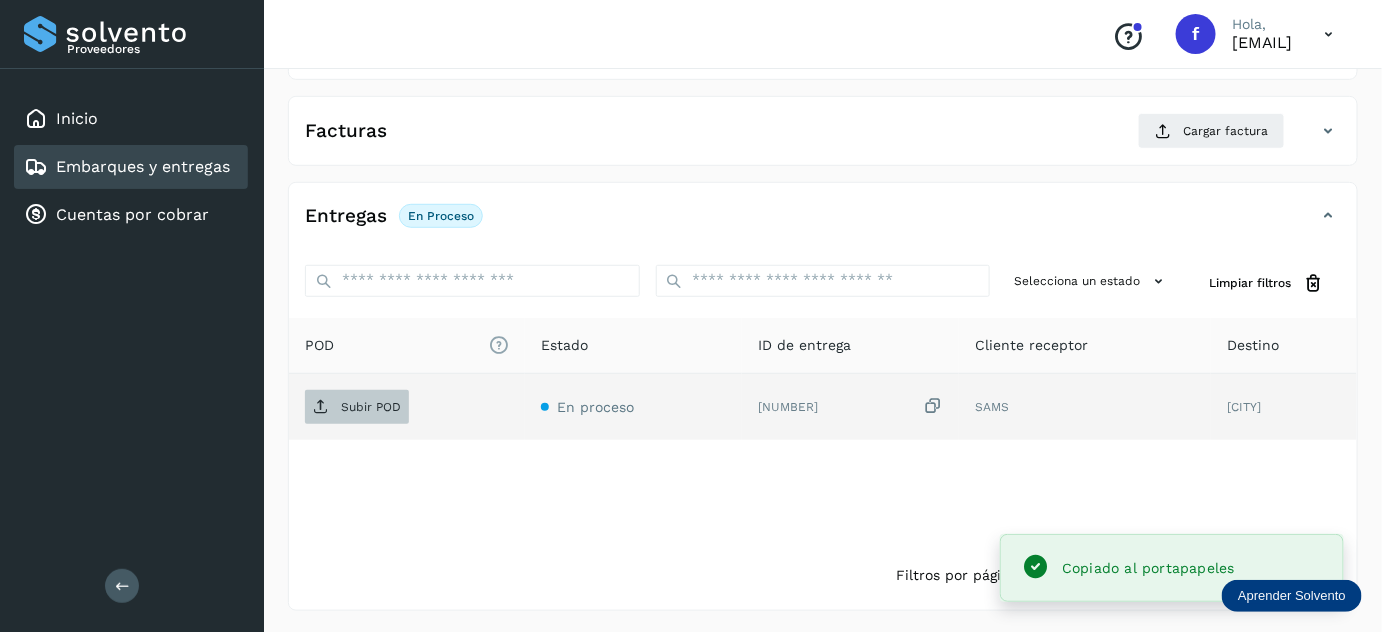 click on "Subir POD" at bounding box center [371, 407] 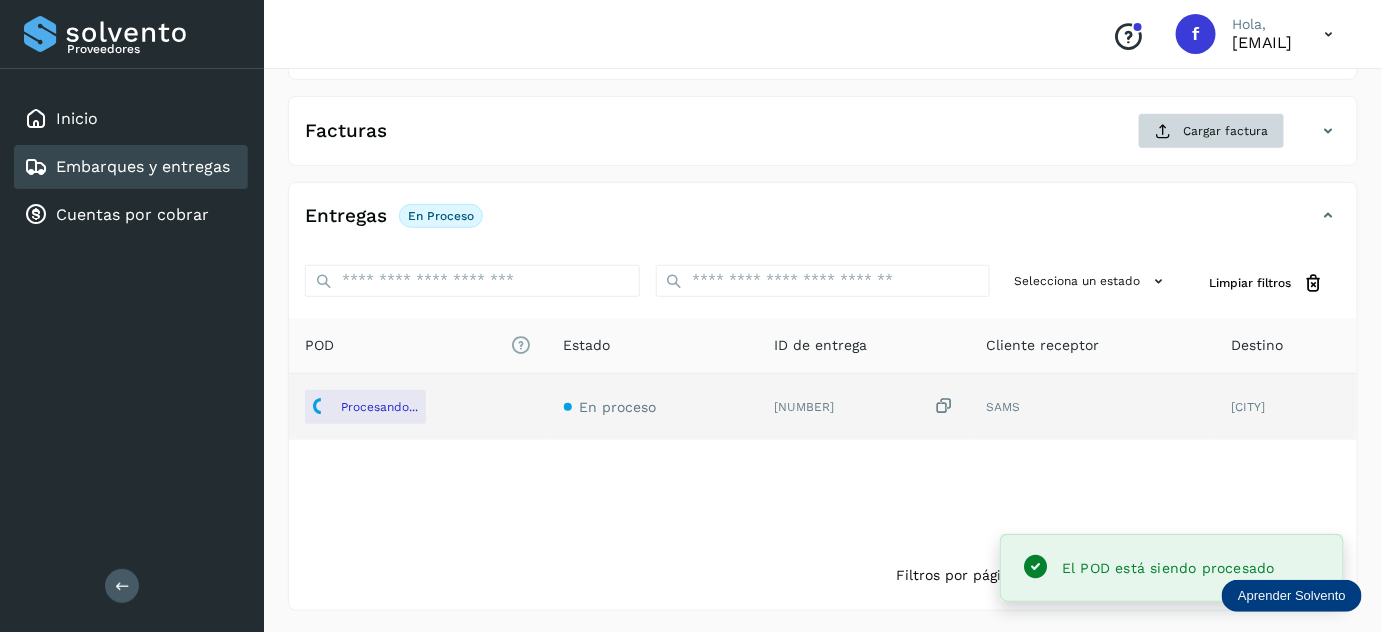 click on "Facturas Cargar factura Aún no has subido ninguna factura" 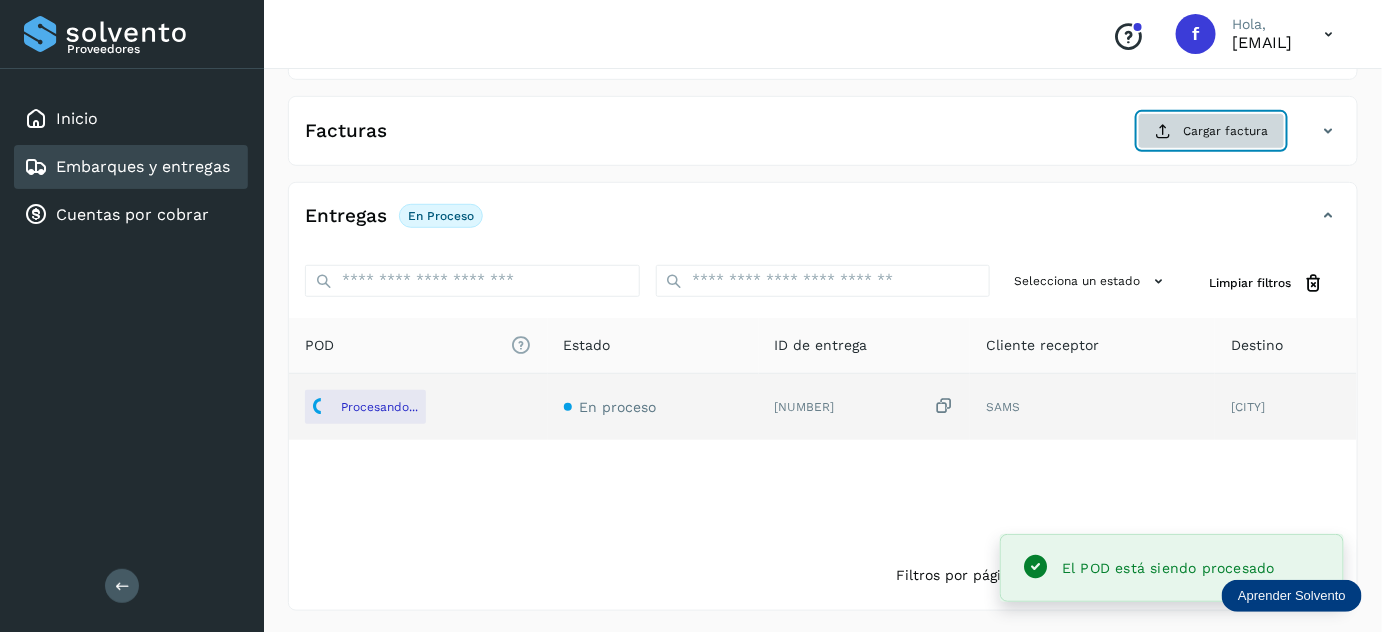 click on "Cargar factura" 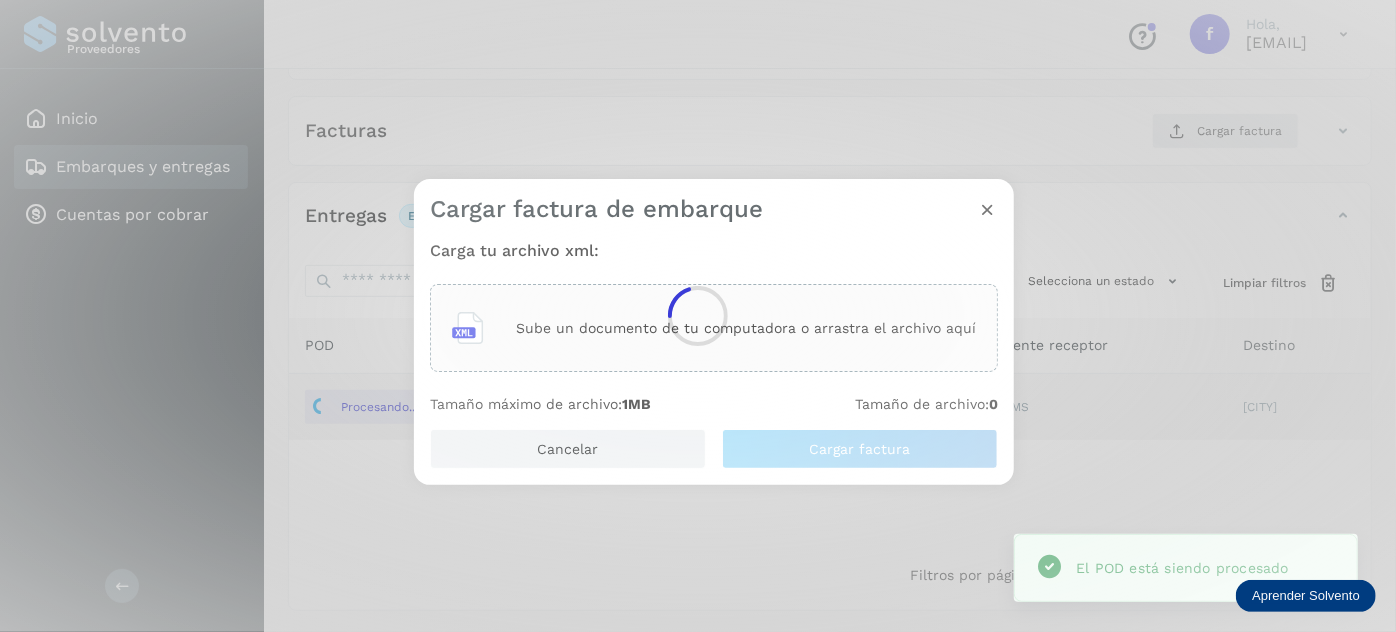 click 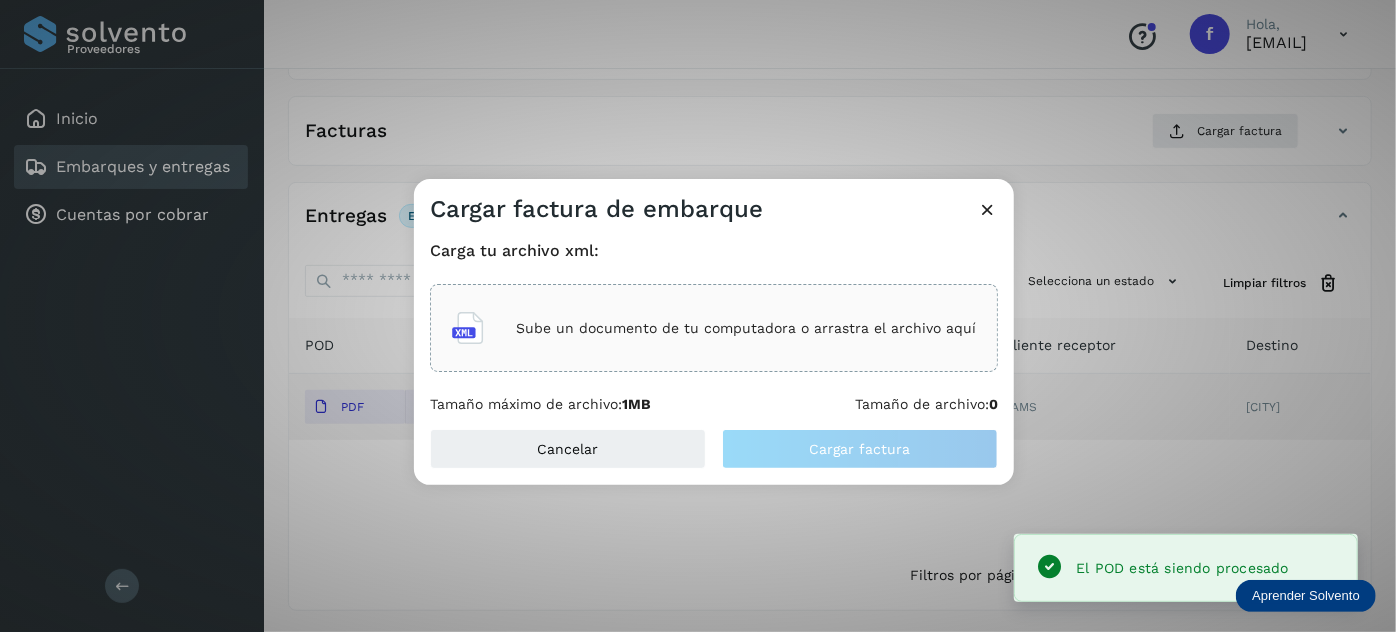 click on "Sube un documento de tu computadora o arrastra el archivo aquí" at bounding box center (746, 328) 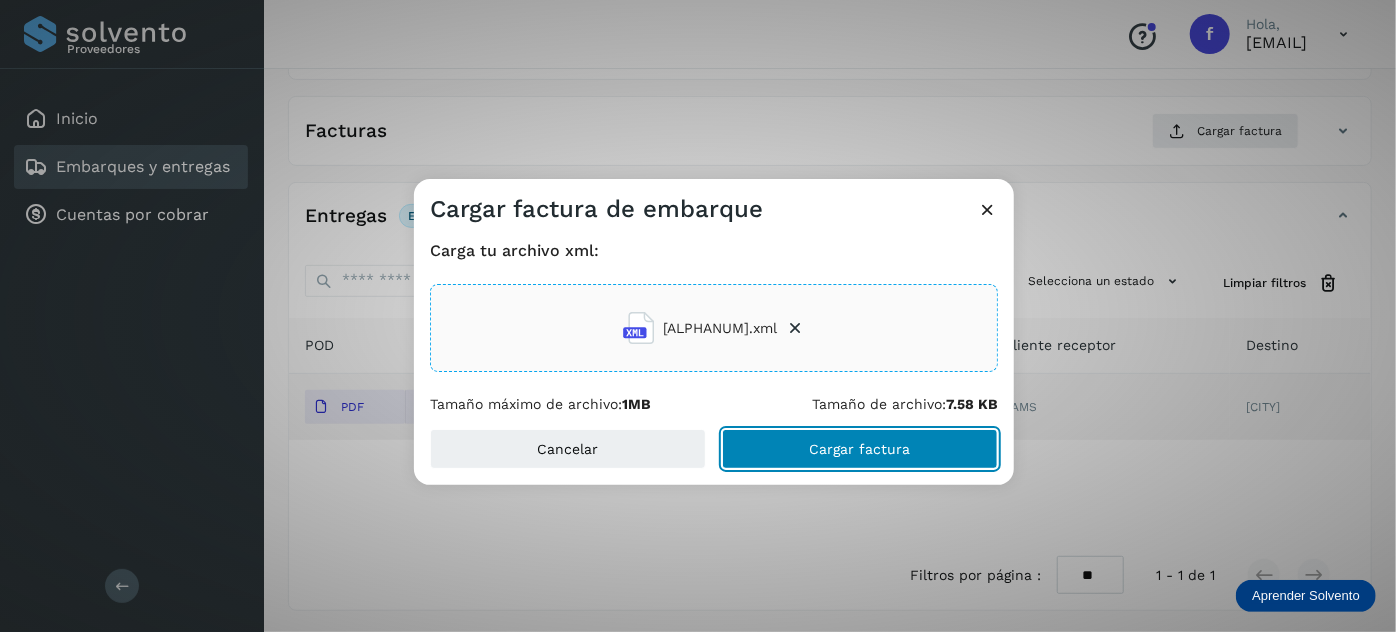 click on "Cargar factura" 